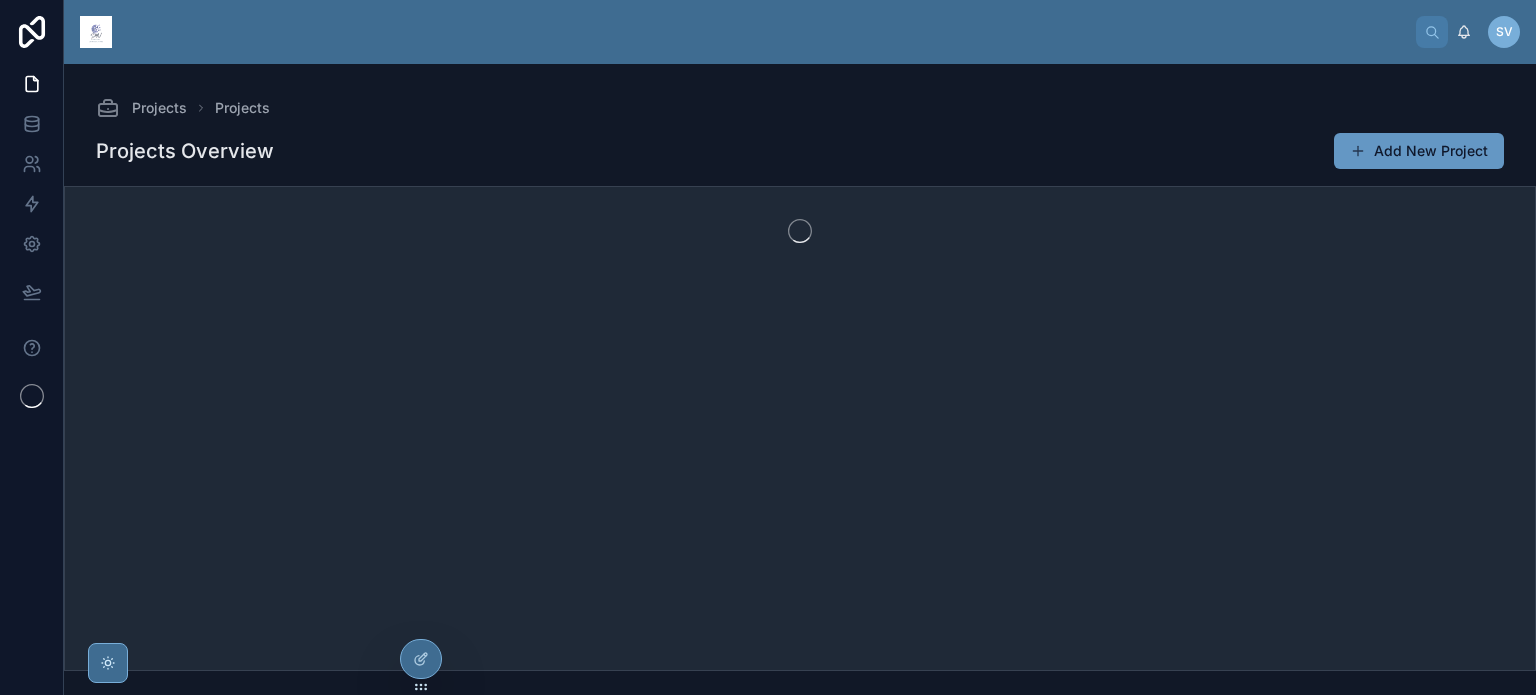 scroll, scrollTop: 0, scrollLeft: 0, axis: both 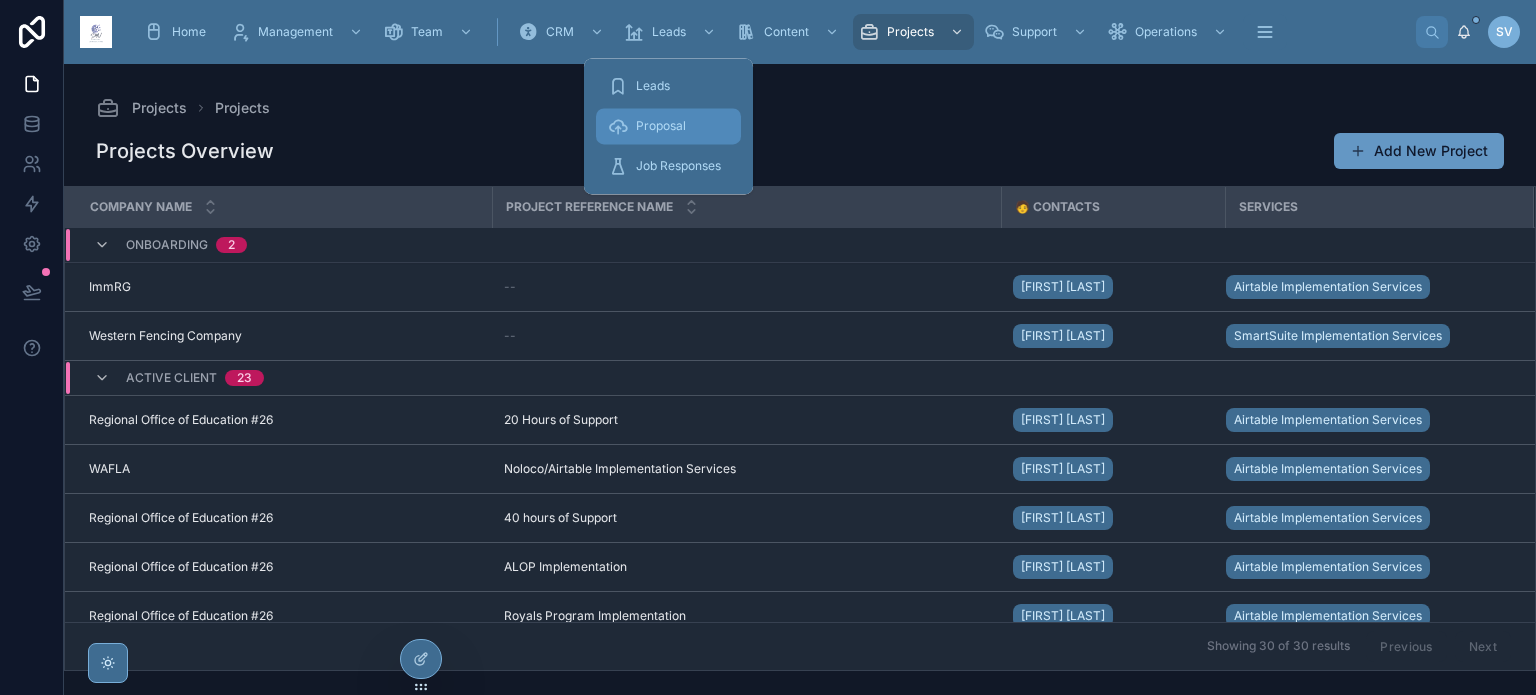 click on "Proposal" at bounding box center (668, 126) 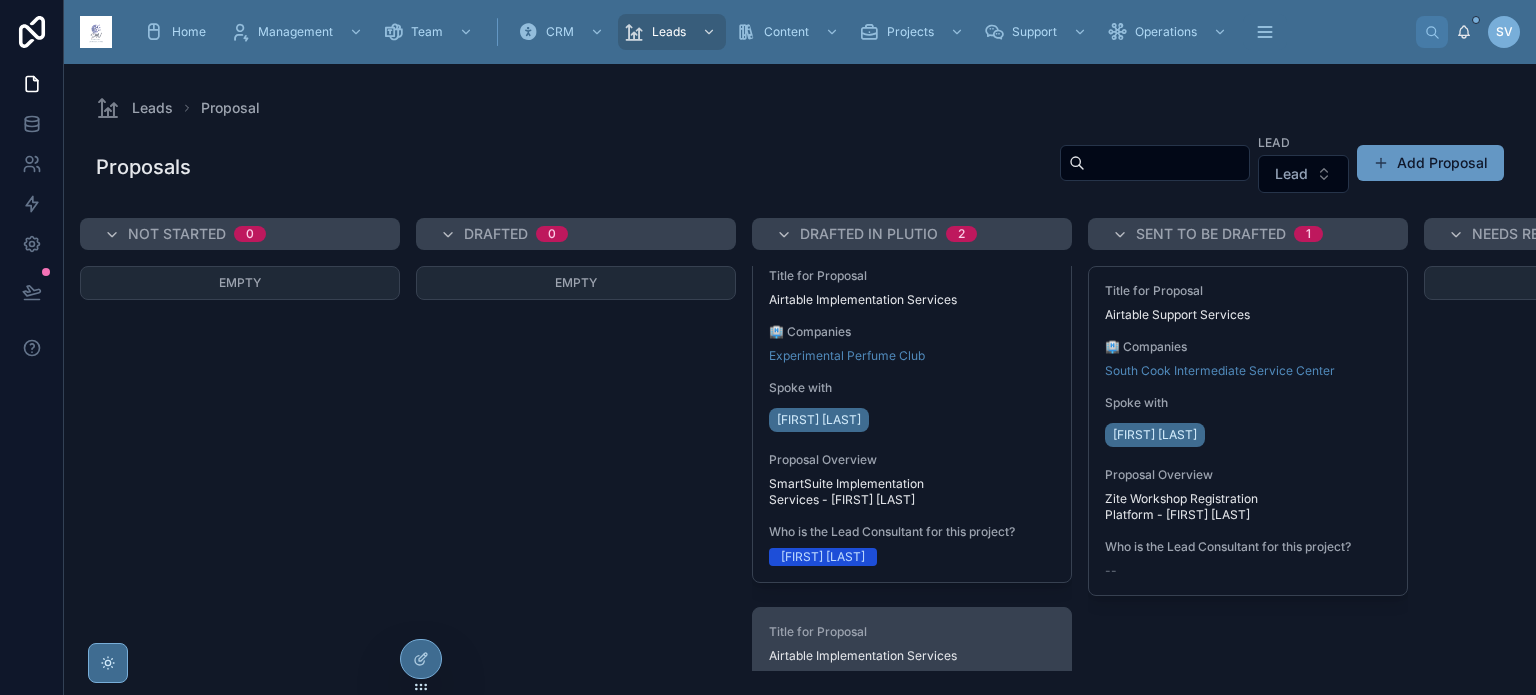scroll, scrollTop: 0, scrollLeft: 0, axis: both 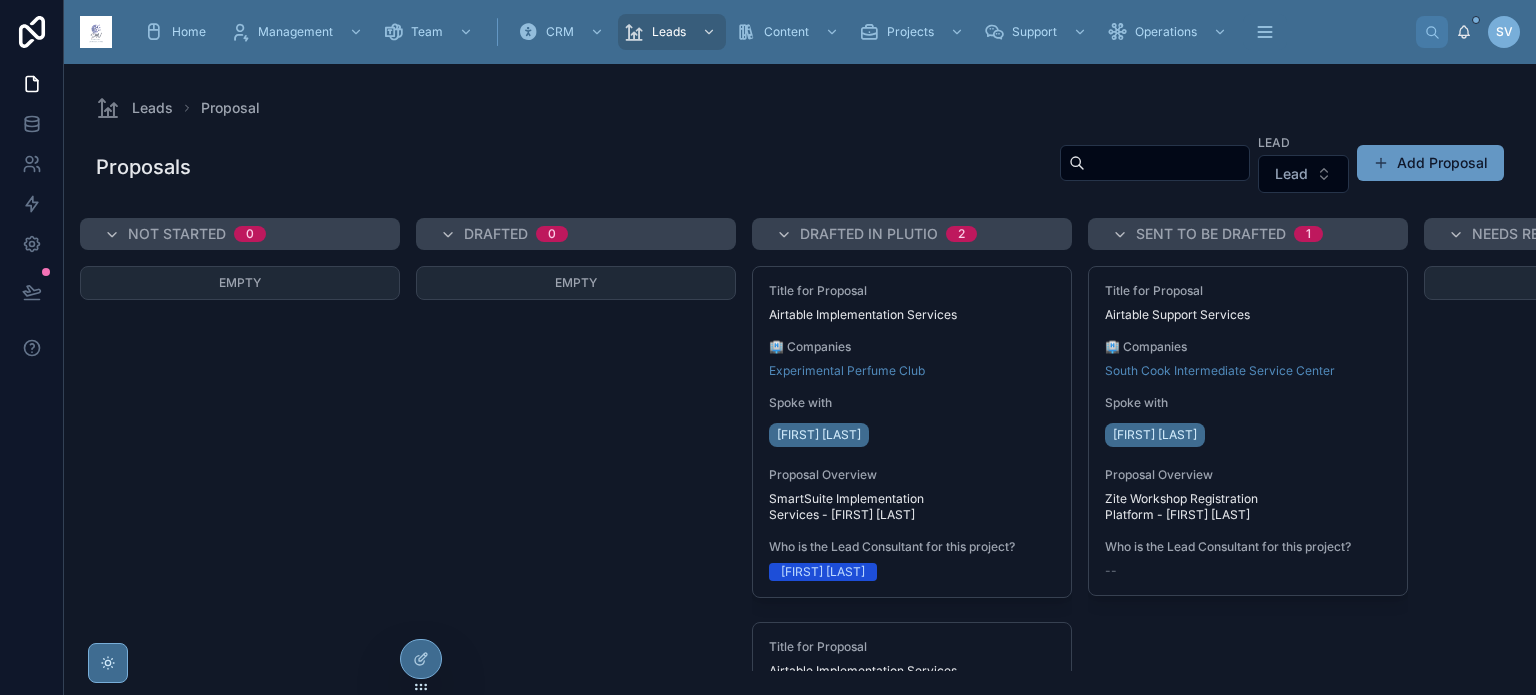 drag, startPoint x: 1336, startPoint y: 618, endPoint x: 1140, endPoint y: 582, distance: 199.2787 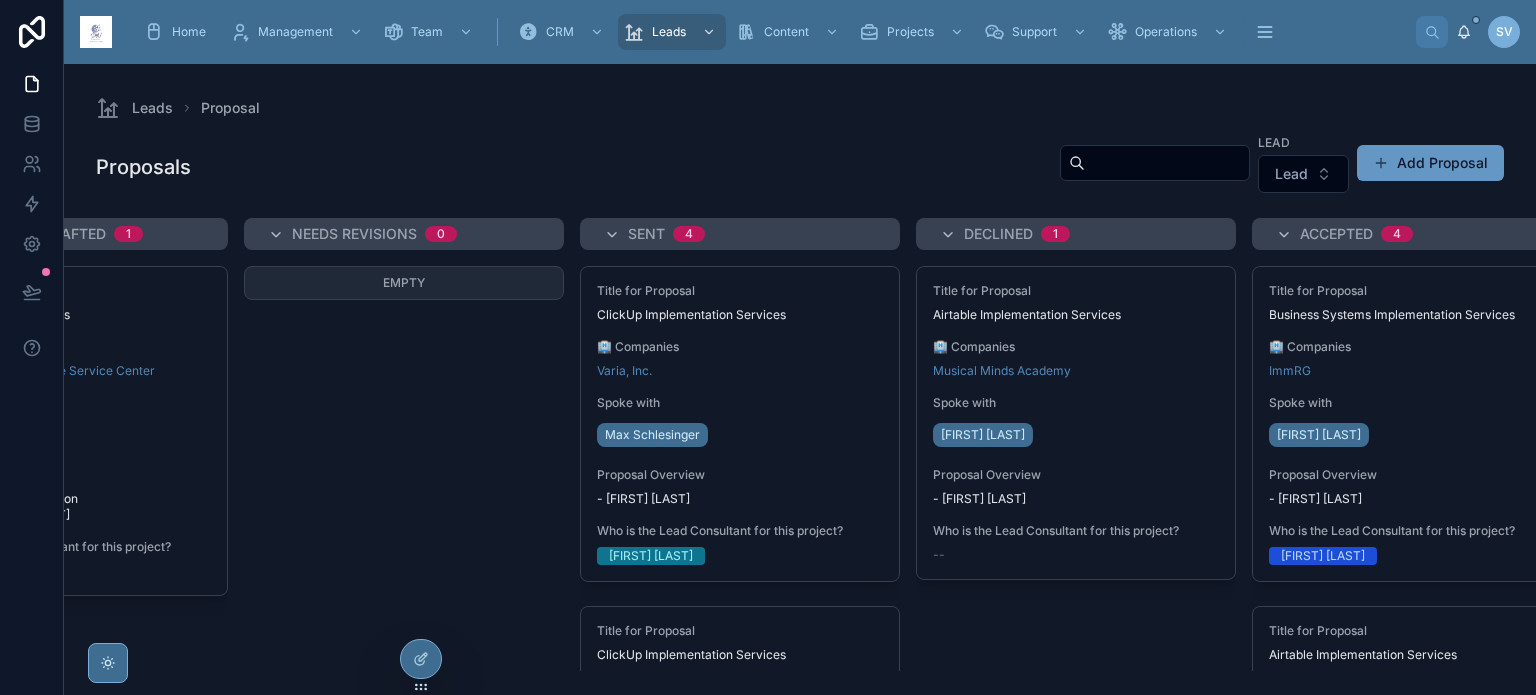scroll, scrollTop: 0, scrollLeft: 1176, axis: horizontal 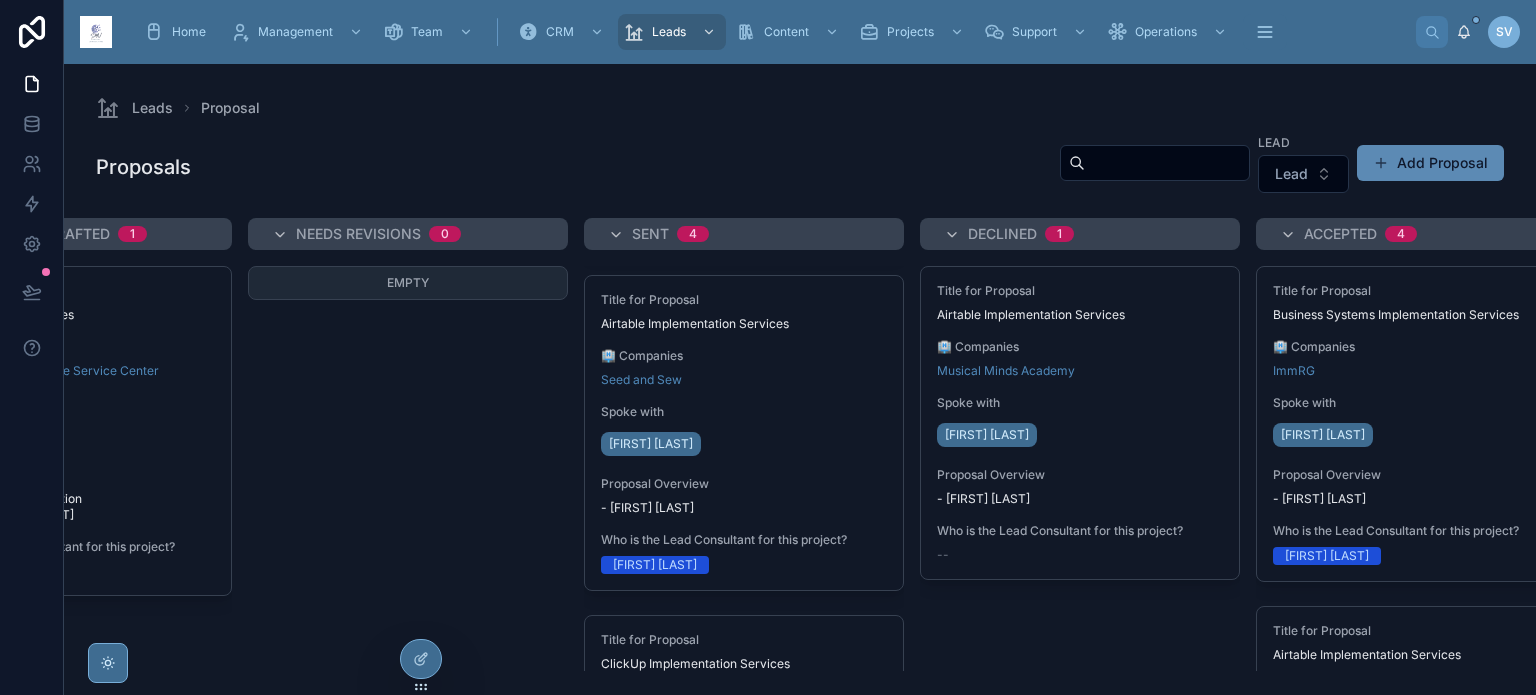 click on "Add Proposal" at bounding box center (1430, 163) 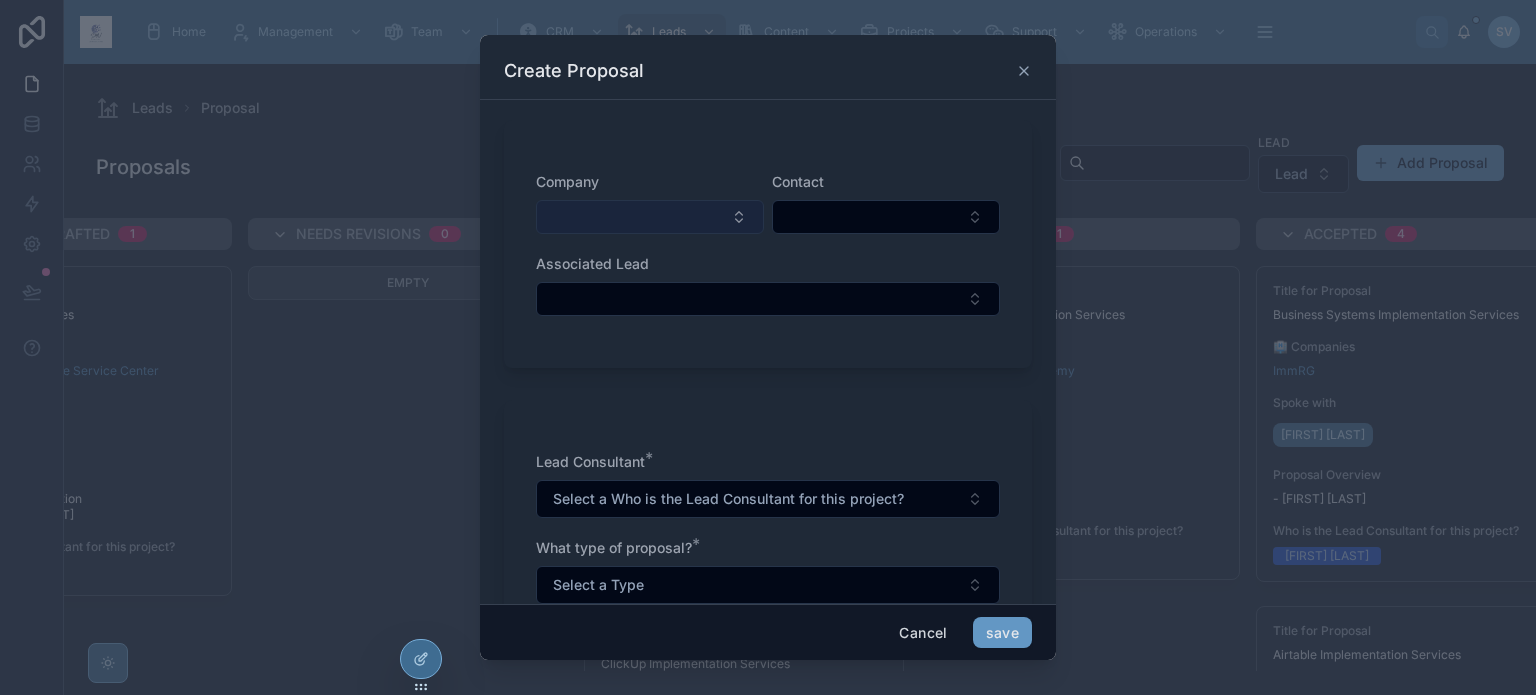 click at bounding box center (650, 217) 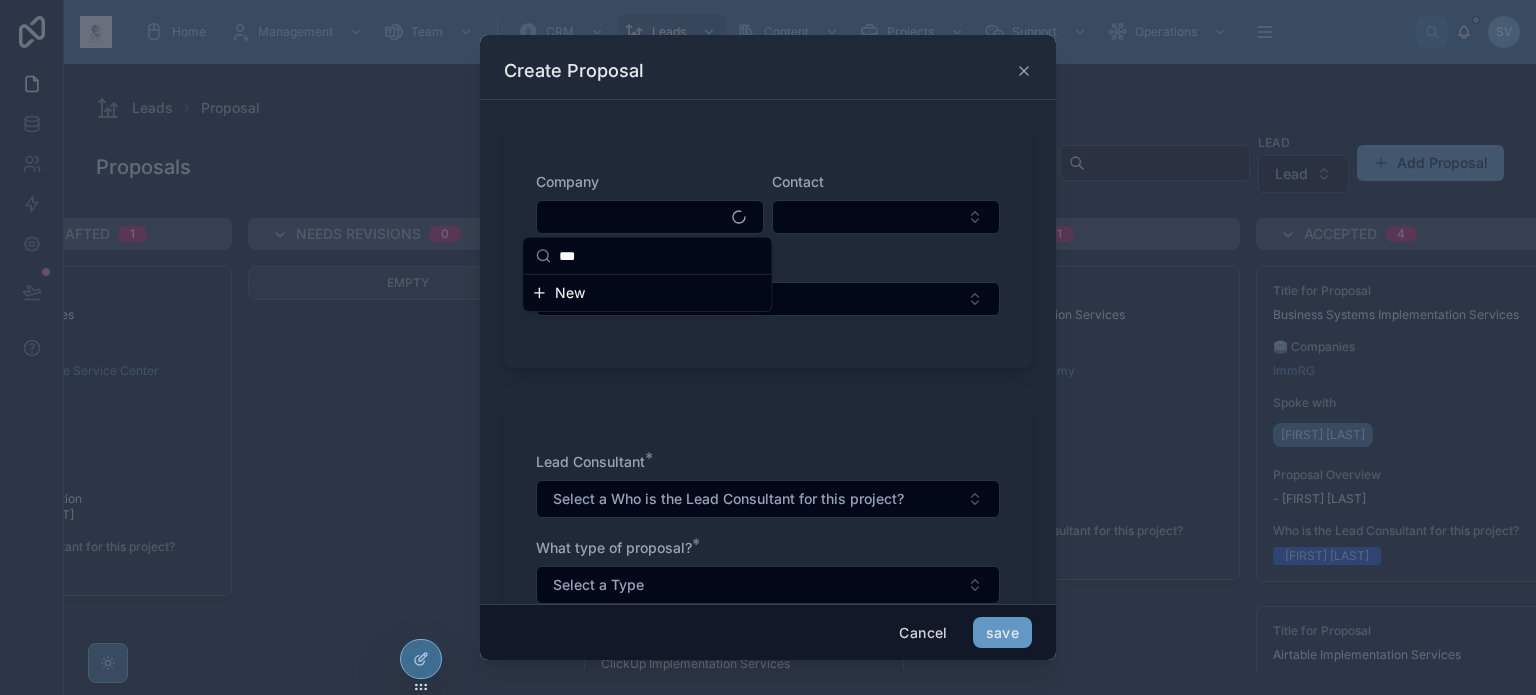 click on "***" at bounding box center [659, 256] 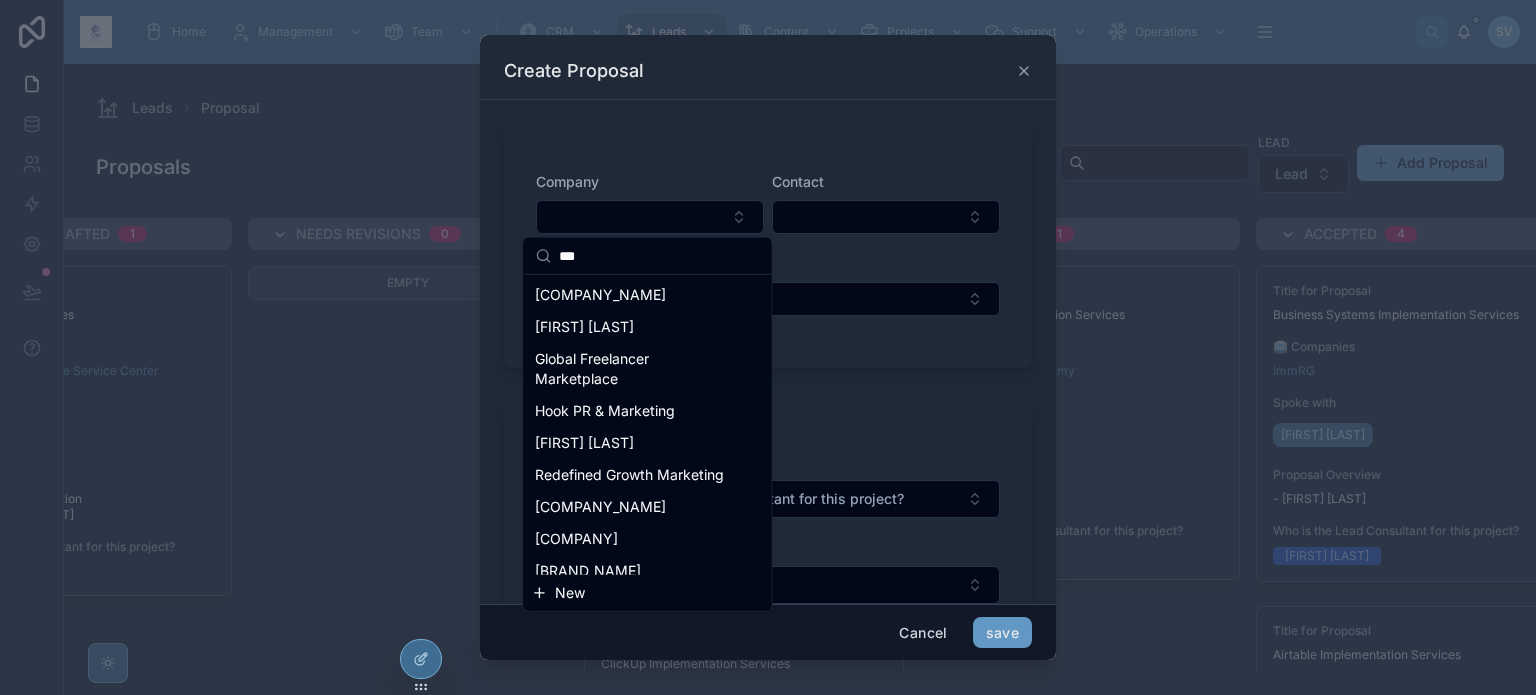 click on "***" at bounding box center [659, 256] 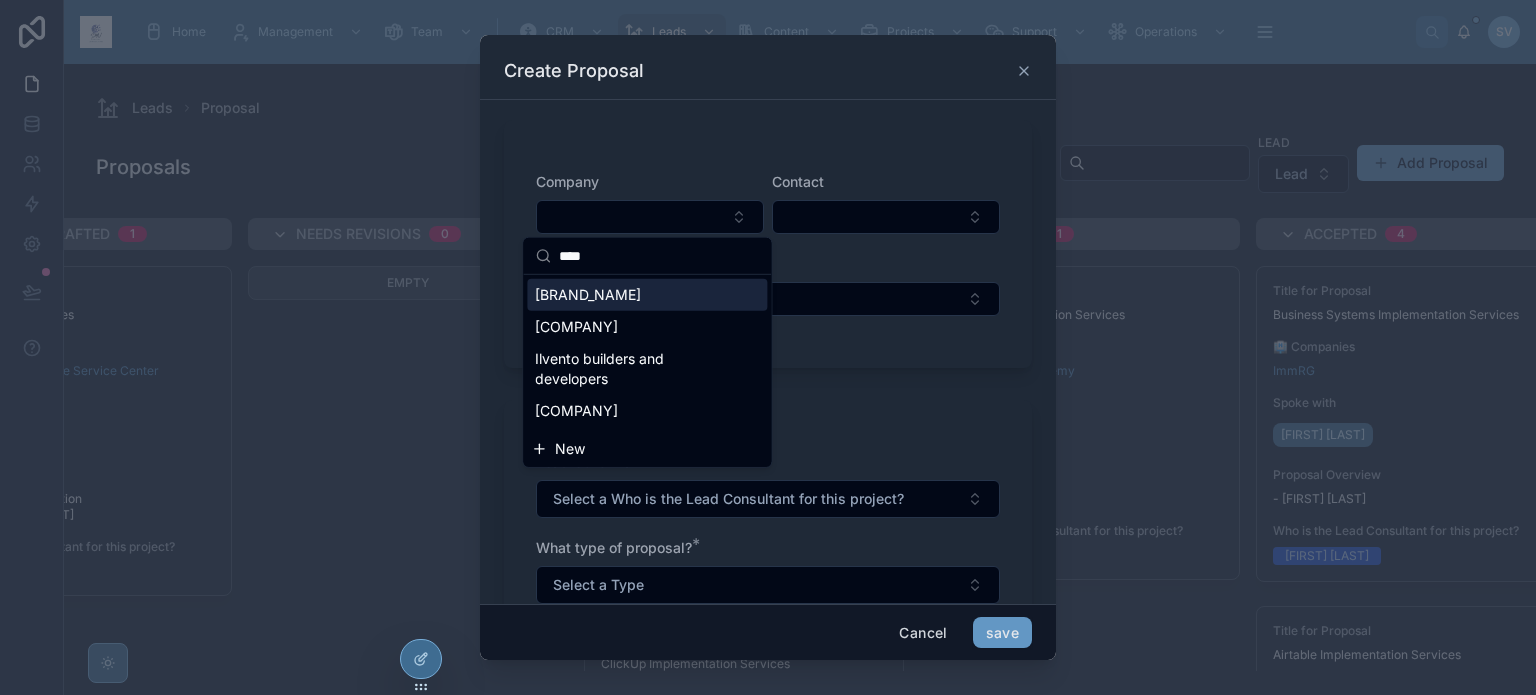 type on "****" 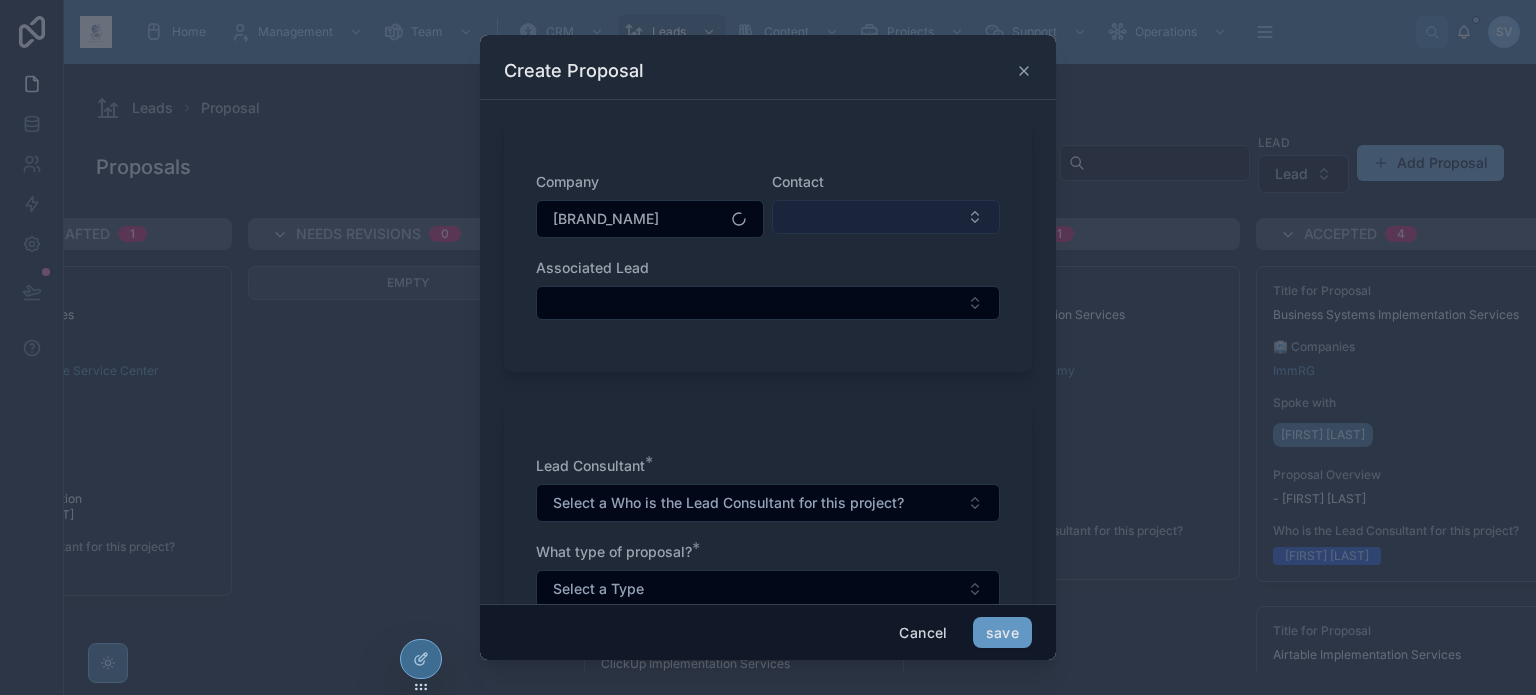 click at bounding box center [886, 217] 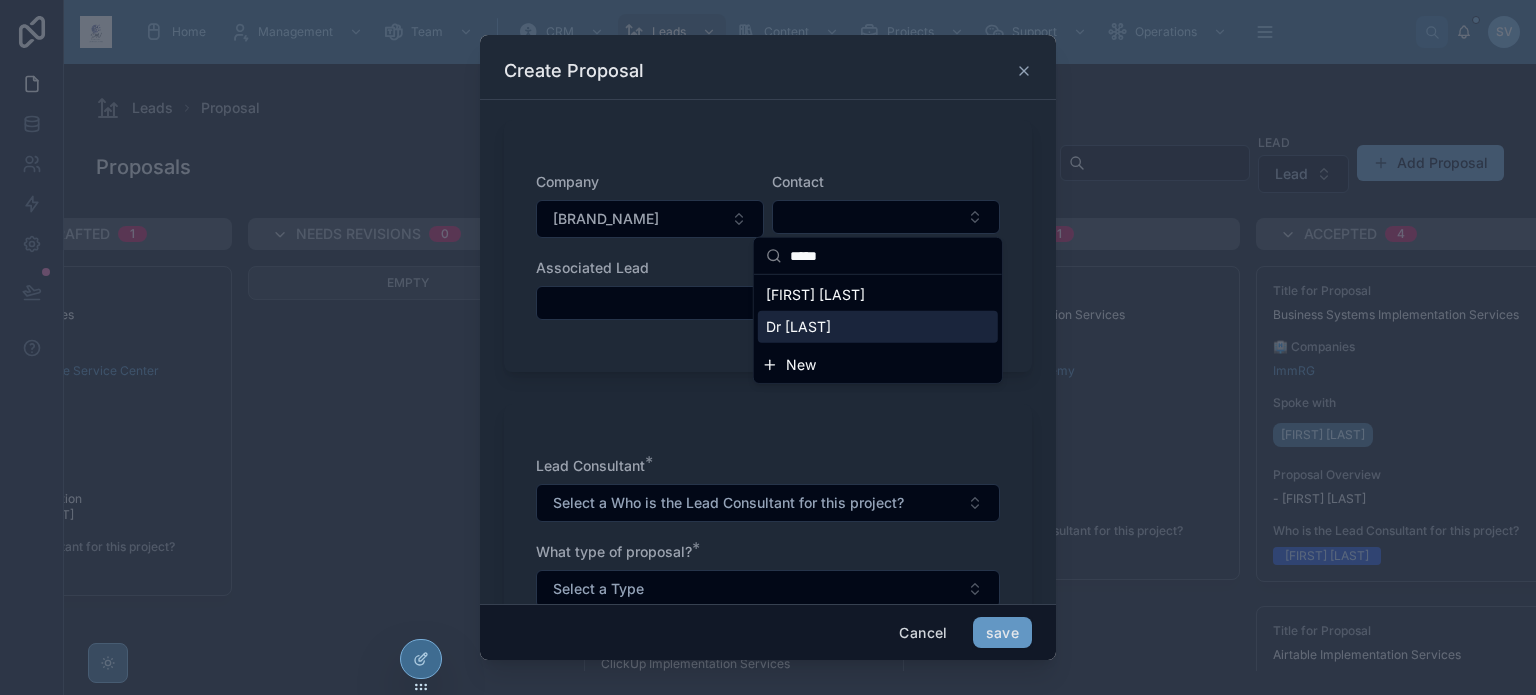 type on "*****" 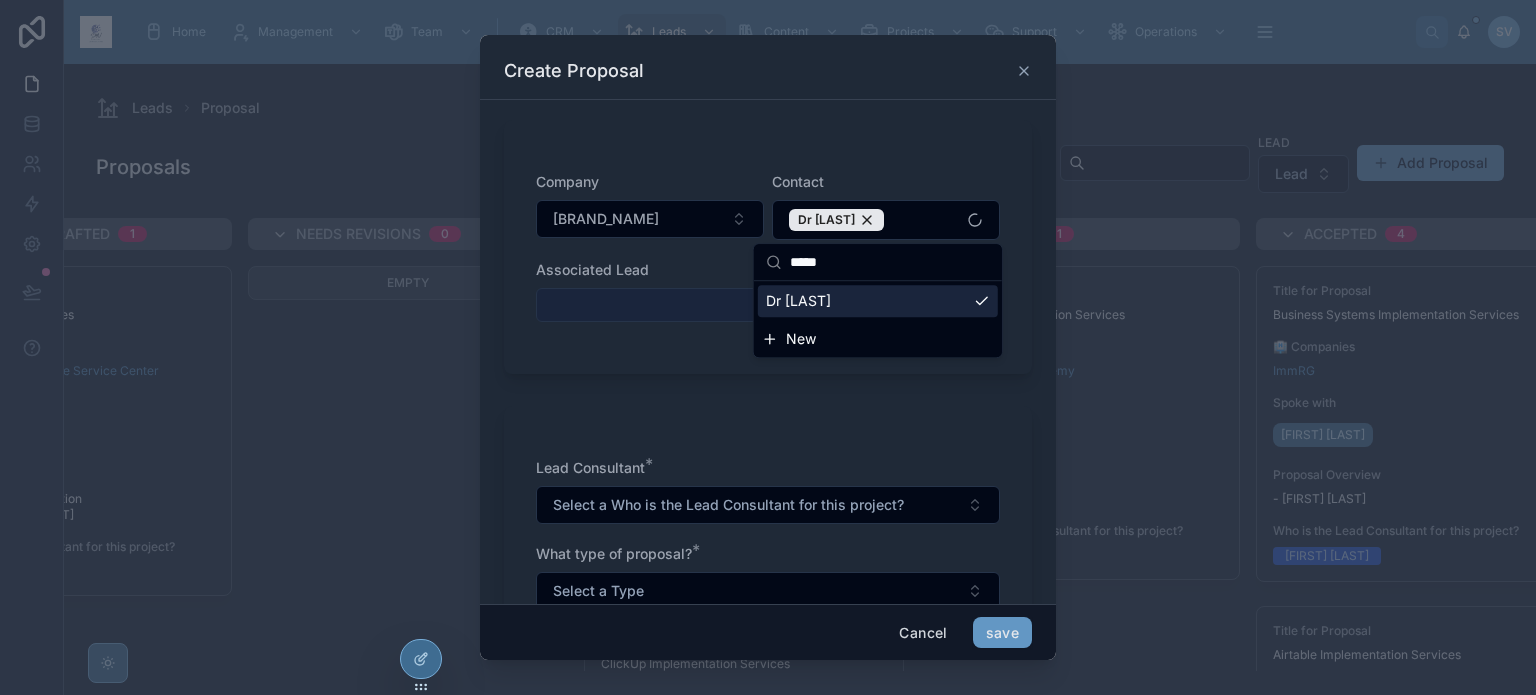 click at bounding box center (768, 305) 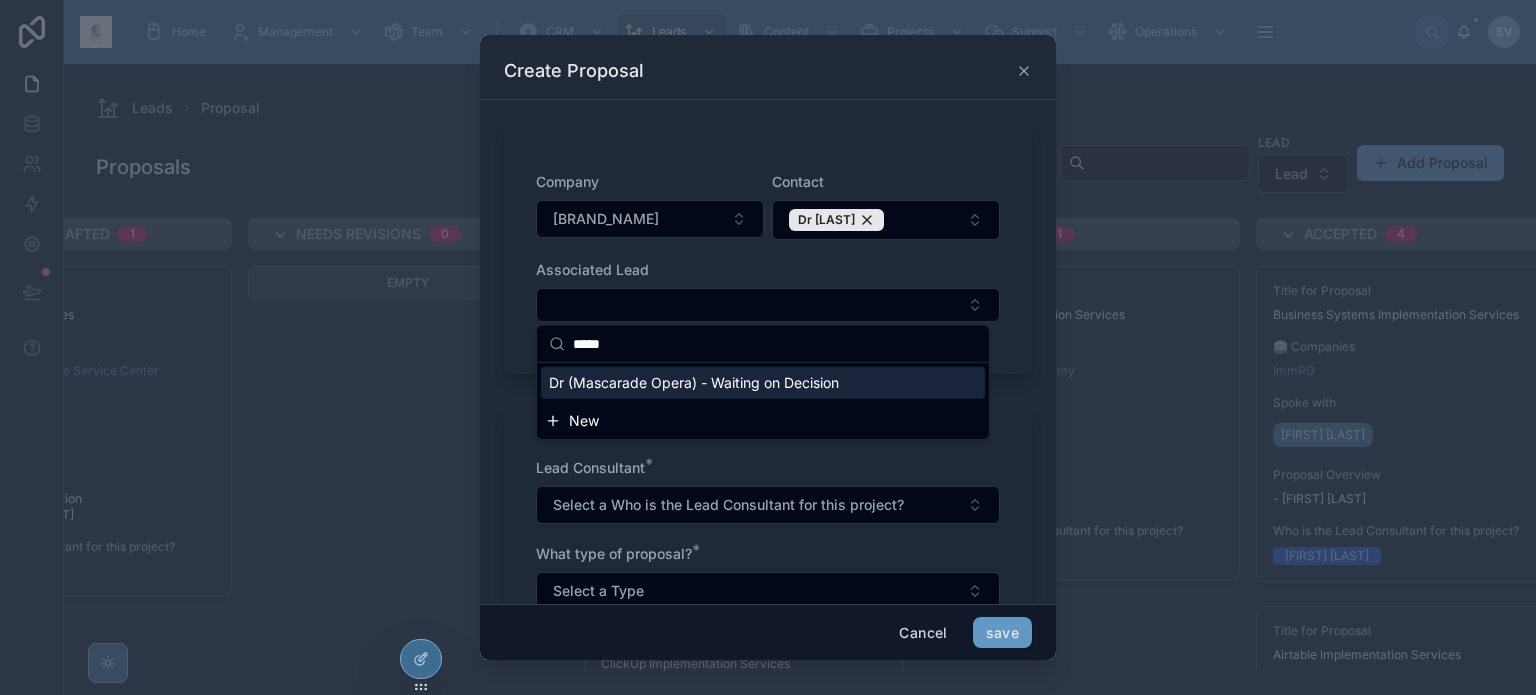 type on "*****" 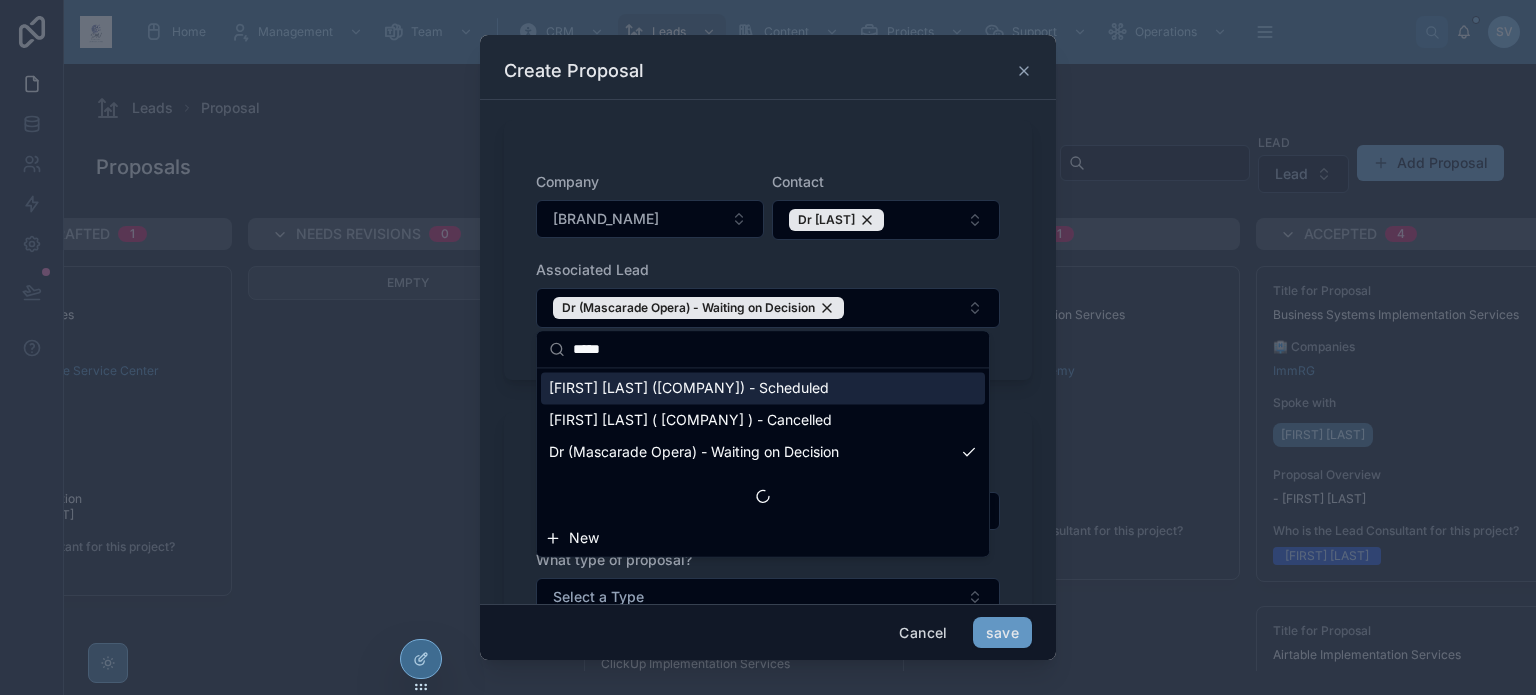 click on "Associated Lead" at bounding box center [768, 270] 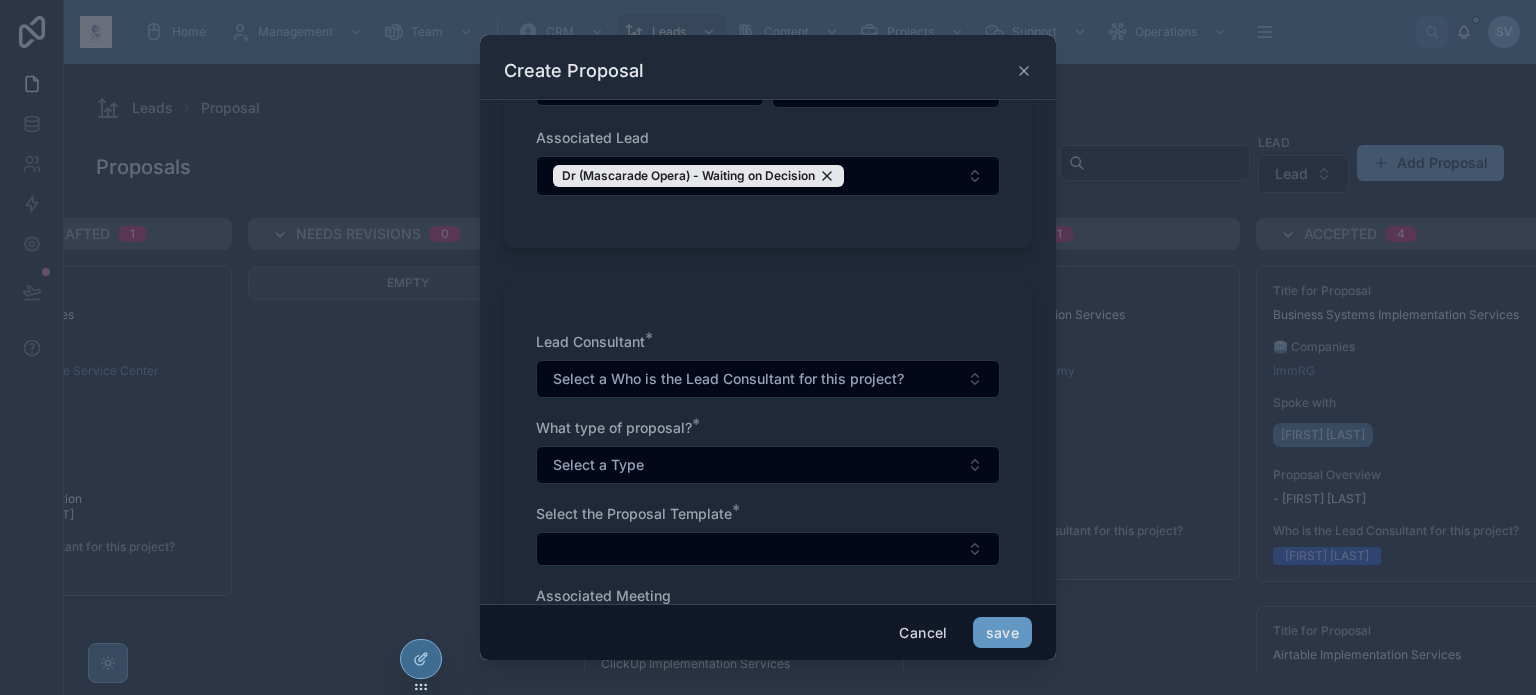 scroll, scrollTop: 200, scrollLeft: 0, axis: vertical 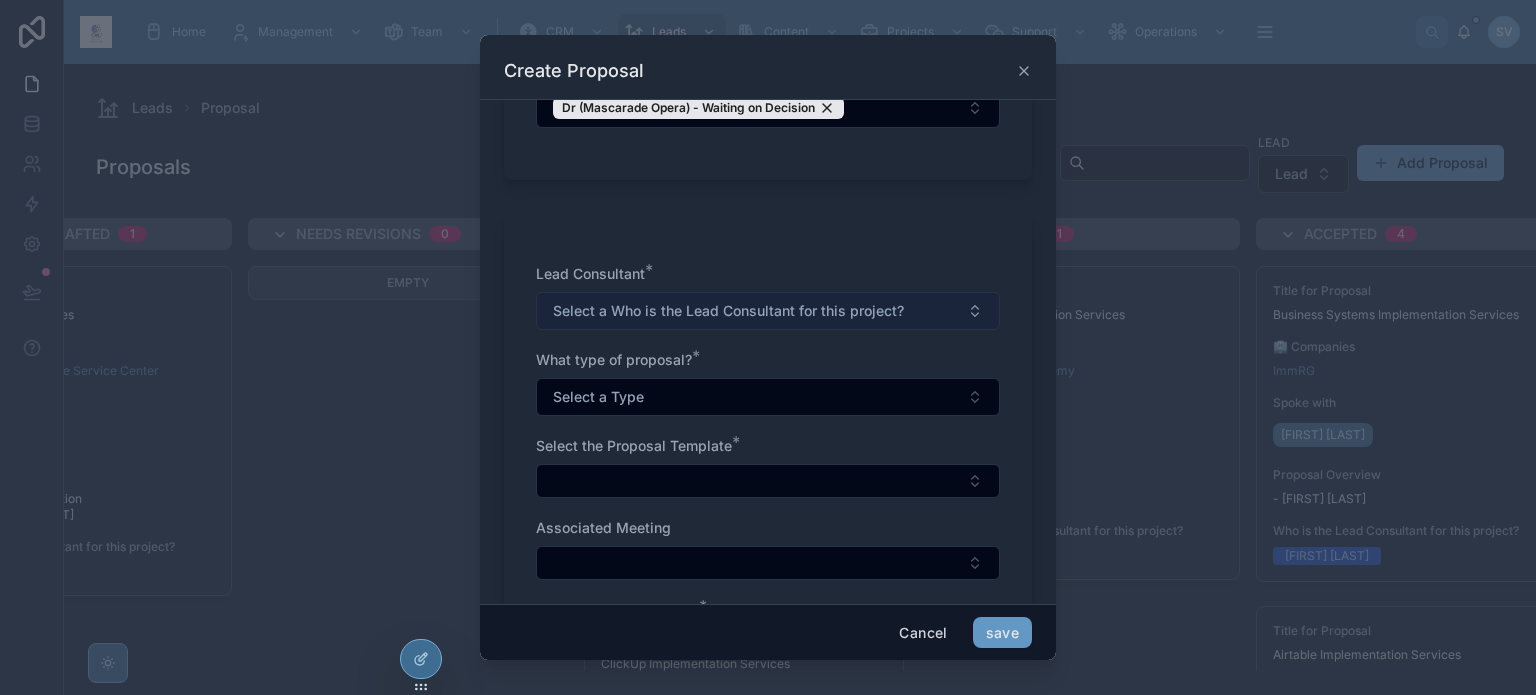 click on "Select a Who is the Lead Consultant for this project?" at bounding box center (728, 311) 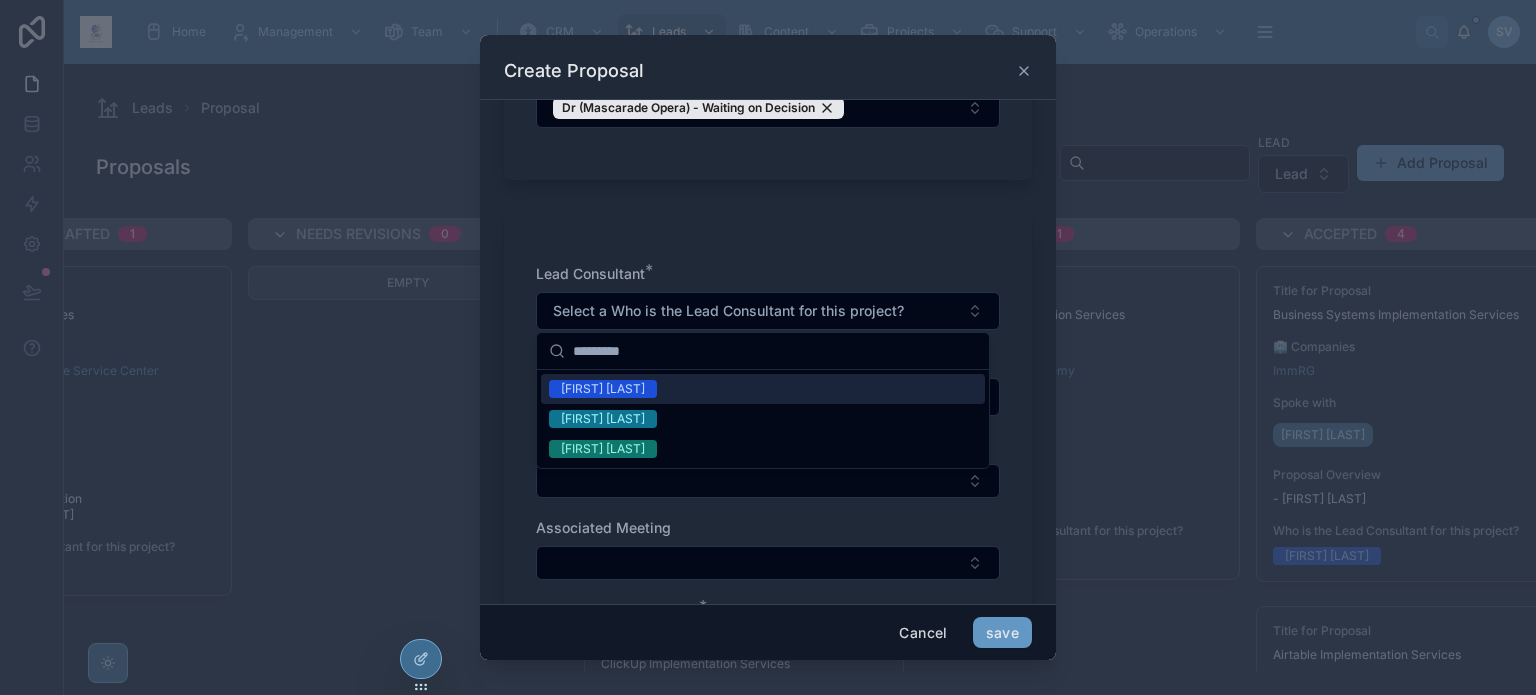 click on "[FIRST] [LAST]" at bounding box center [603, 389] 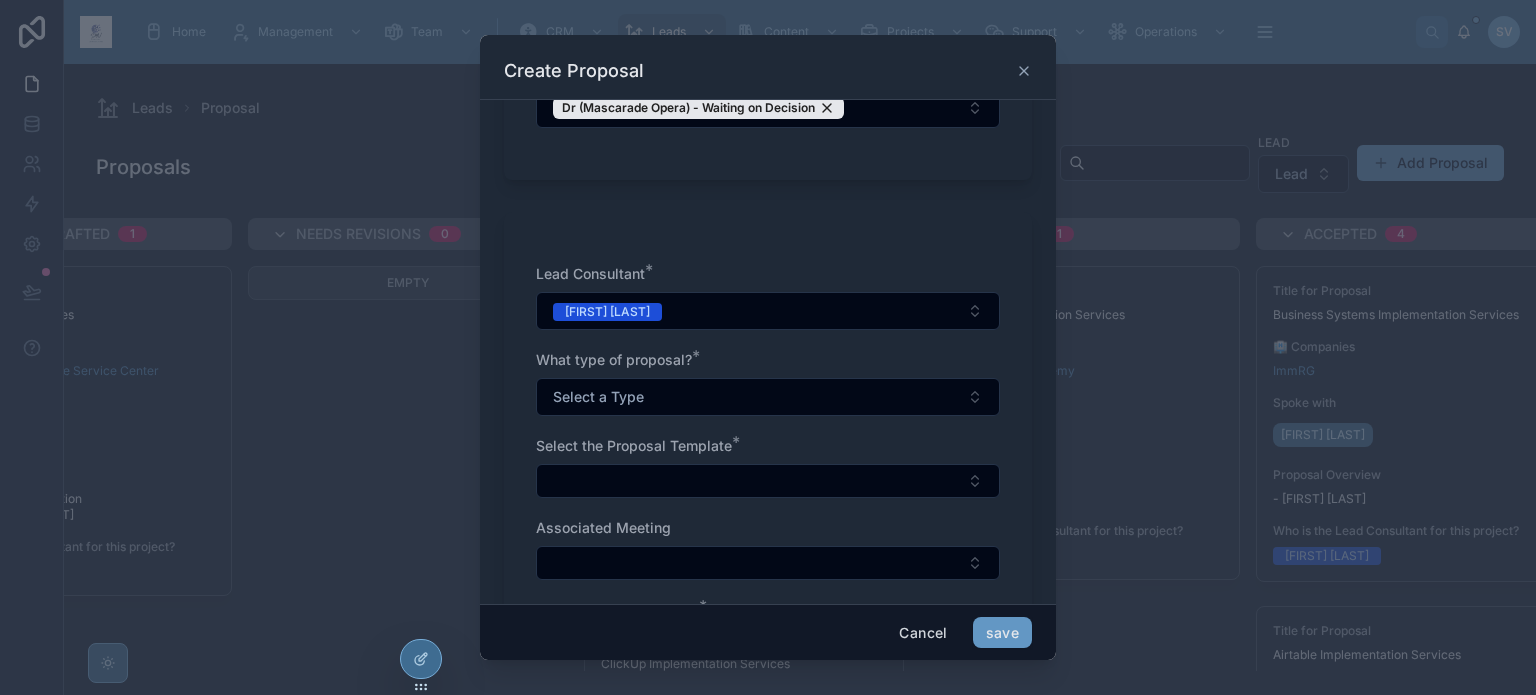 click on "Select a Type" at bounding box center (598, 397) 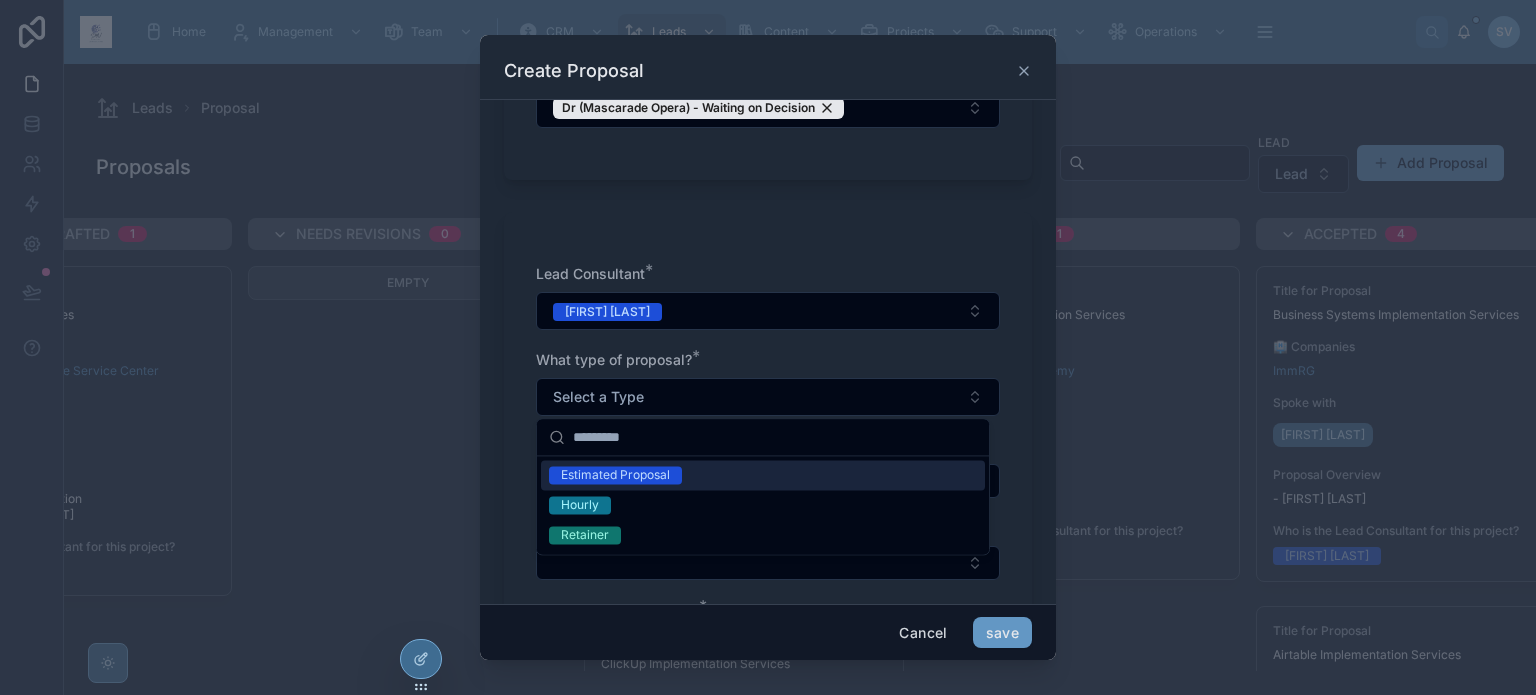 click on "Estimated Proposal" at bounding box center (615, 475) 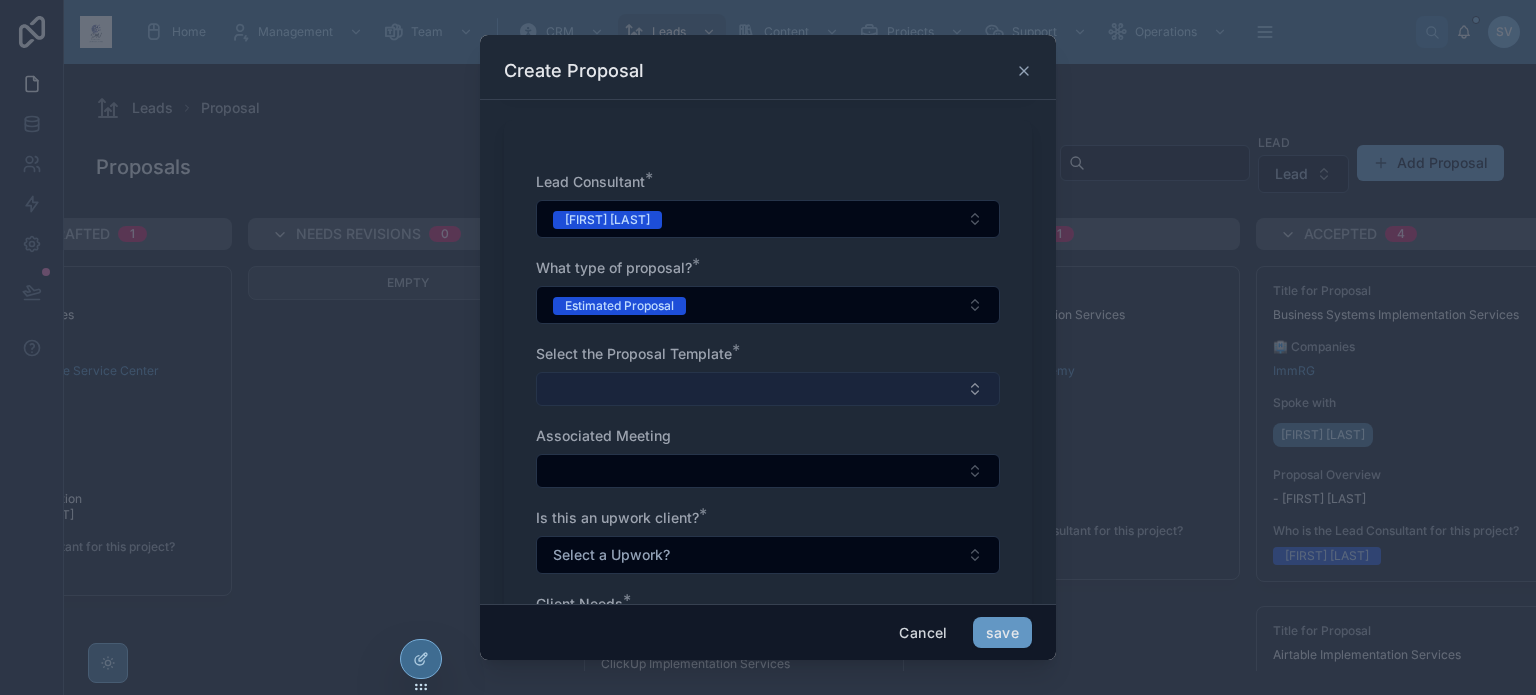 scroll, scrollTop: 300, scrollLeft: 0, axis: vertical 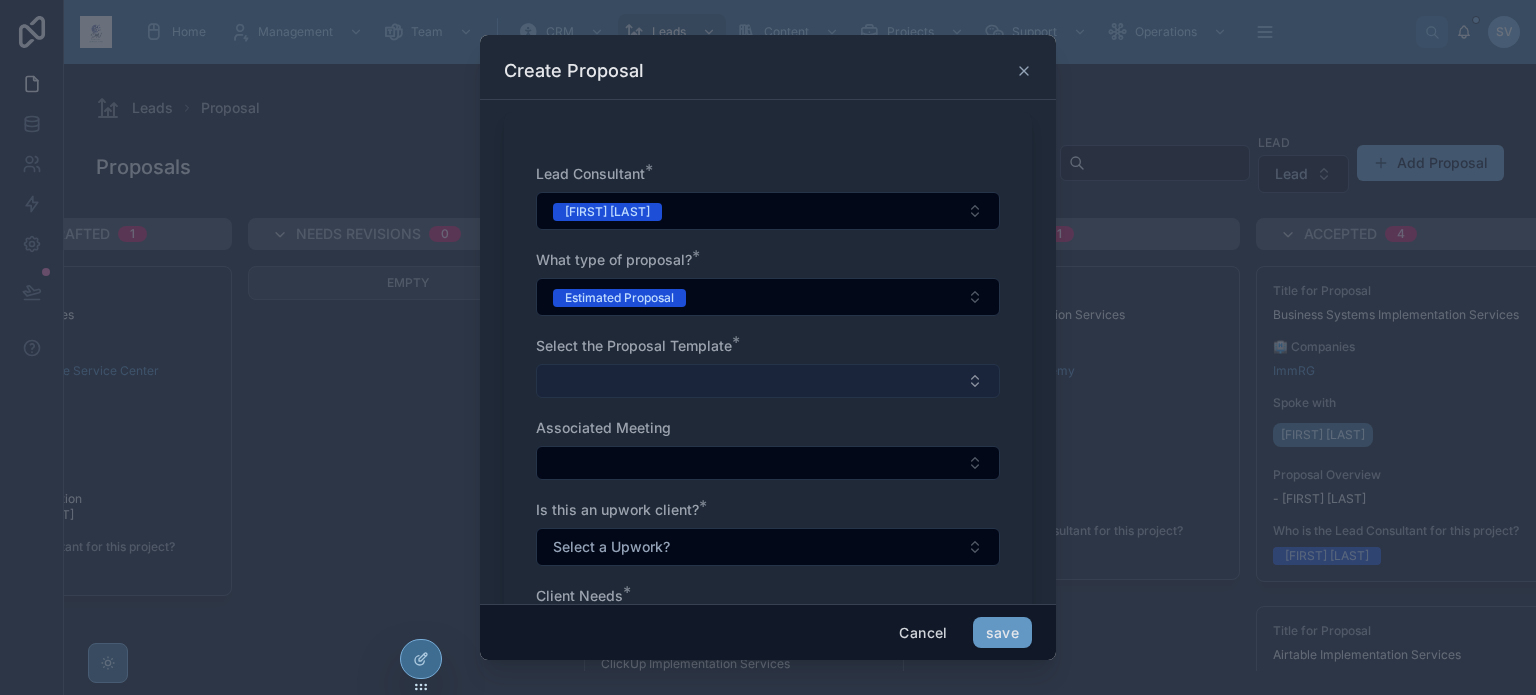 click at bounding box center (768, 381) 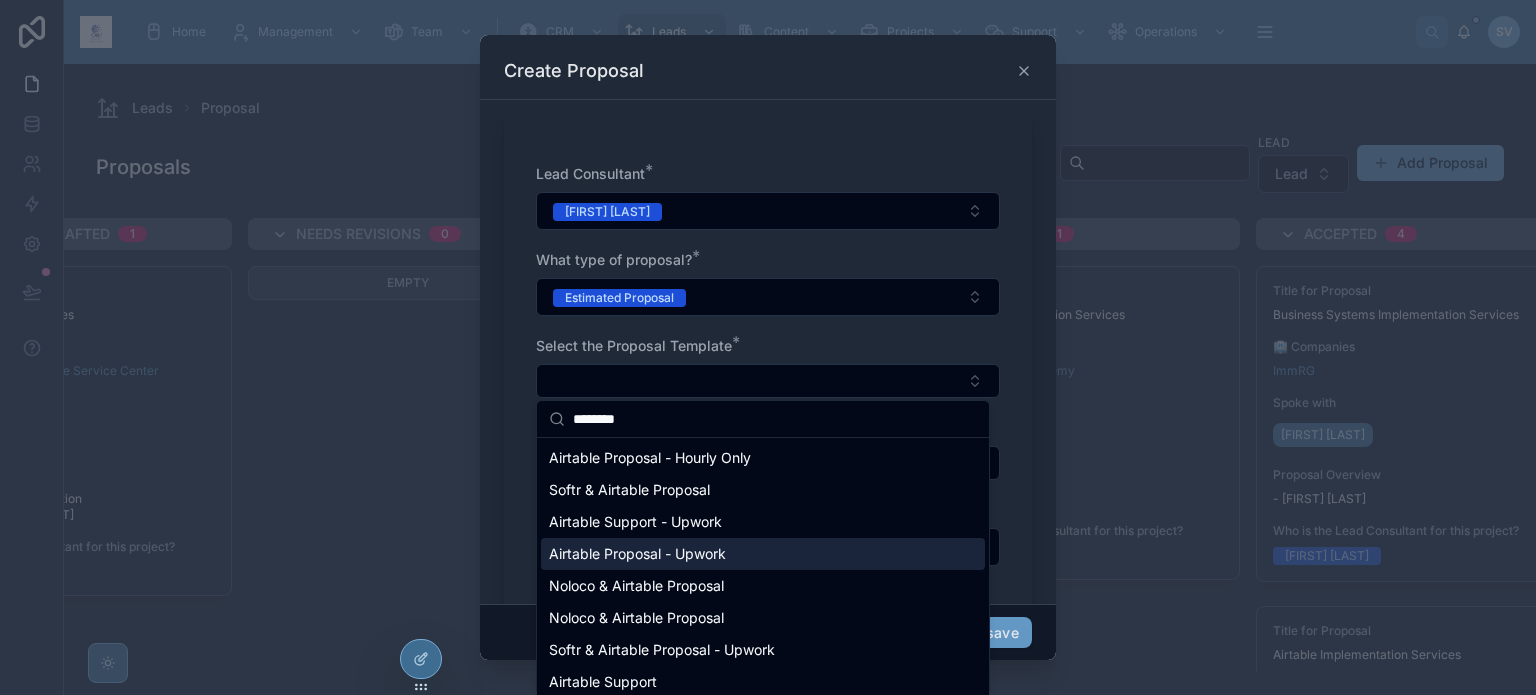 type on "********" 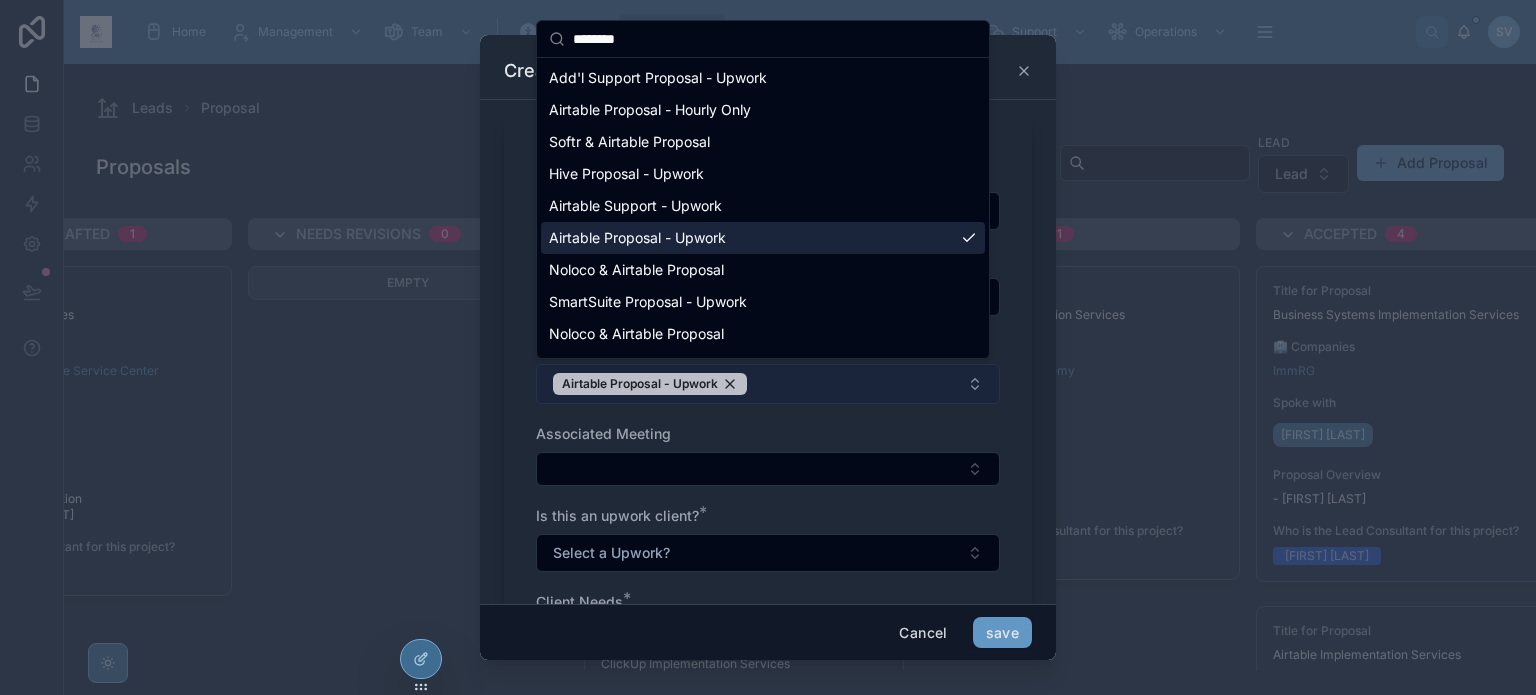 click on "Airtable Proposal - Upwork" at bounding box center (650, 384) 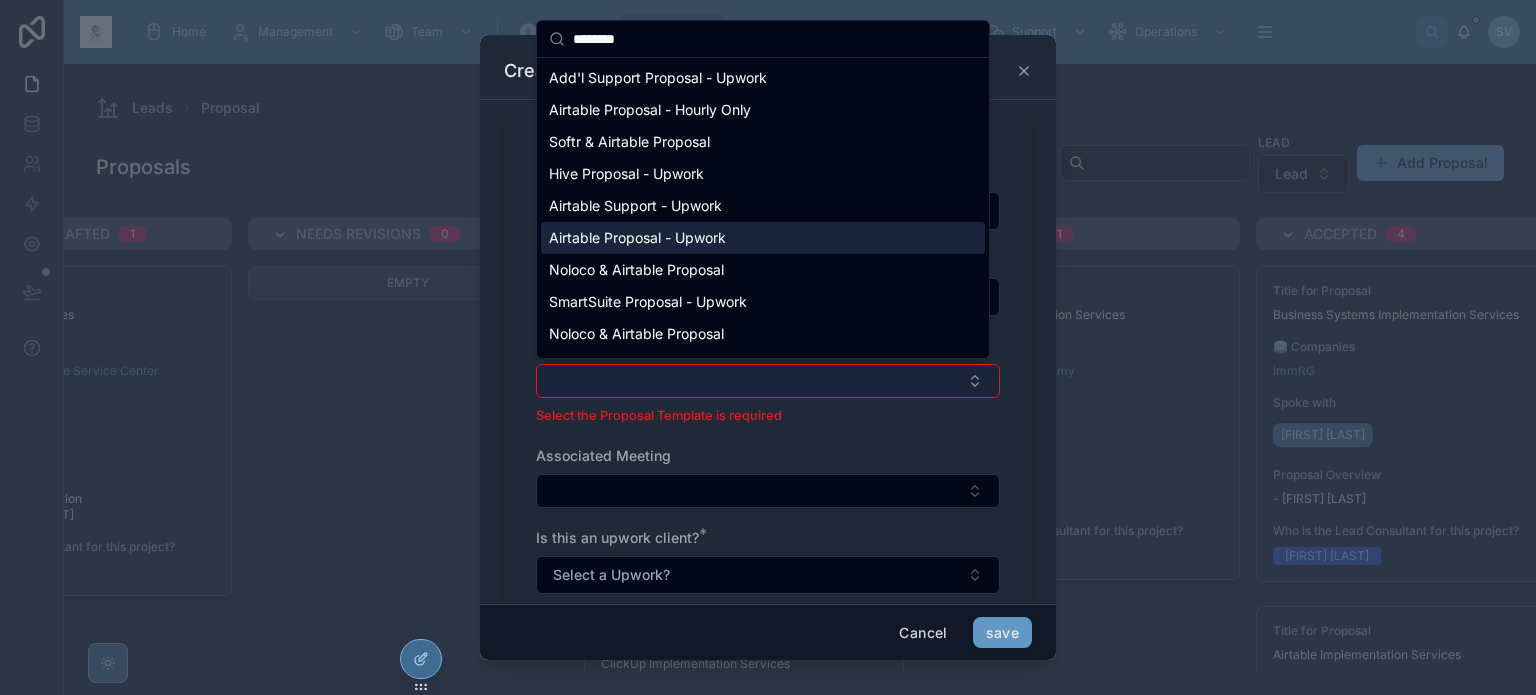 click at bounding box center [768, 381] 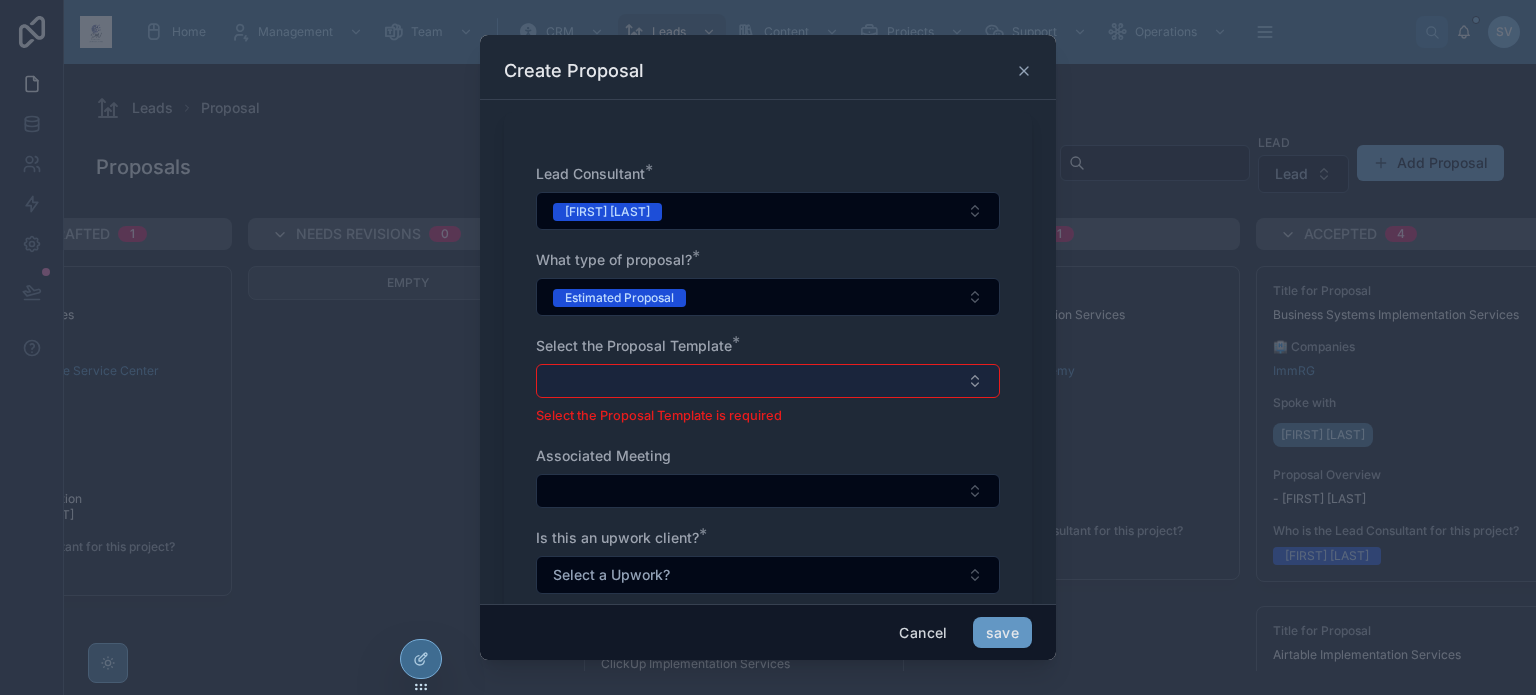 click at bounding box center (768, 381) 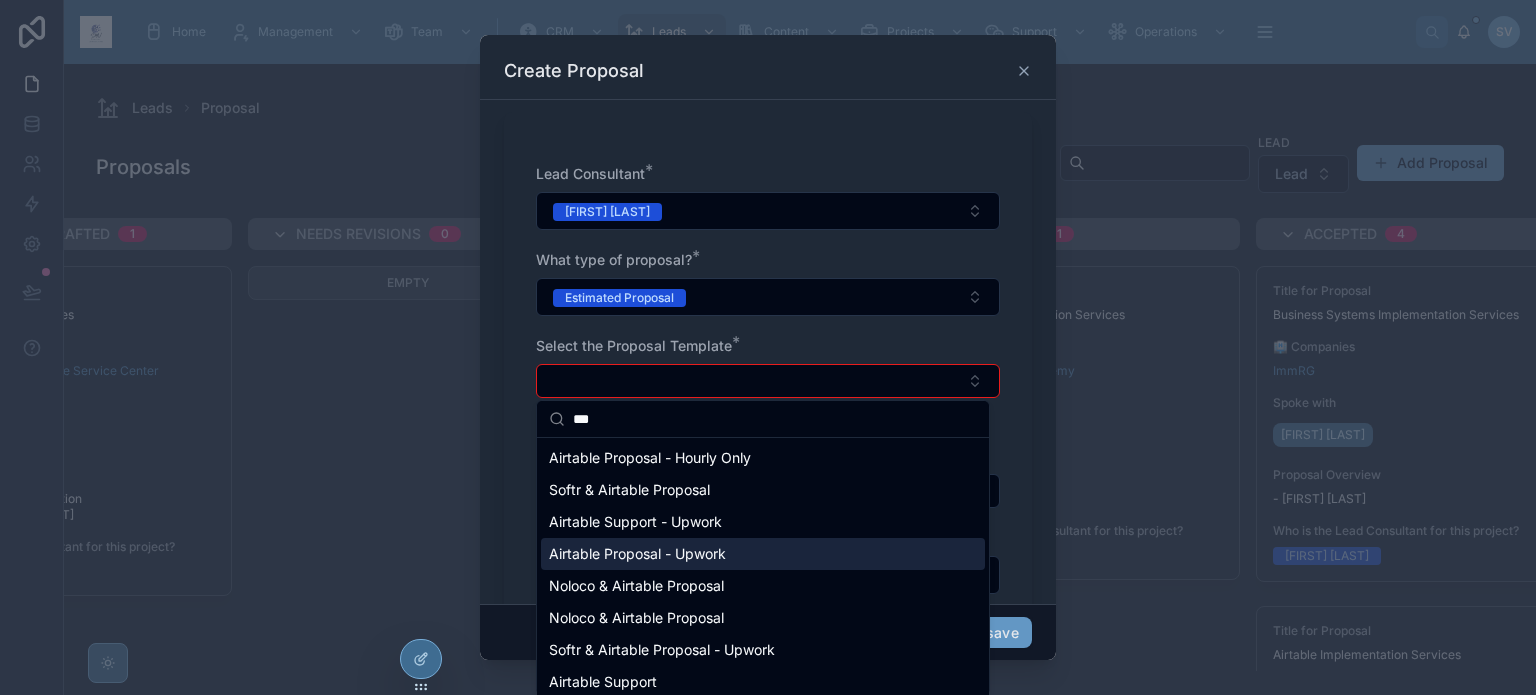 type on "***" 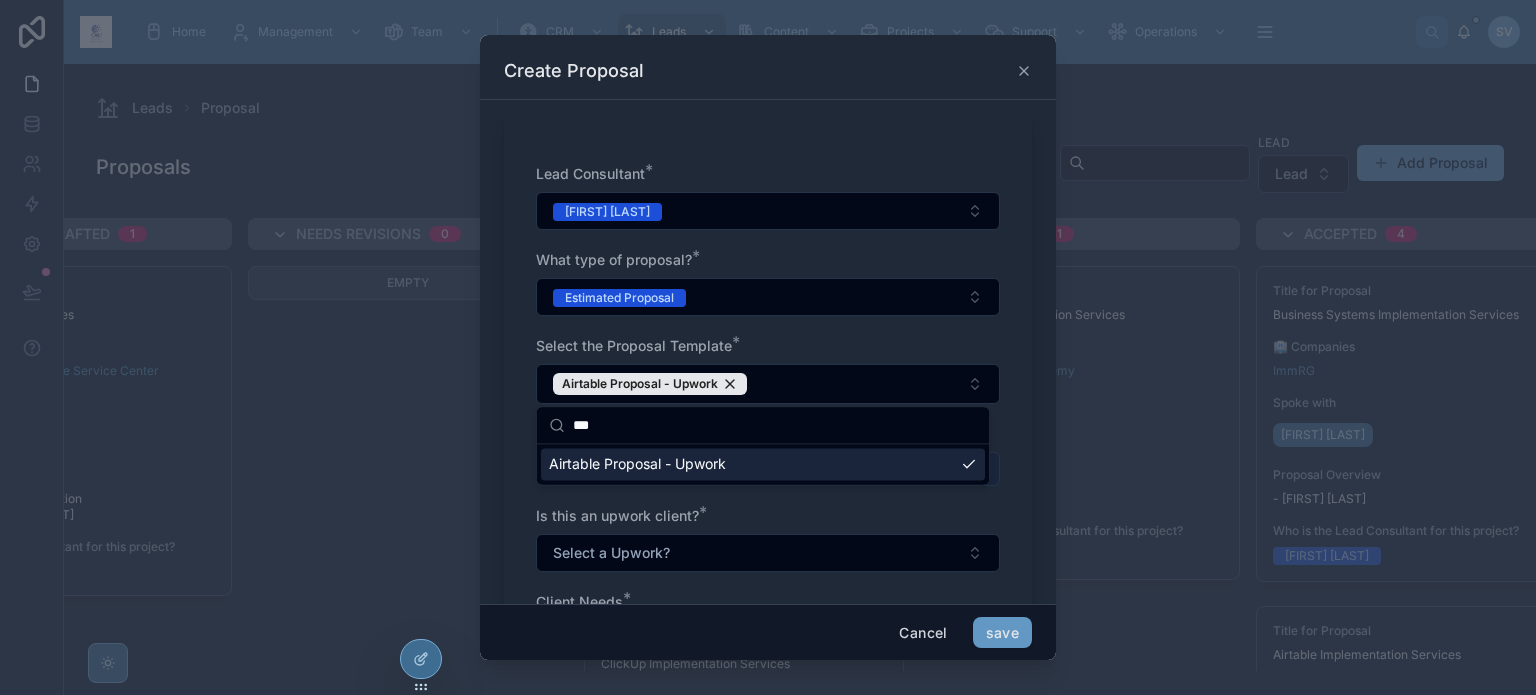click on "[FIRST] [LAST] Leads Proposal Proposals Lead Lead Add Proposal Not Started 0 Empty Drafted 0 Empty Drafted in Plutio 2 Title for Proposal Airtable Implementation Services 🏨 Companies [COMPANY_NAME] Spoke with [FIRST] [LAST] Proposal Overview SmartSuite Implementation Services - [FIRST] [LAST] Who is the Lead Consultant for this project? [FIRST] [LAST] Title for Proposal Airtable Implementation Services 🏨 Companies [COMPANY_NAME] Spoke with [FIRST] [LAST] Proposal Overview - [FIRST] [LAST] Who is the Lead Consultant for this project? [FIRST] [LAST] Sent to Be Drafted 1 Title for Proposal Airtable Support Services 🏨 Companies [COMPANY_NAME] Spoke with [FIRST] [LAST] Proposal Overview Zite Workshop Registration Platform - [FIRST] [LAST] Who is the Lead Consultant for this project? -- Needs Revisions 0 Empty Sent 4 Title for Proposal ClickUp Implementation Services" at bounding box center [800, 347] 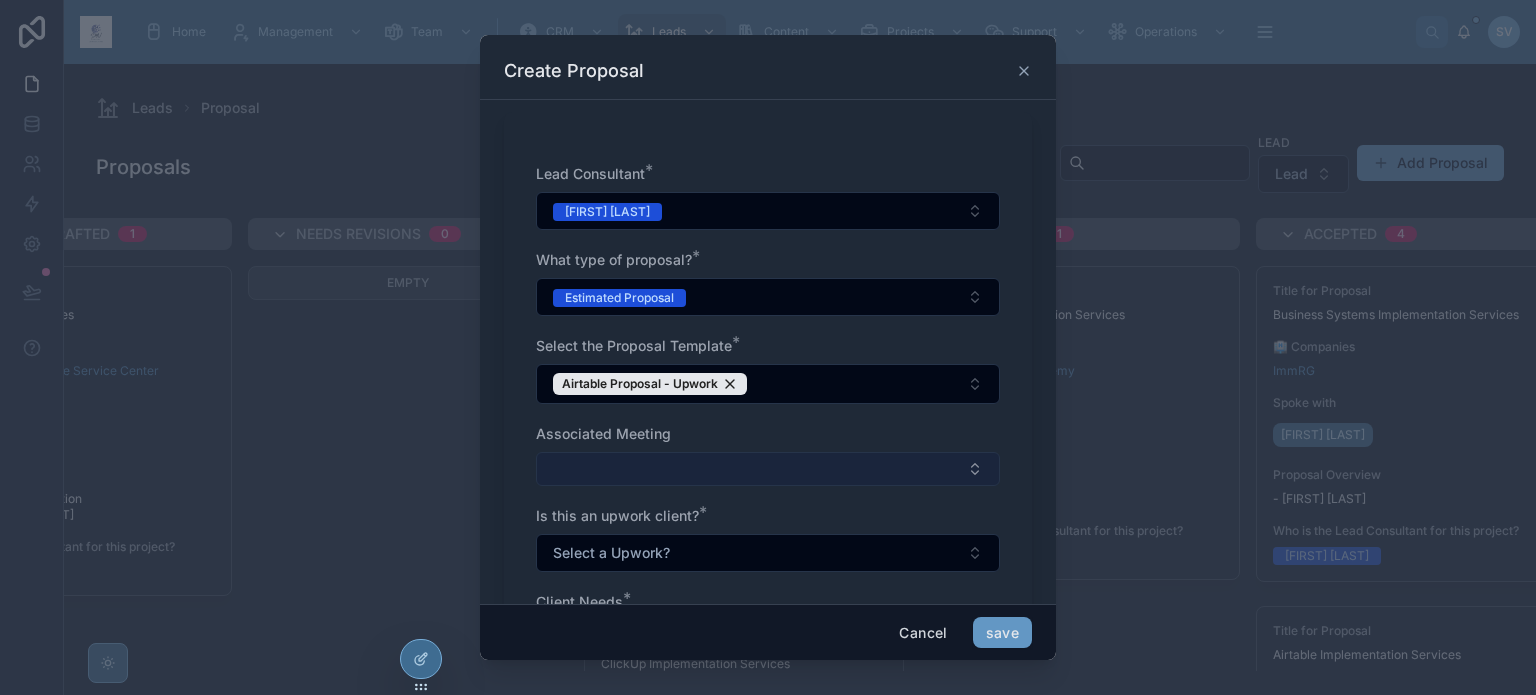 click at bounding box center (768, 469) 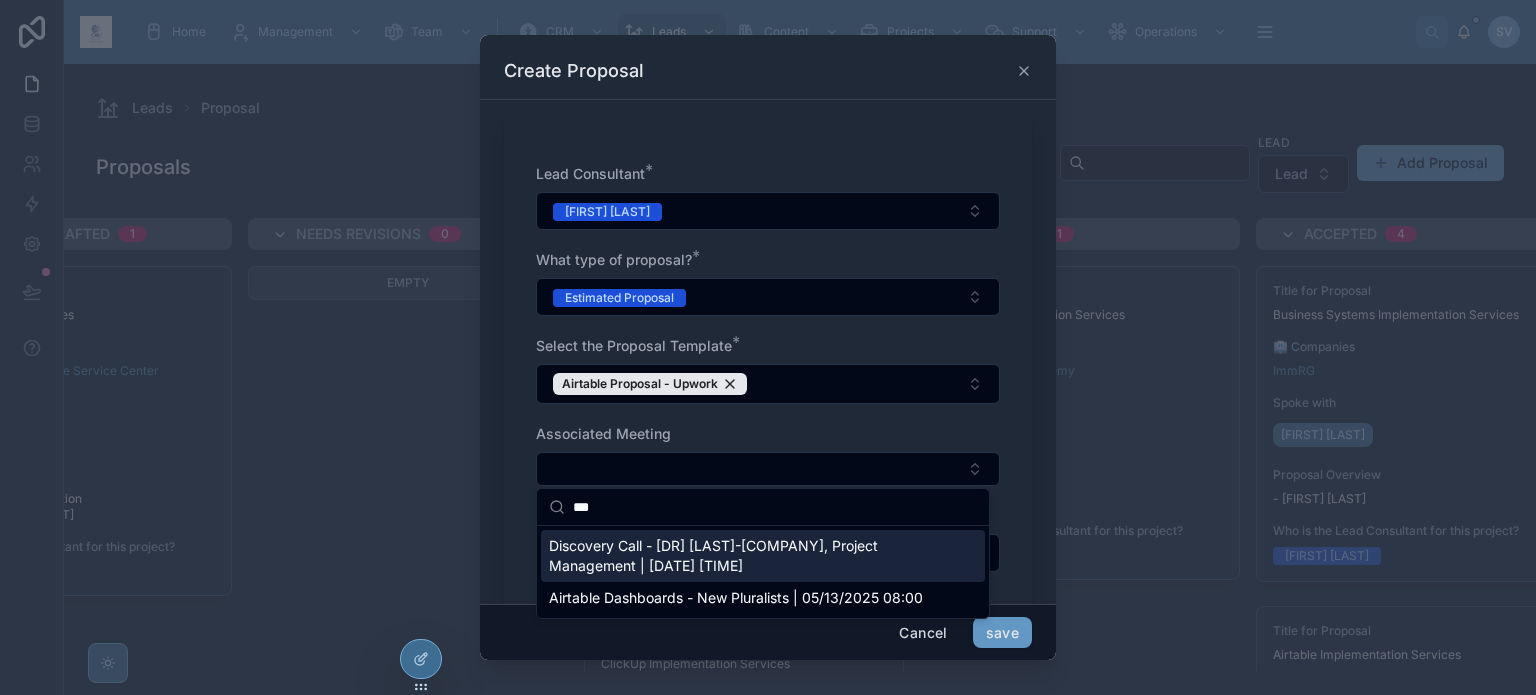 type on "***" 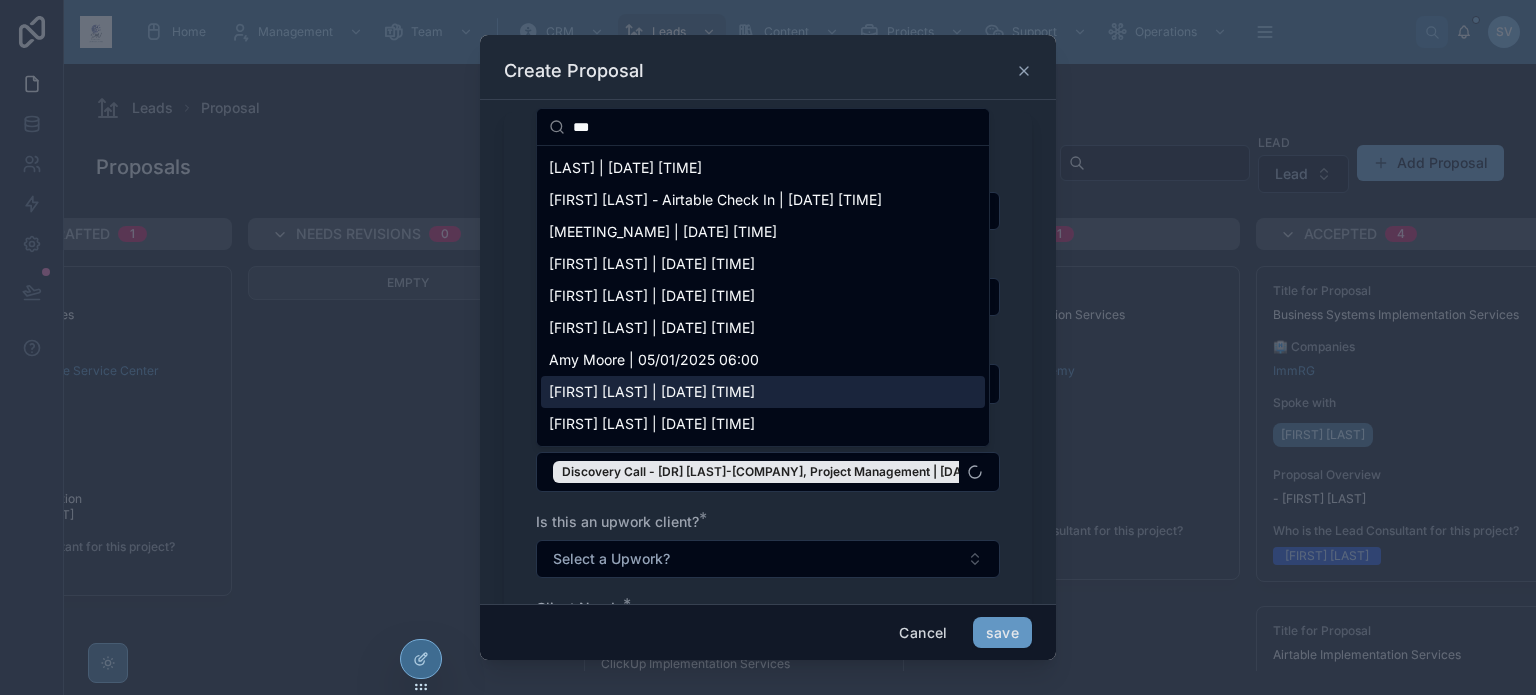 scroll, scrollTop: 100, scrollLeft: 0, axis: vertical 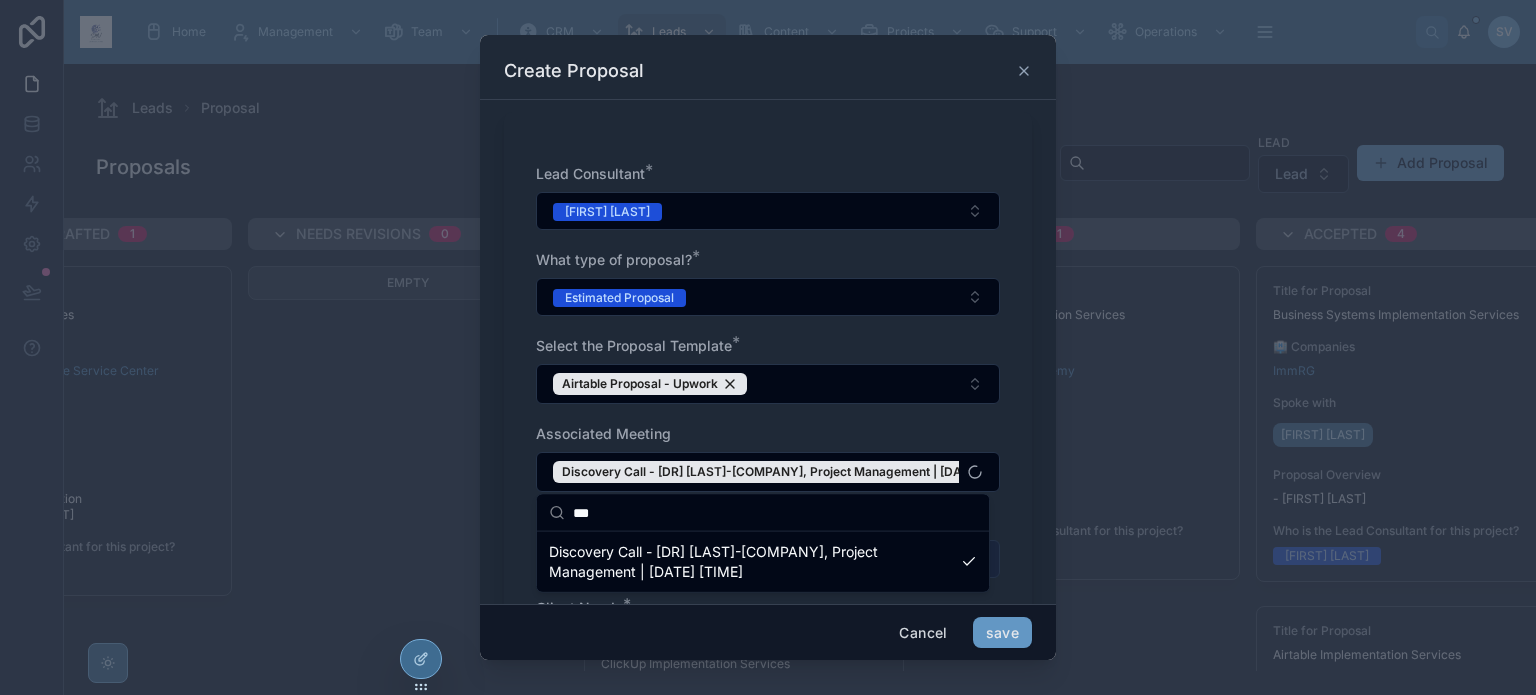 click on "[FIRST] [LAST] Leads Proposal Proposals Lead Lead Add Proposal Not Started 0 Empty Drafted 0 Empty Drafted in Plutio 2 Title for Proposal Airtable Implementation Services 🏨 Companies [COMPANY_NAME] Spoke with [FIRST] [LAST] Proposal Overview SmartSuite Implementation Services - [FIRST] [LAST] Who is the Lead Consultant for this project? [FIRST] [LAST] Title for Proposal Airtable Implementation Services 🏨 Companies [COMPANY_NAME] Spoke with [FIRST] [LAST] Proposal Overview - [FIRST] [LAST] Who is the Lead Consultant for this project? [FIRST] [LAST] Sent to Be Drafted 1 Title for Proposal Airtable Support Services 🏨 Companies [COMPANY_NAME] Spoke with [FIRST] [LAST] Proposal Overview Zite Workshop Registration Platform - [FIRST] [LAST] Who is the Lead Consultant for this project? -- Needs Revisions 0 Empty Sent 4 Title for Proposal ClickUp Implementation Services" at bounding box center [800, 347] 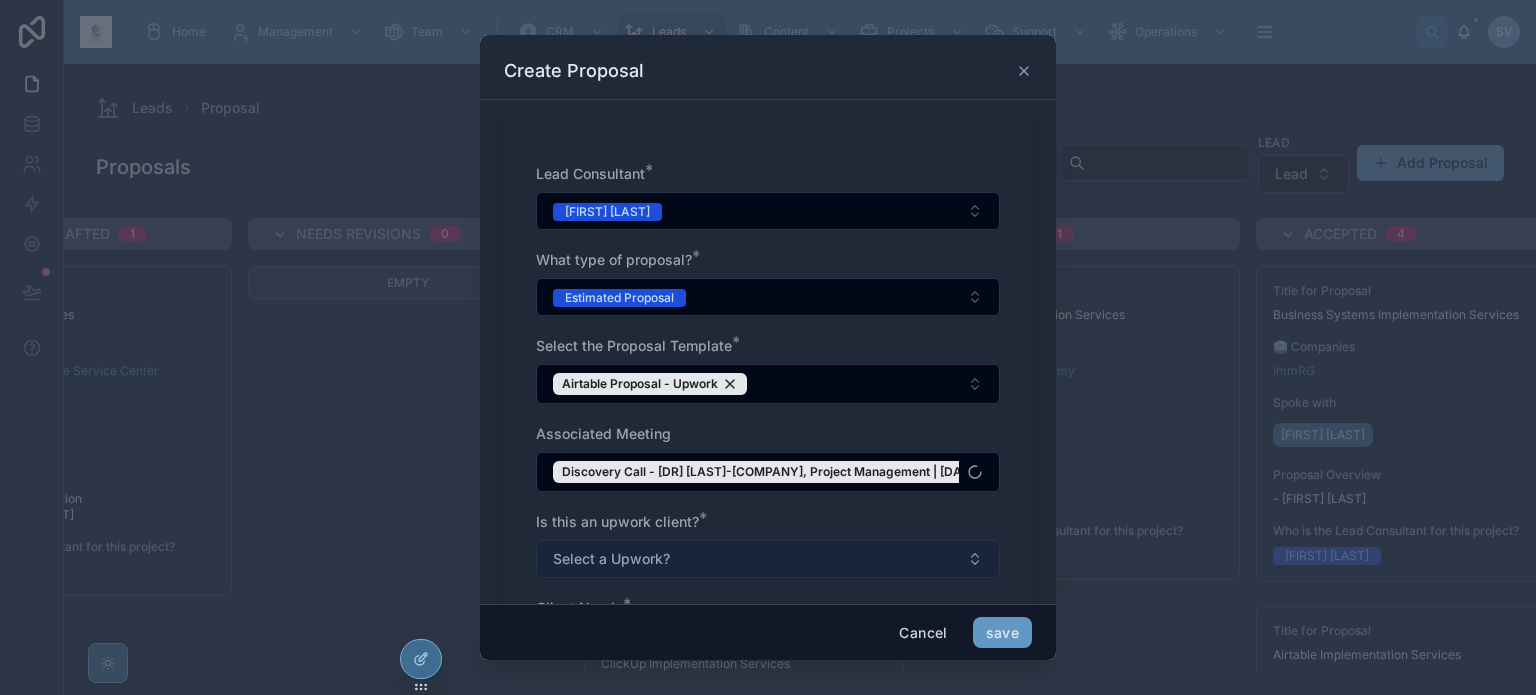 click on "Select a Upwork?" at bounding box center [611, 559] 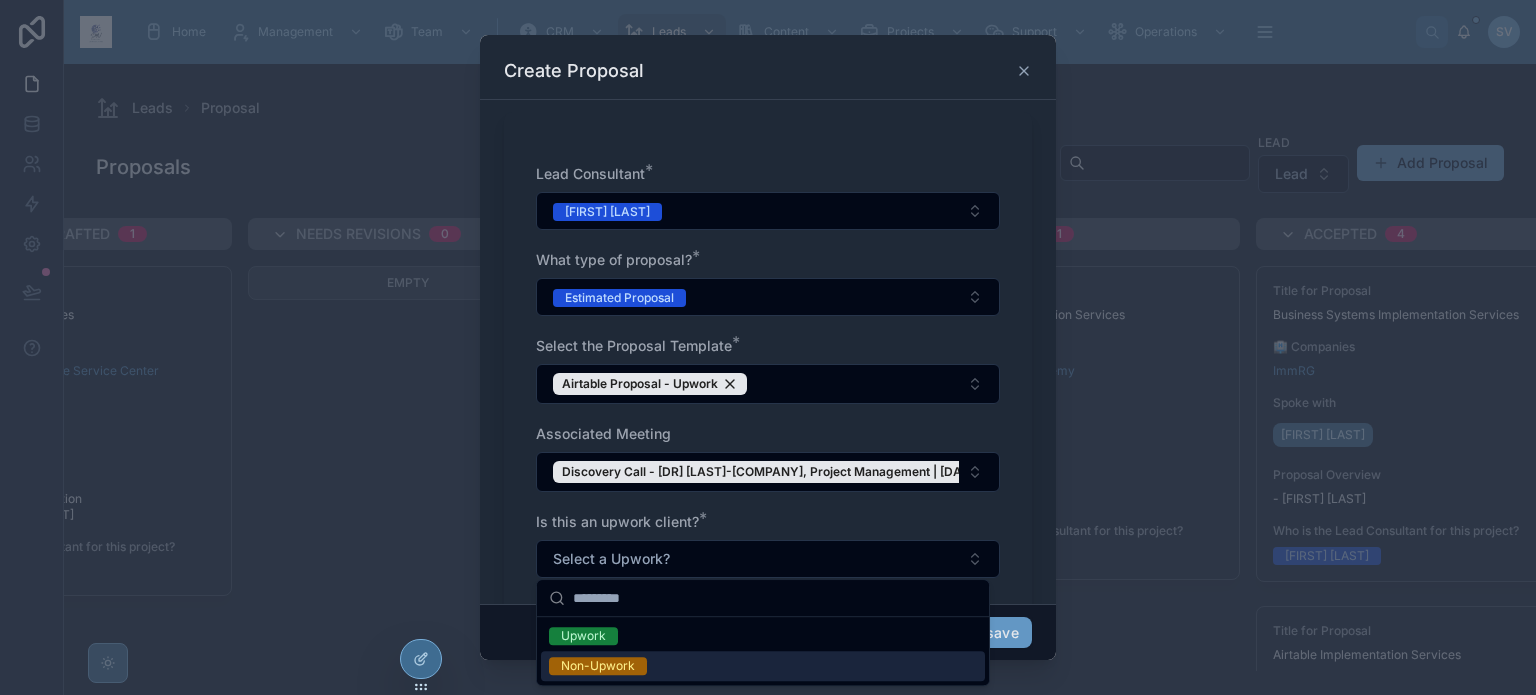 click on "Non-Upwork" at bounding box center (598, 666) 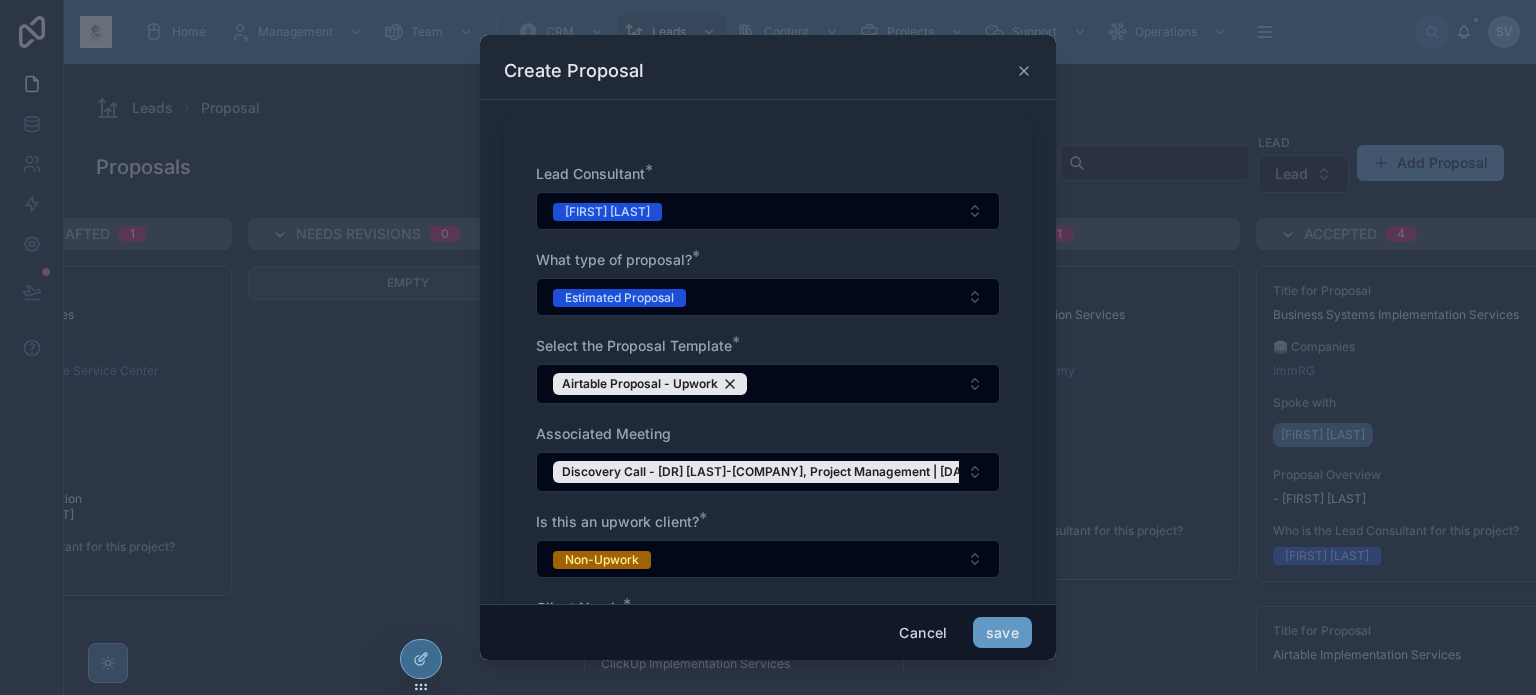 click on "Lead Consultant * [FIRST] [LAST] What type of proposal? * Estimated Proposal Select the Proposal Template * Airtable Proposal - Upwork Associated Meeting Discovery Call - [FIRST] [LAST]-[COMPANY], [SERVICE] | [DATE] [TIME] Is this an upwork client? * Non-Upwork Client Needs *" at bounding box center [768, 425] 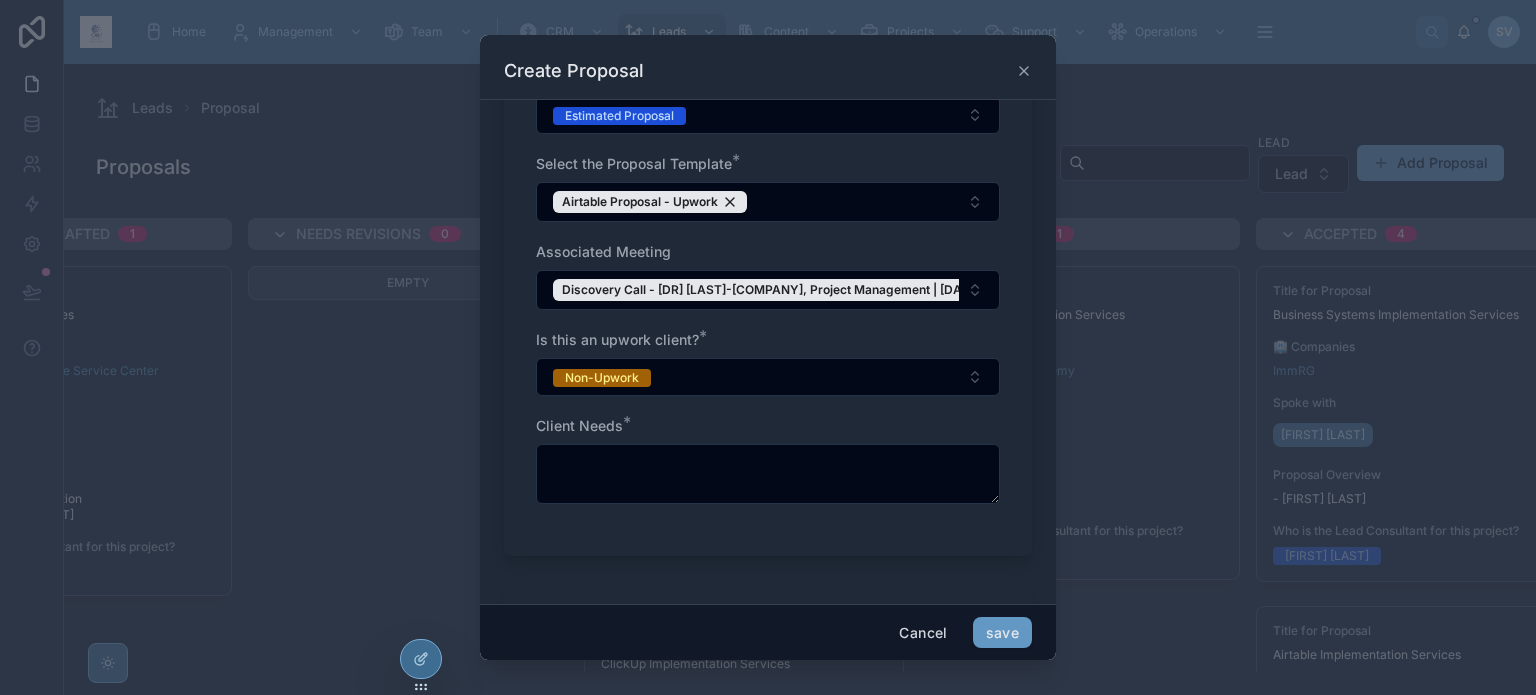 scroll, scrollTop: 500, scrollLeft: 0, axis: vertical 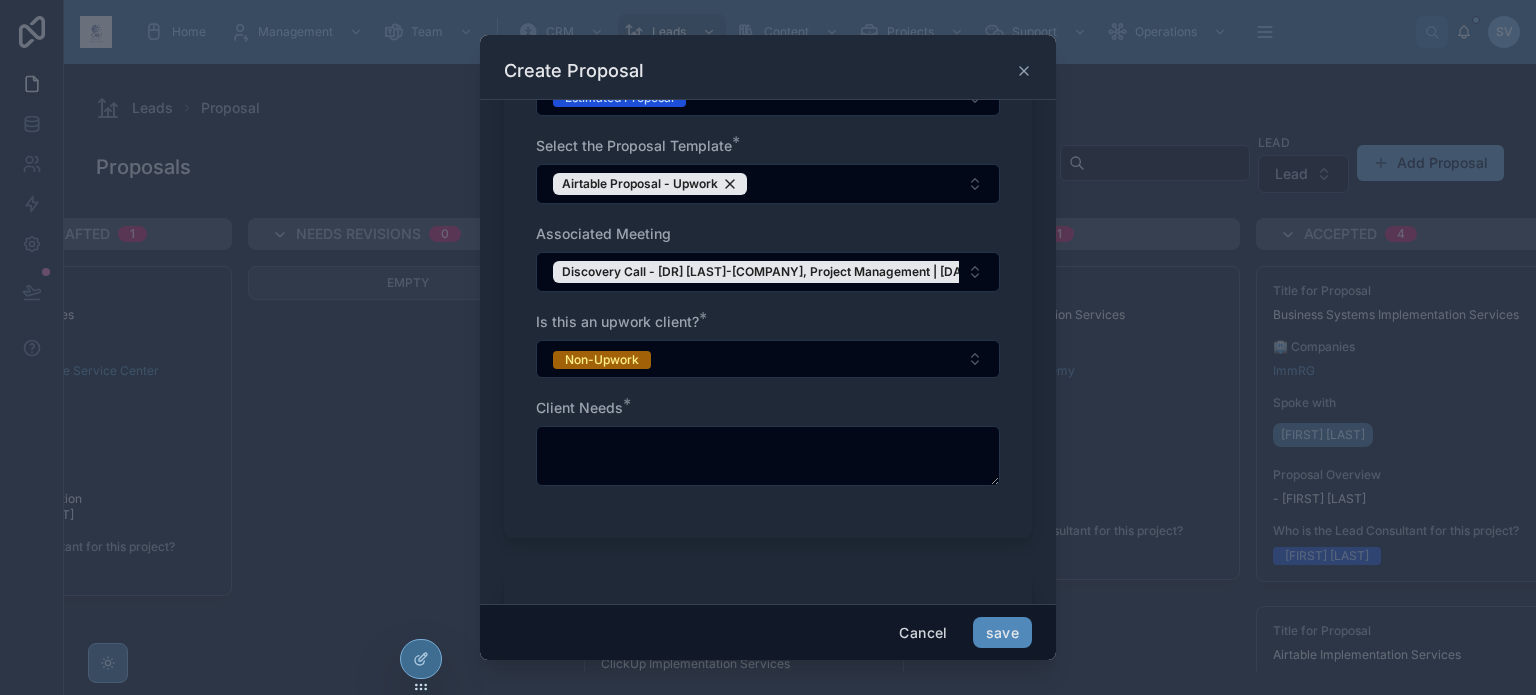 click on "save" at bounding box center [1002, 633] 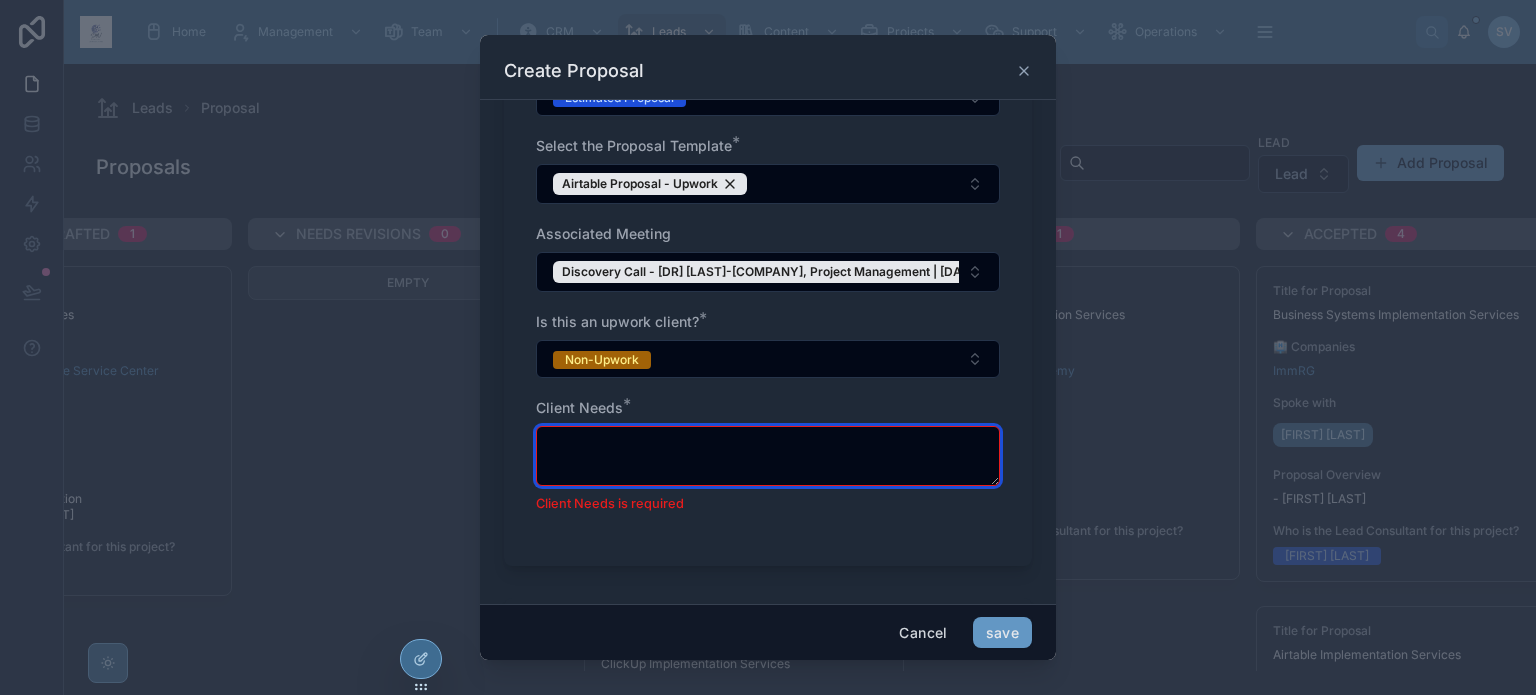 click at bounding box center [768, 456] 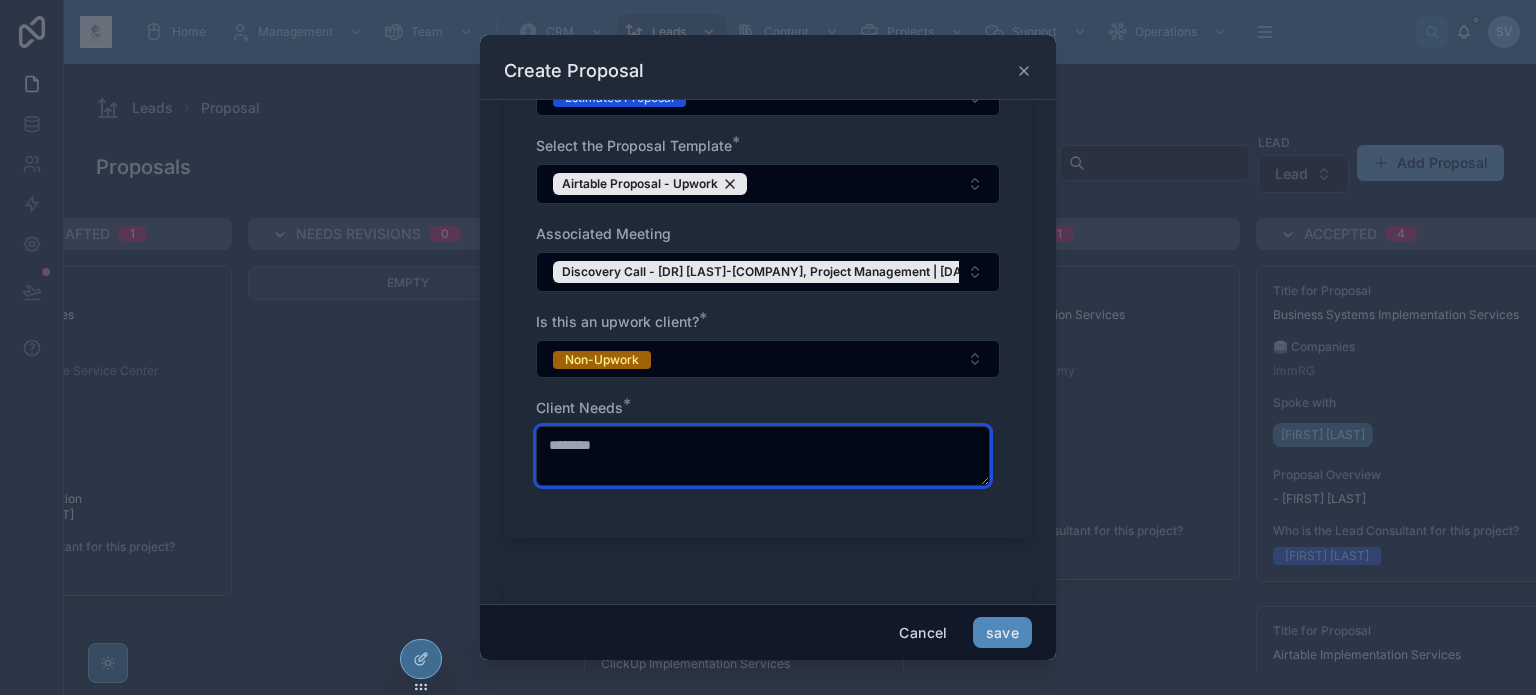 type on "********" 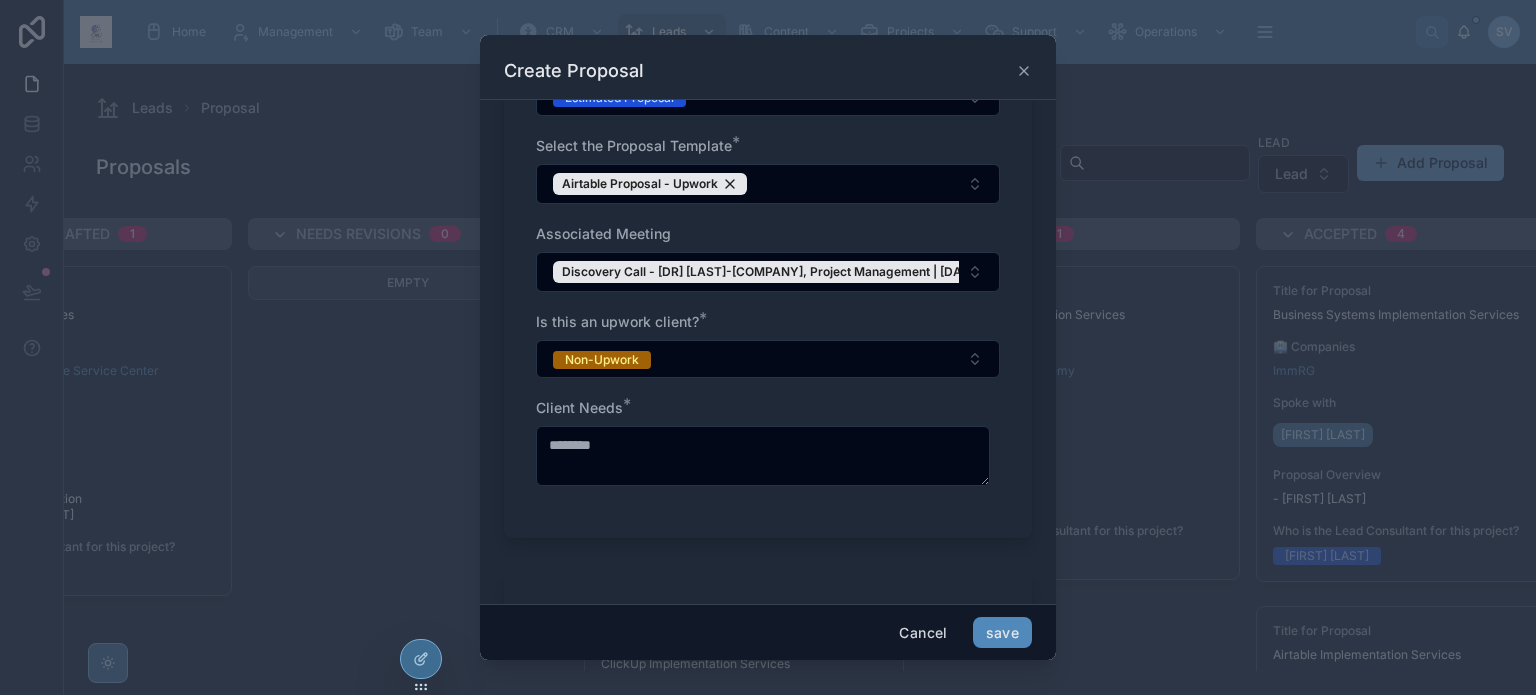 click on "save" at bounding box center [1002, 633] 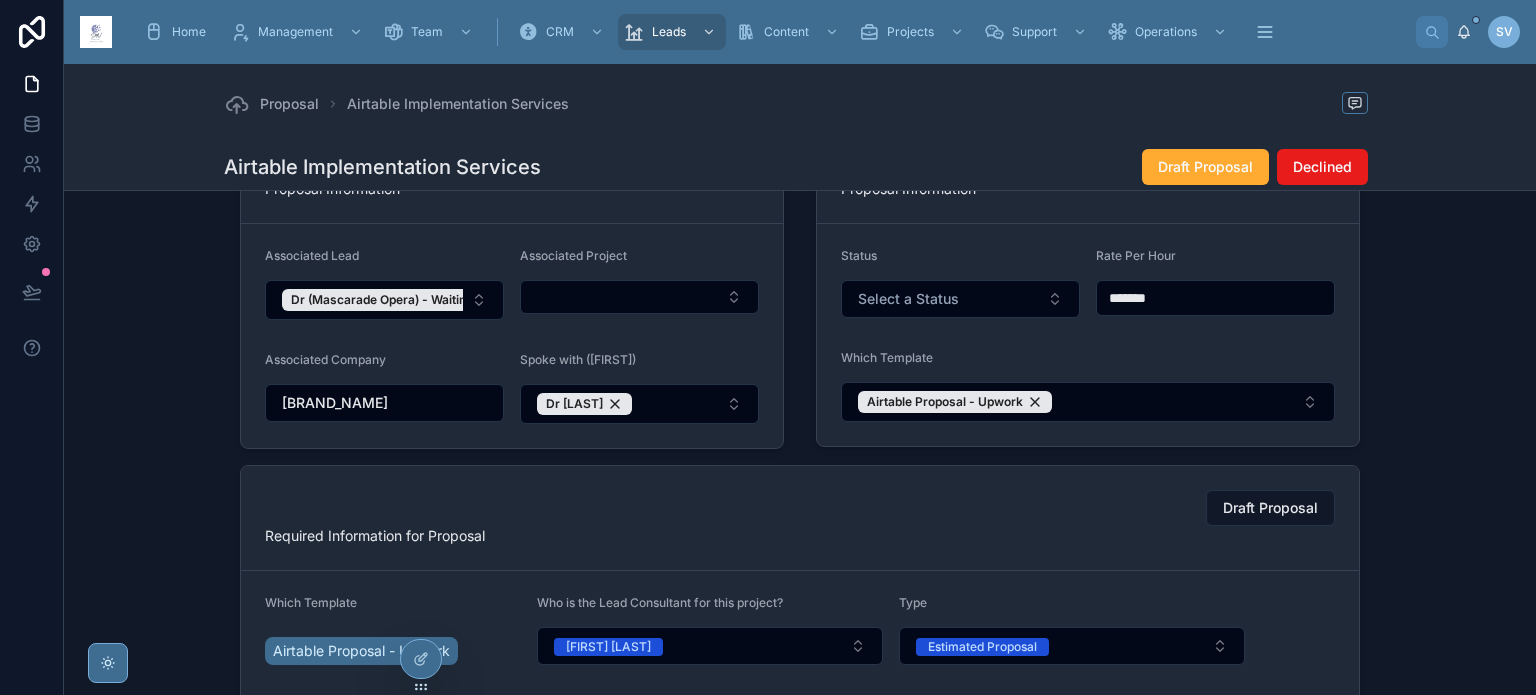scroll, scrollTop: 300, scrollLeft: 0, axis: vertical 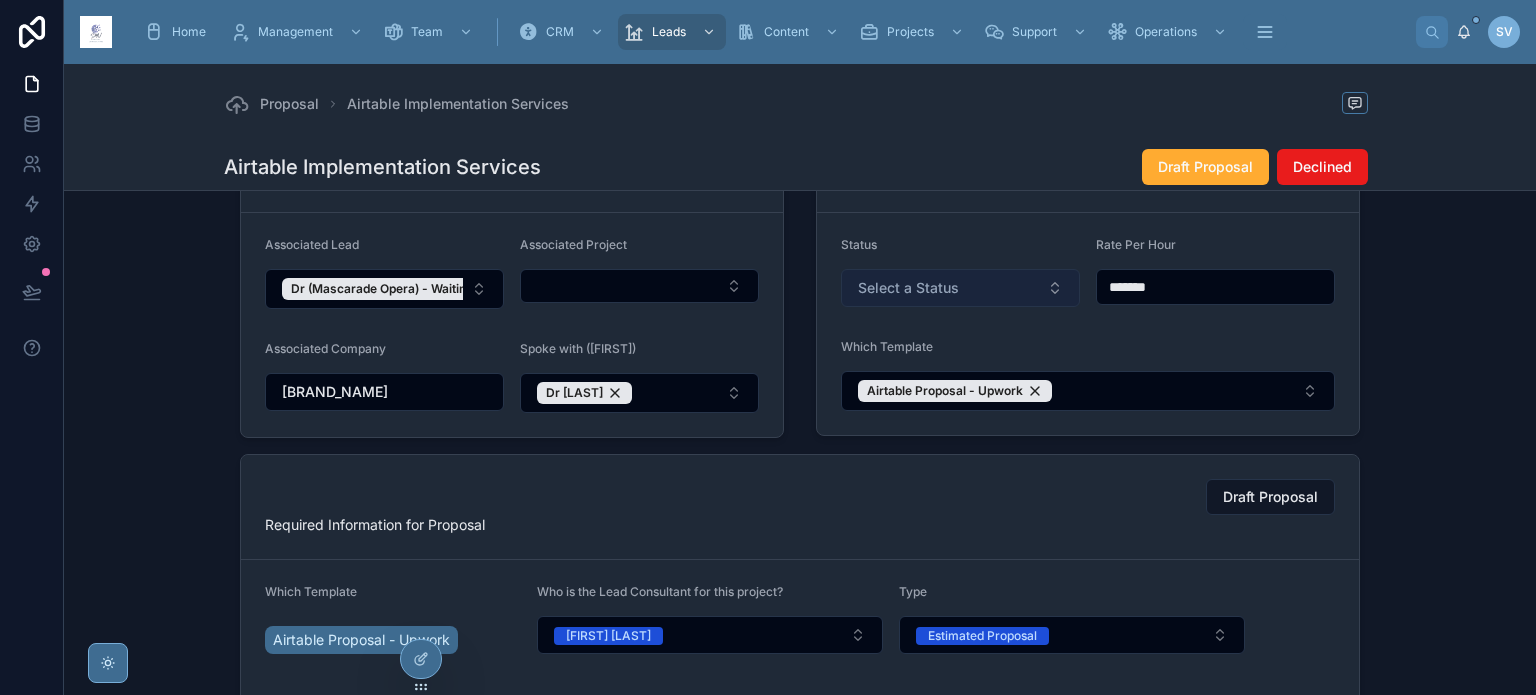 click on "Select a Status" at bounding box center (960, 288) 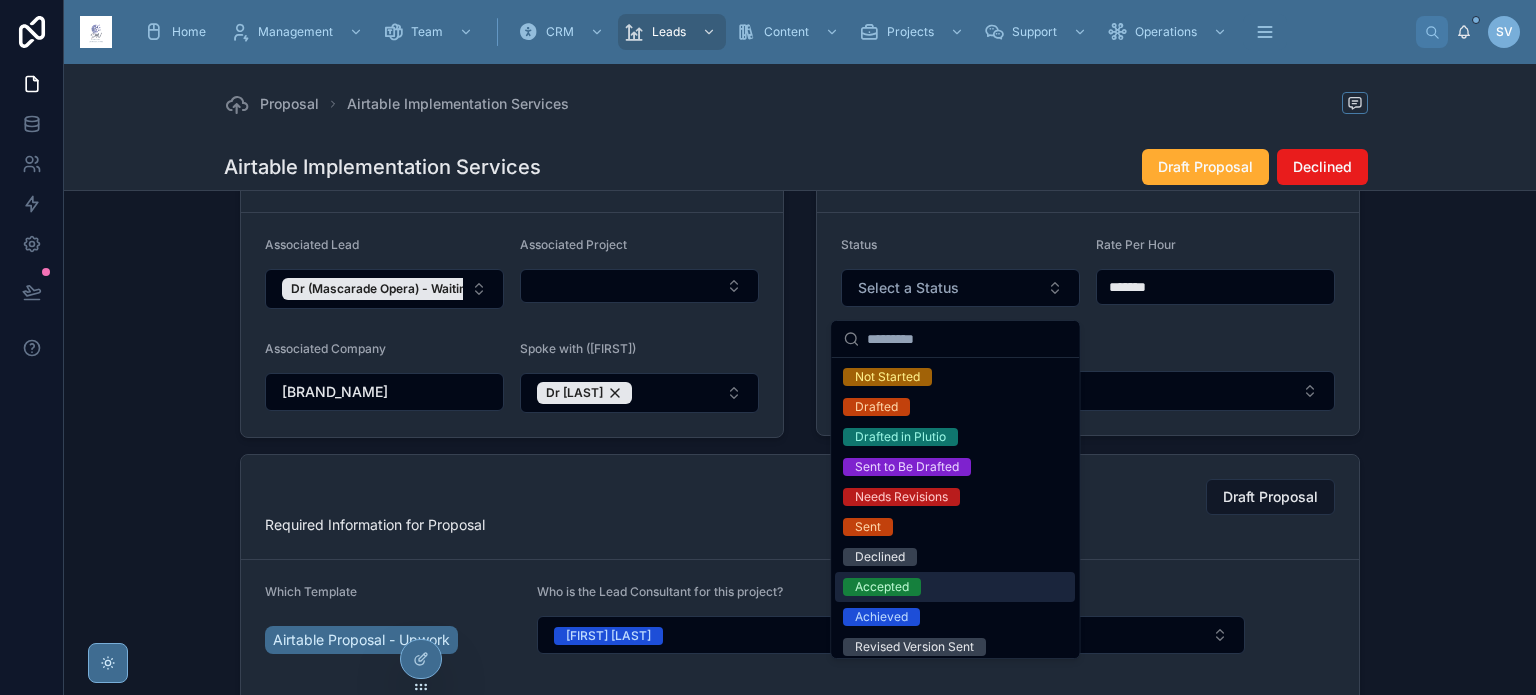 click on "Accepted" at bounding box center (955, 587) 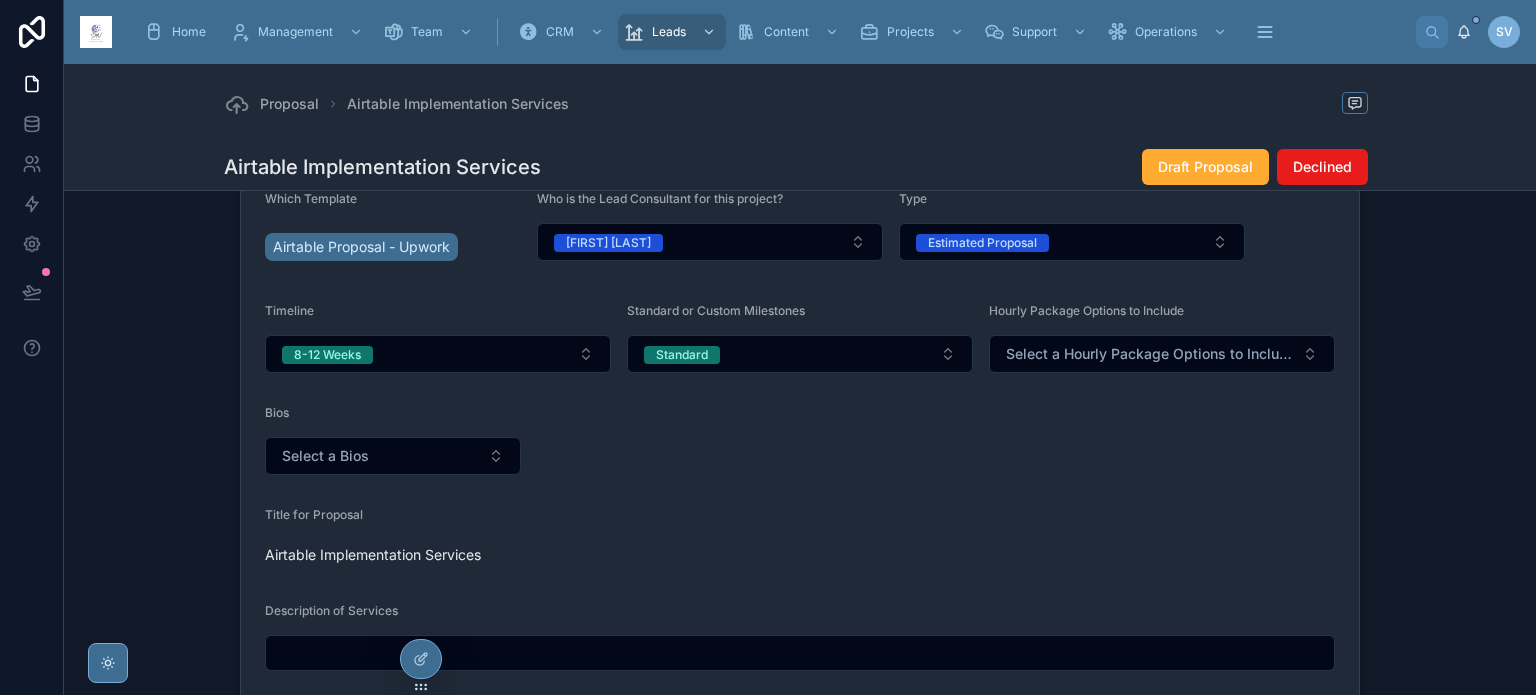 scroll, scrollTop: 700, scrollLeft: 0, axis: vertical 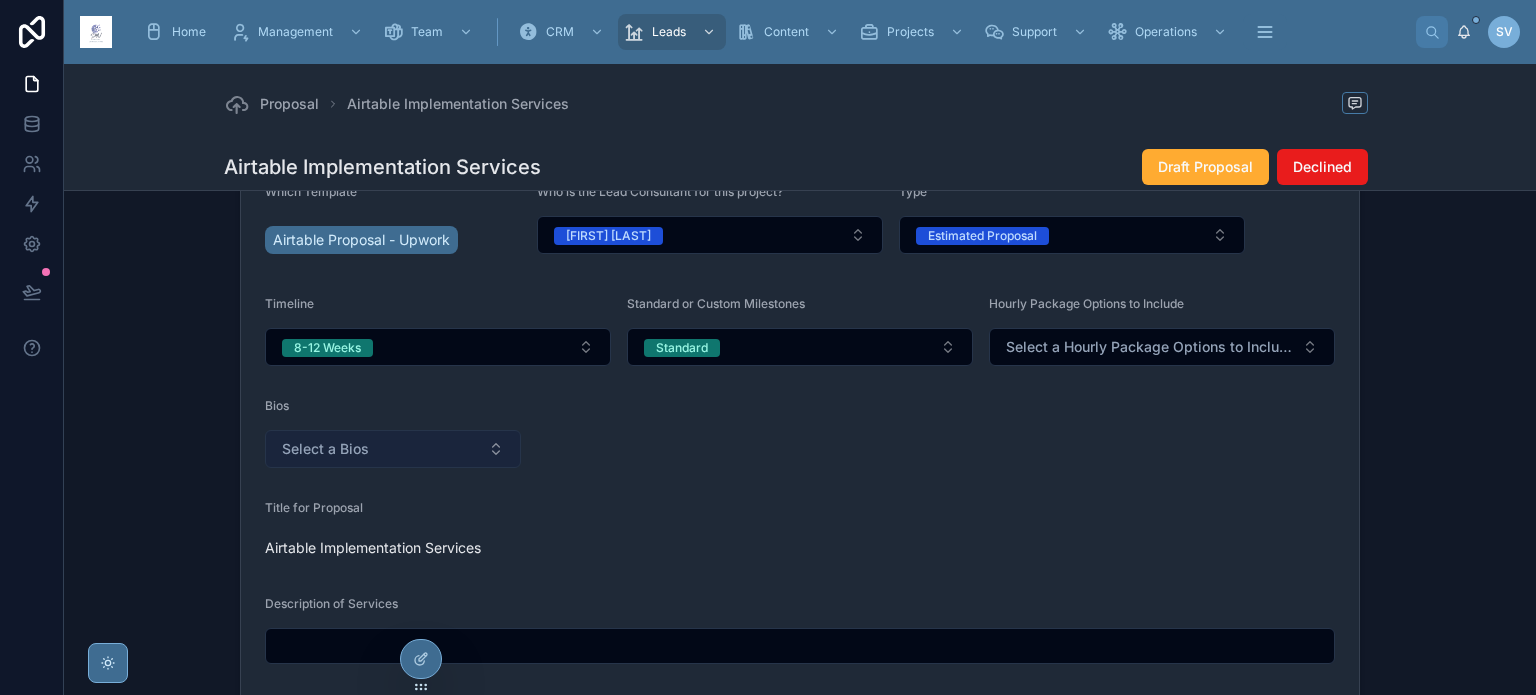 click on "Select a Bios" at bounding box center [393, 449] 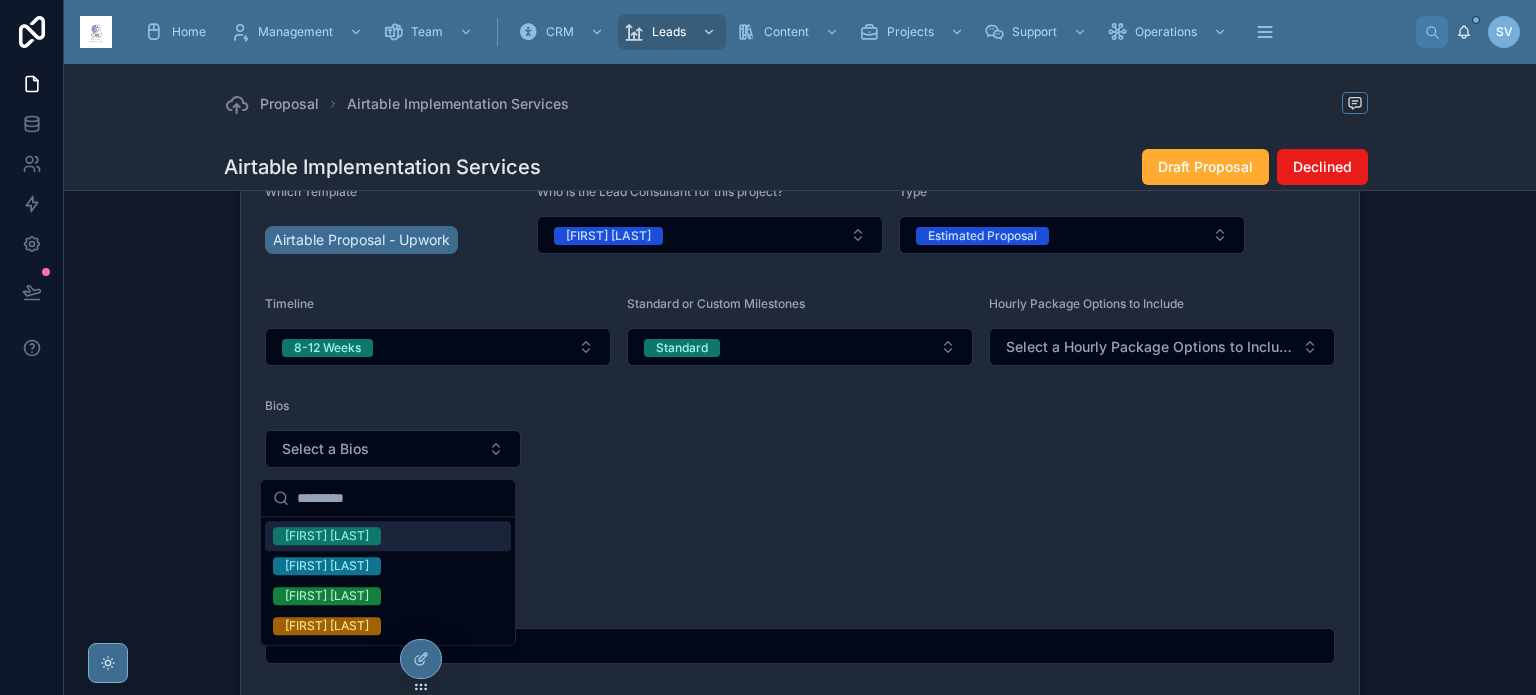 click on "[FIRST] [LAST]" at bounding box center (388, 536) 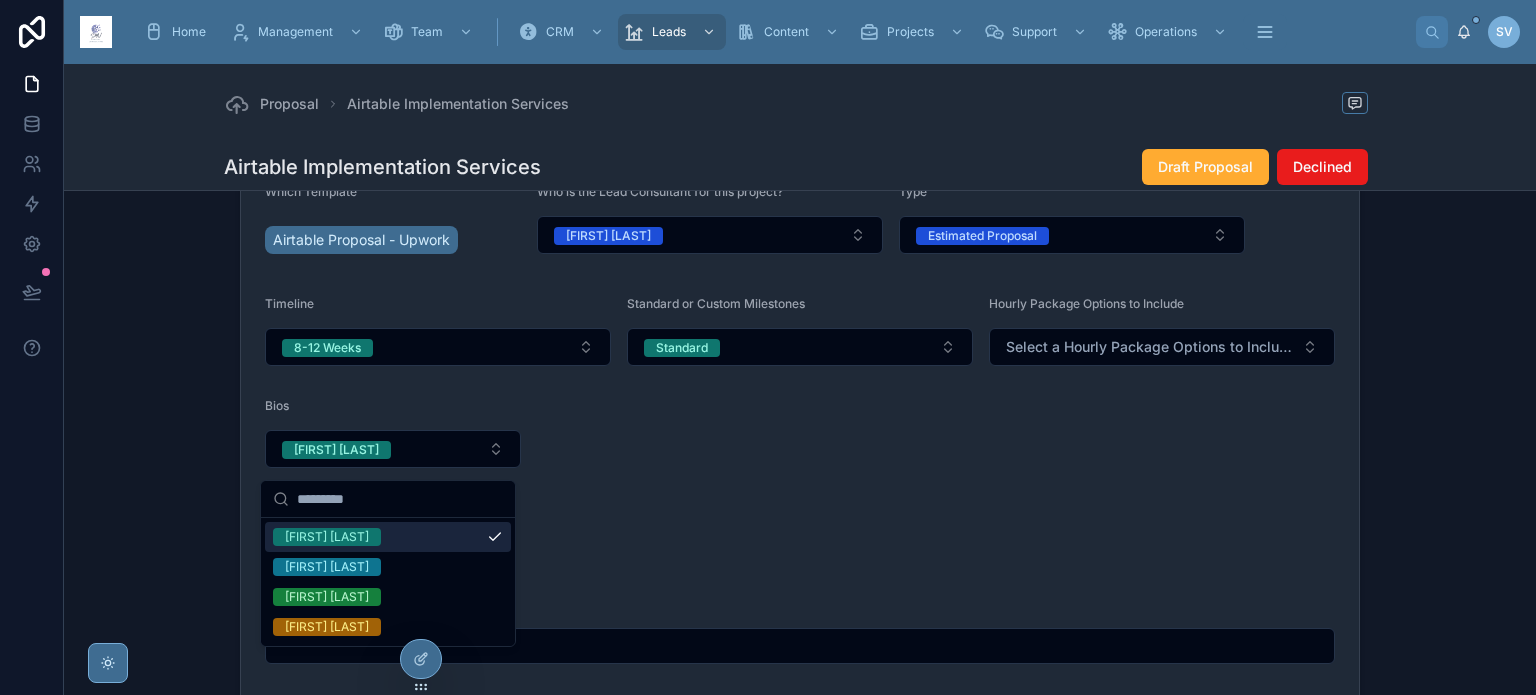 click on "Bios" at bounding box center (393, 410) 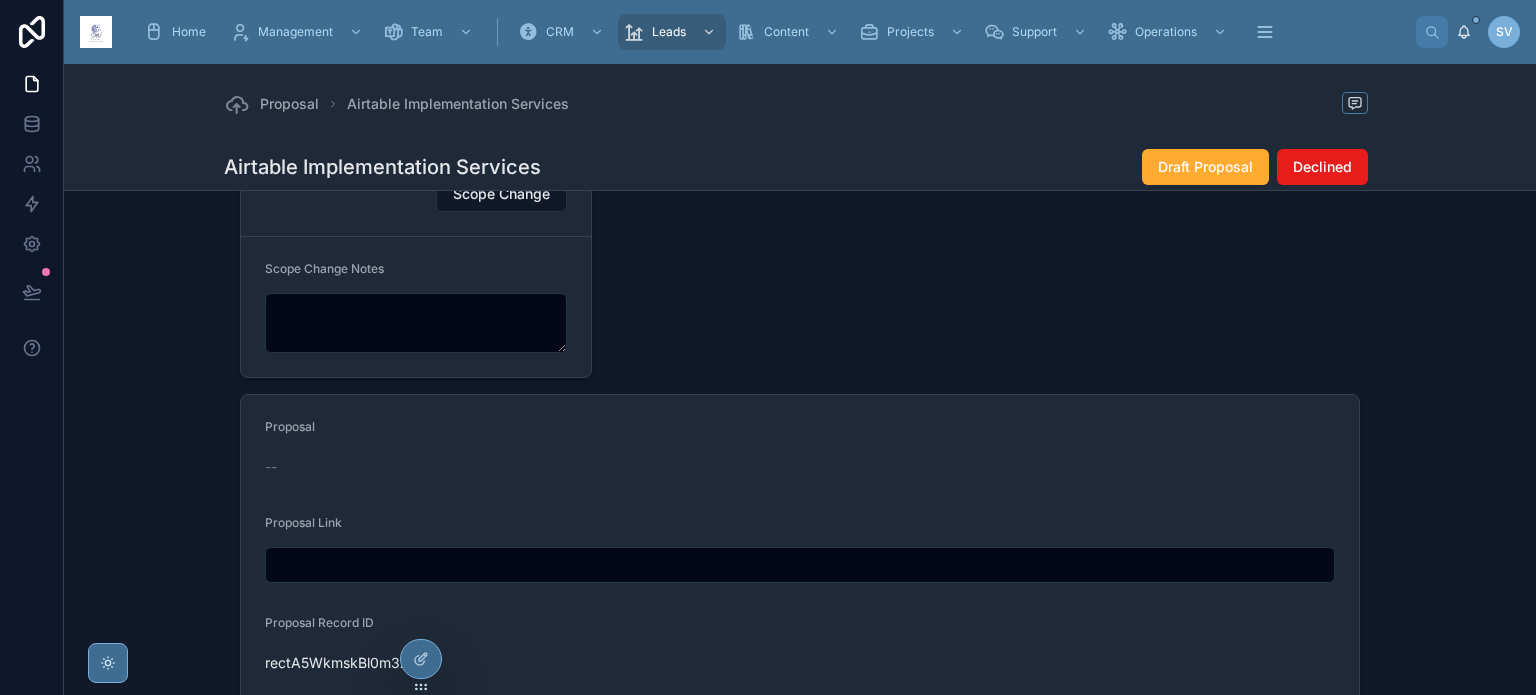 scroll, scrollTop: 1800, scrollLeft: 0, axis: vertical 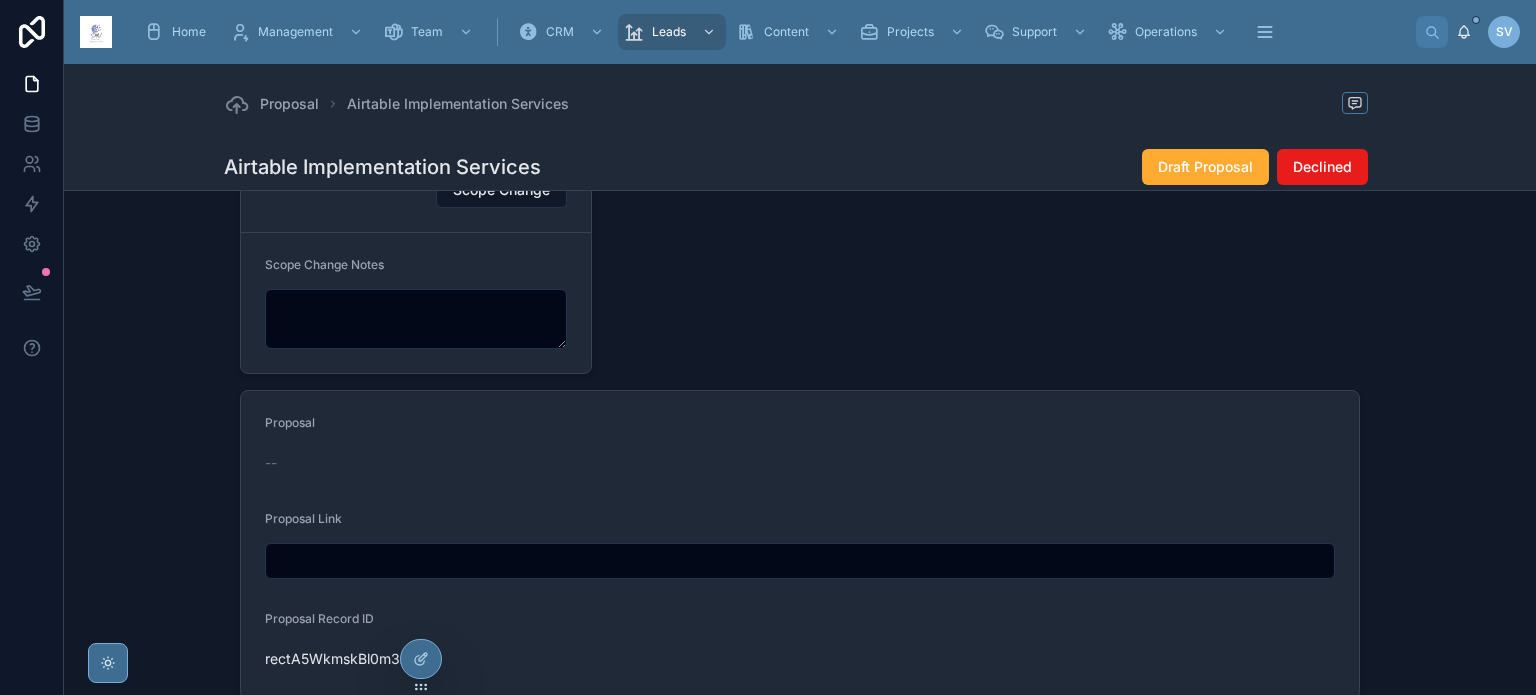 click at bounding box center (800, 561) 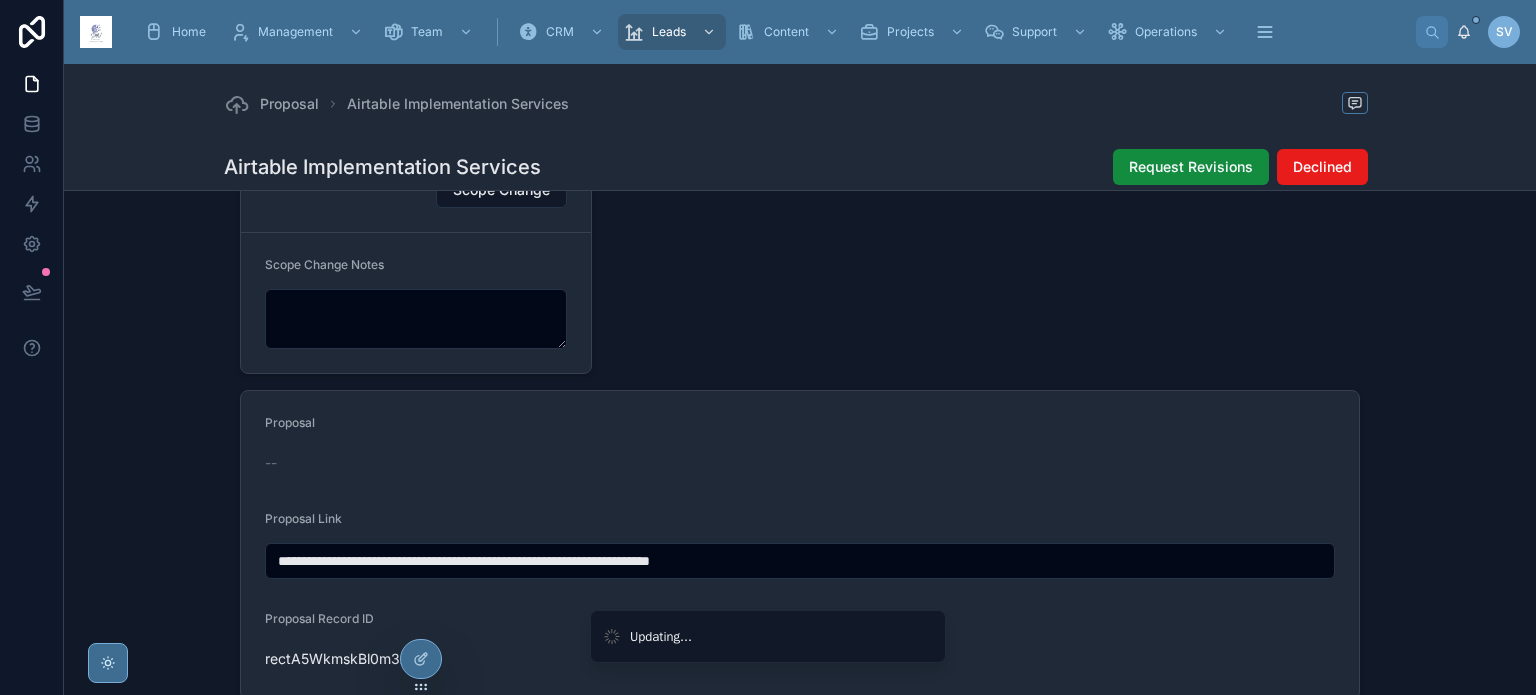 type on "**********" 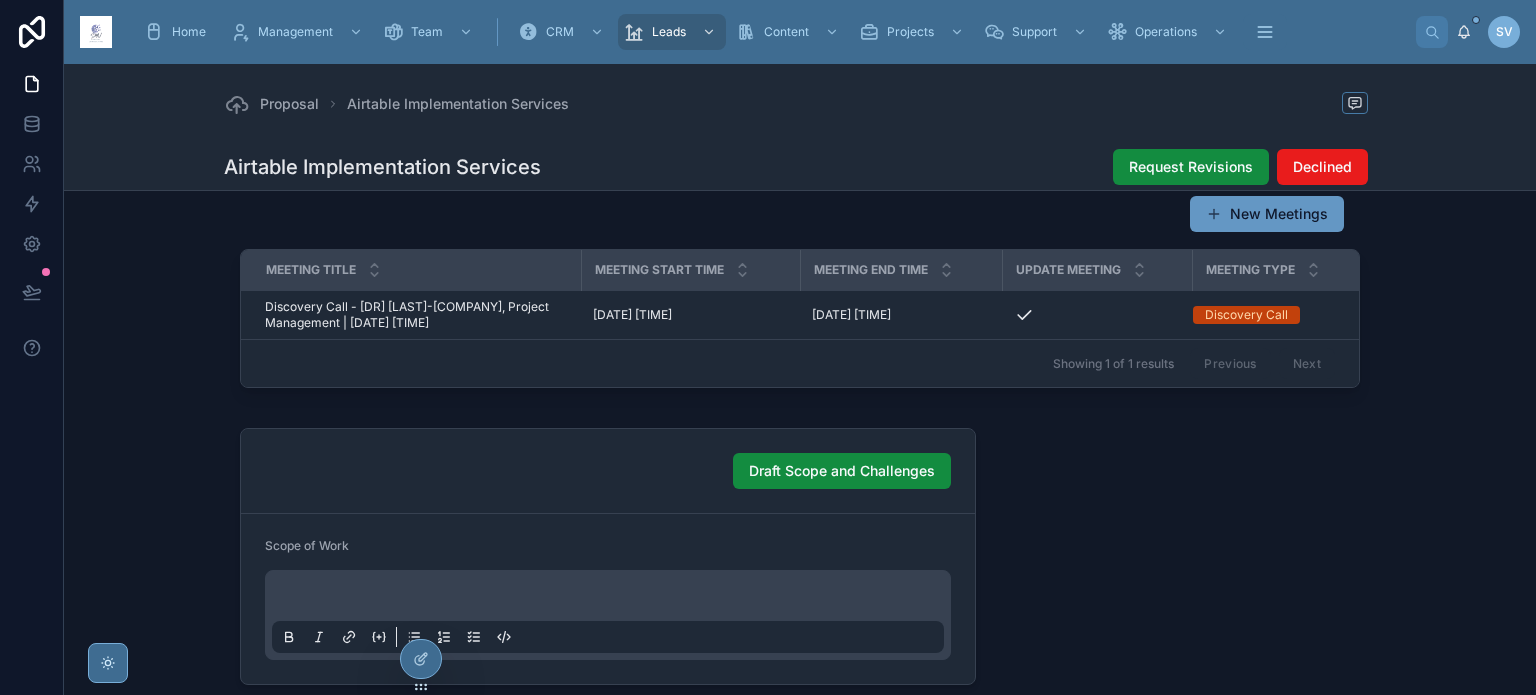 scroll, scrollTop: 2800, scrollLeft: 0, axis: vertical 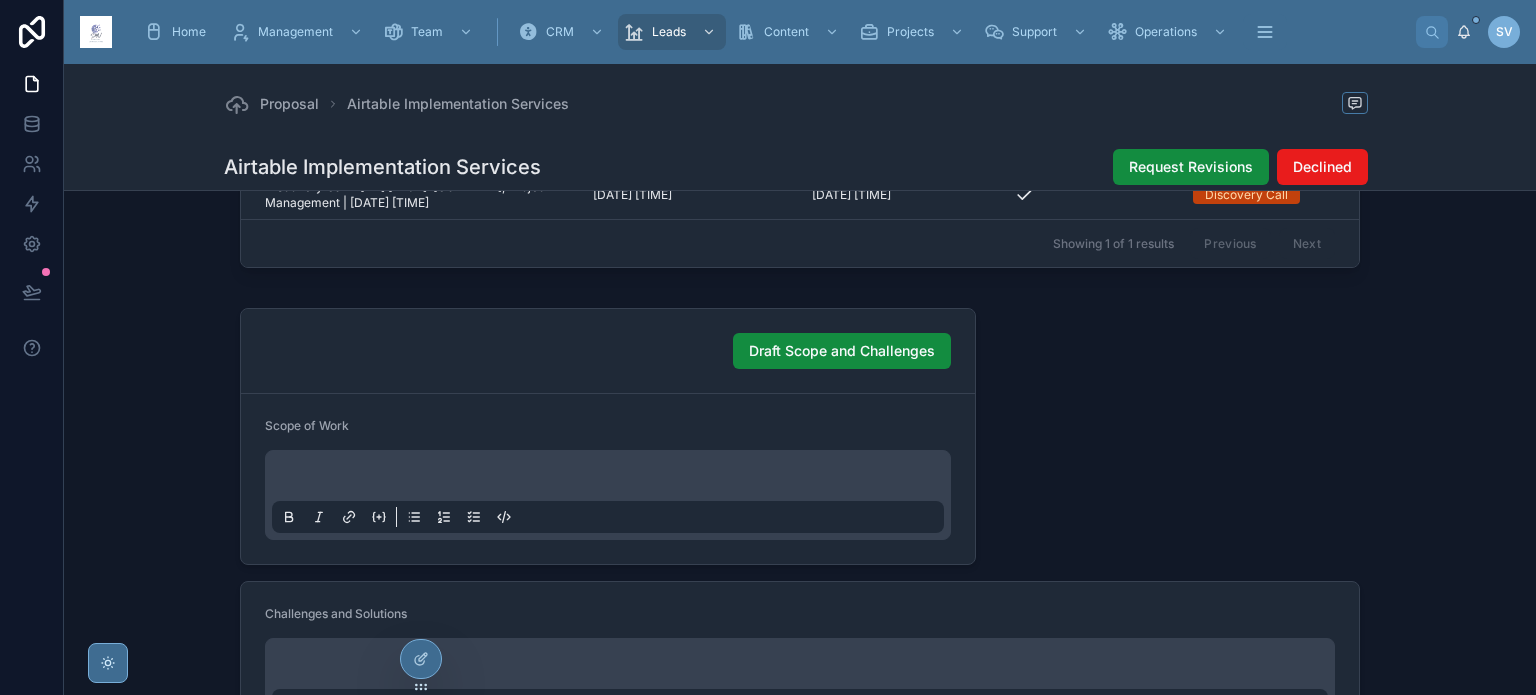 click at bounding box center (612, 479) 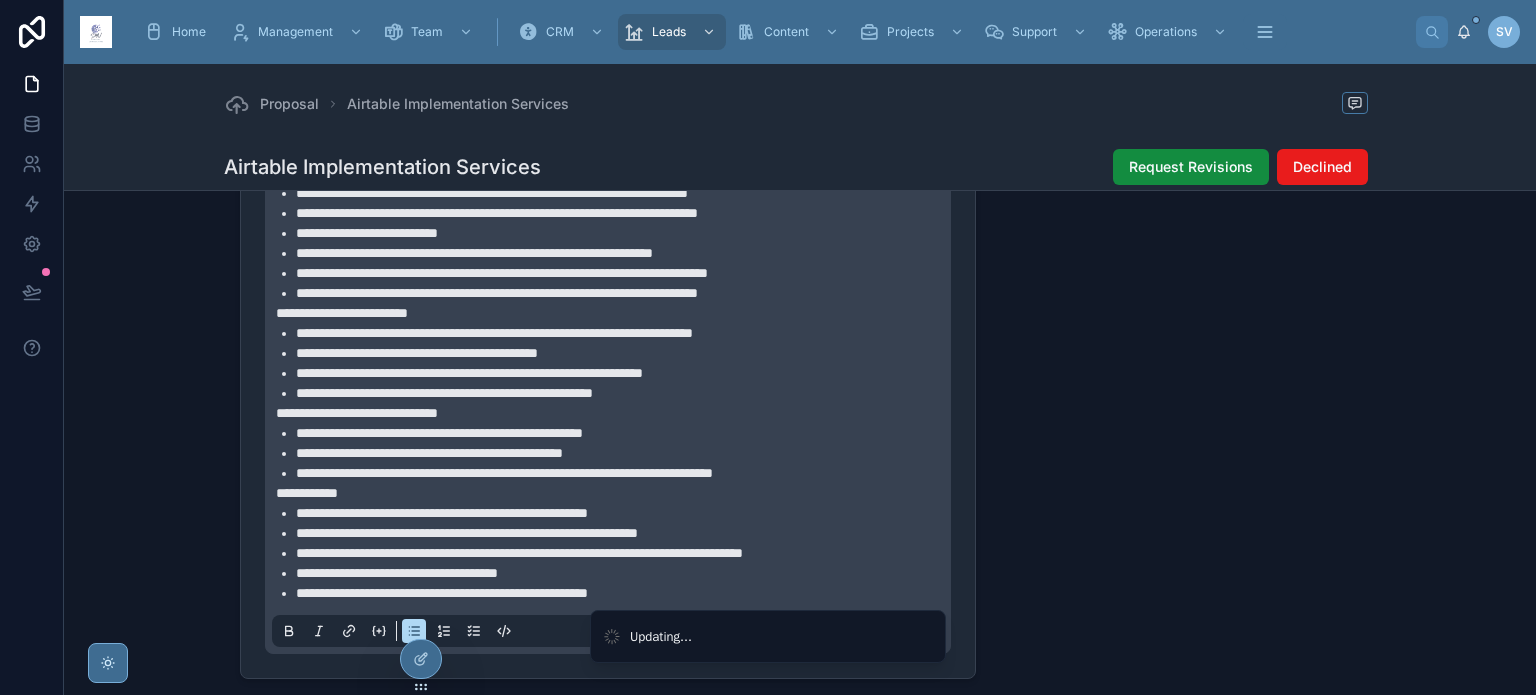 scroll, scrollTop: 3604, scrollLeft: 0, axis: vertical 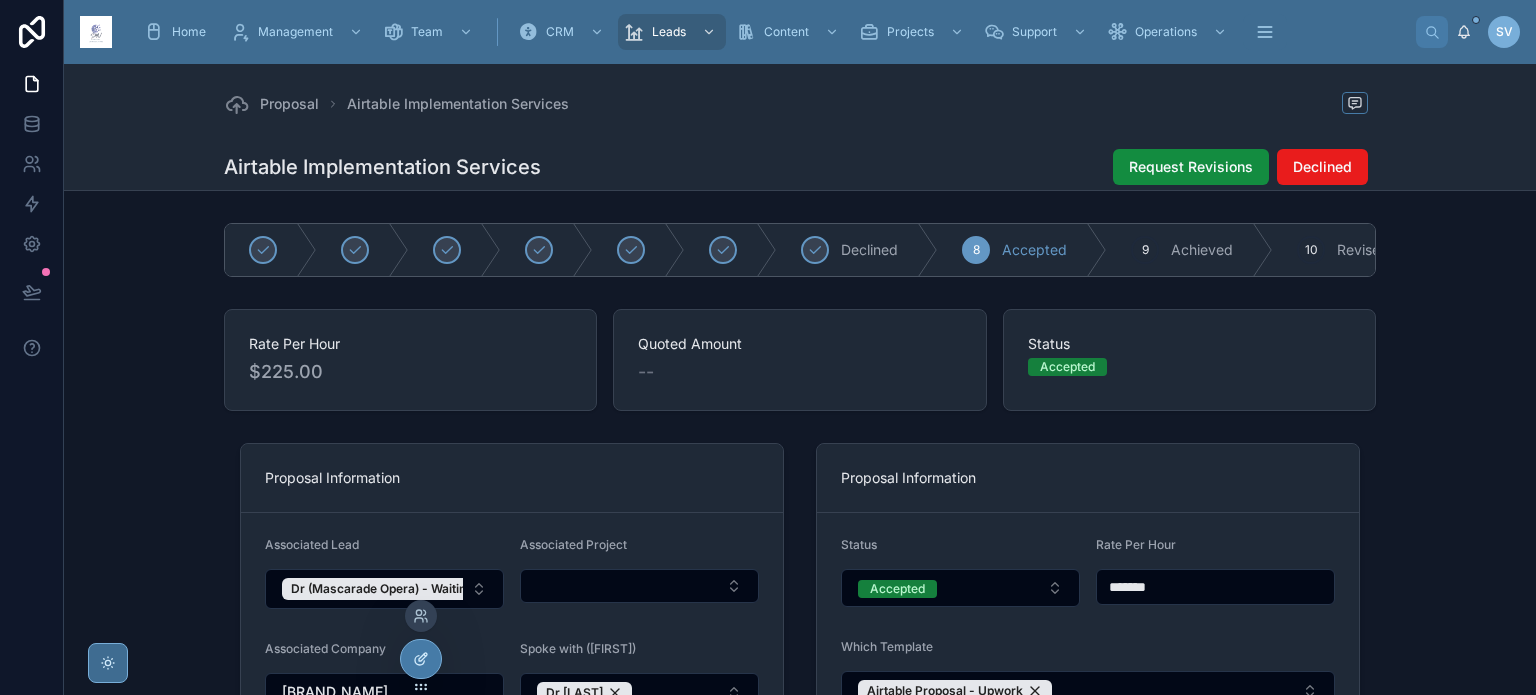 click 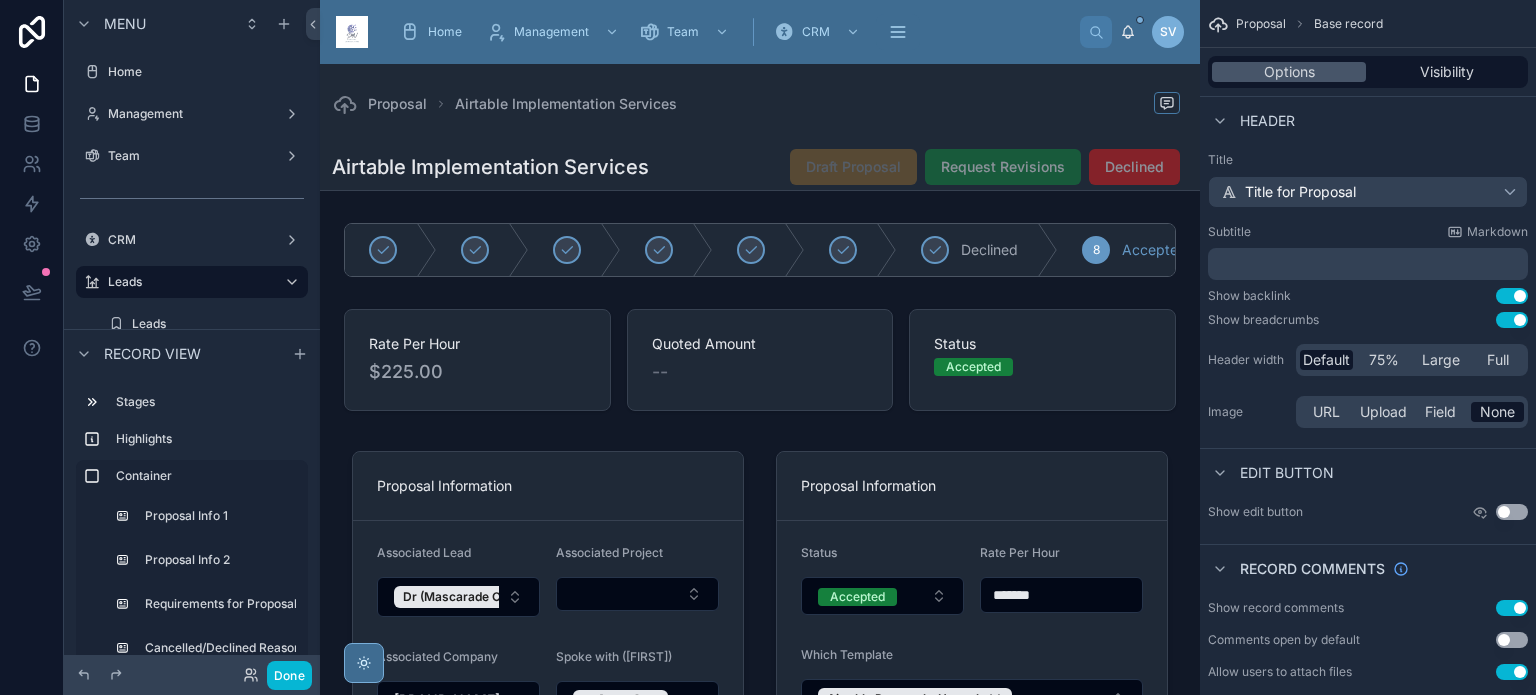 click on "Proposal Airtable Implementation Services" at bounding box center (760, 104) 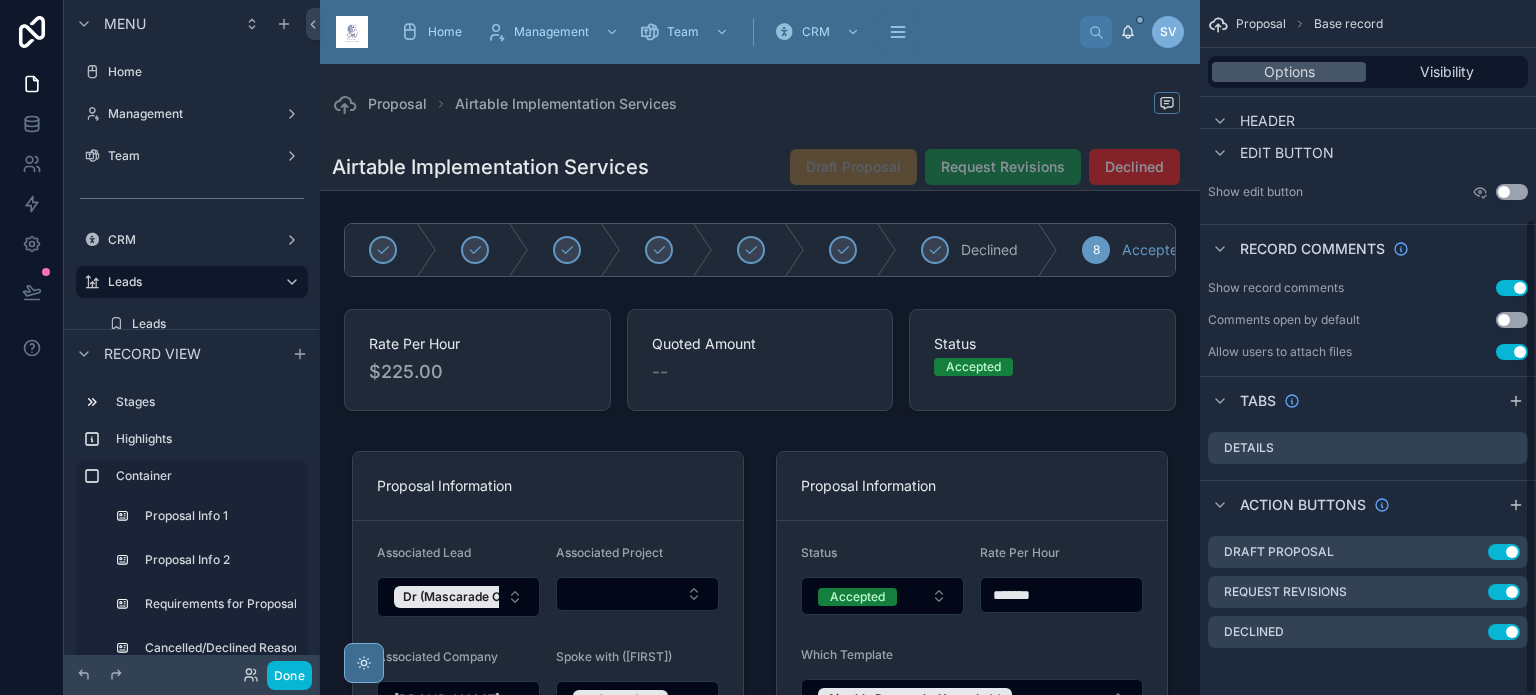 scroll, scrollTop: 320, scrollLeft: 0, axis: vertical 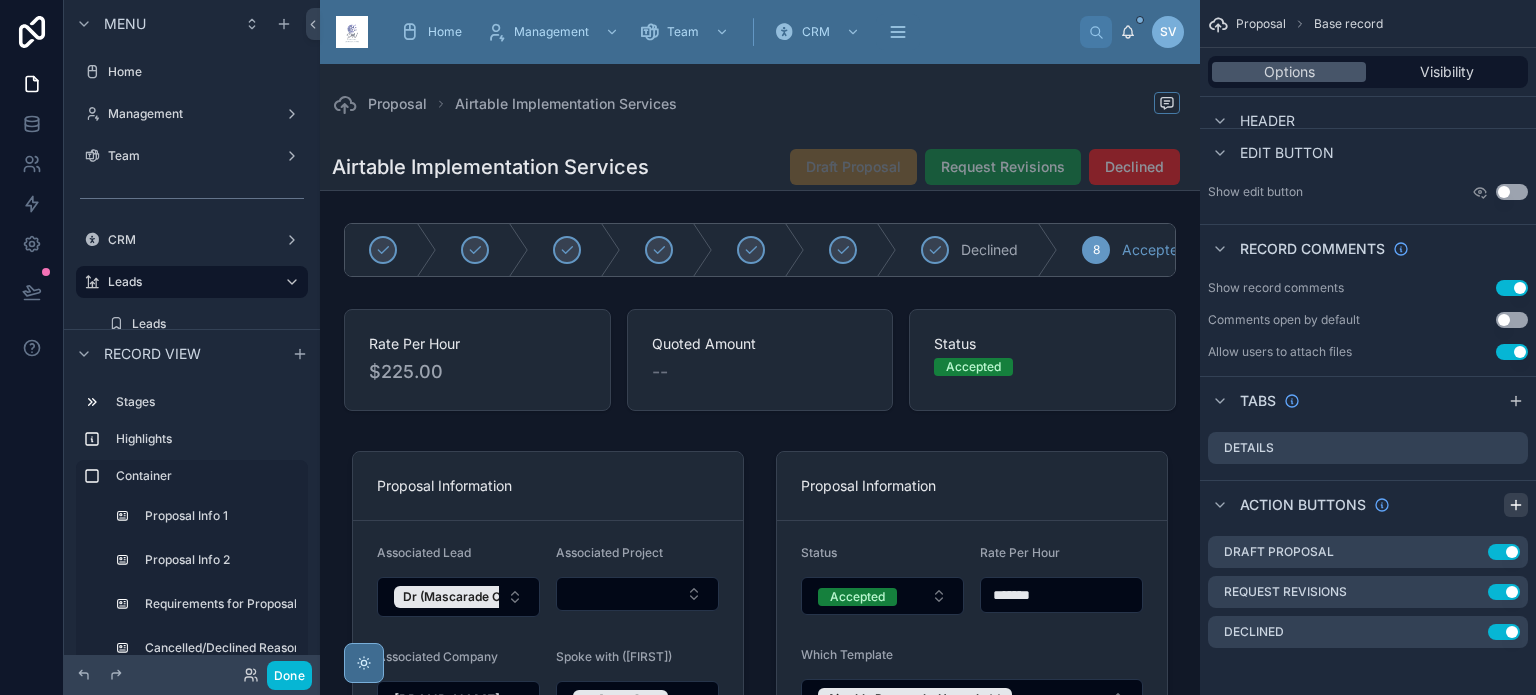 click 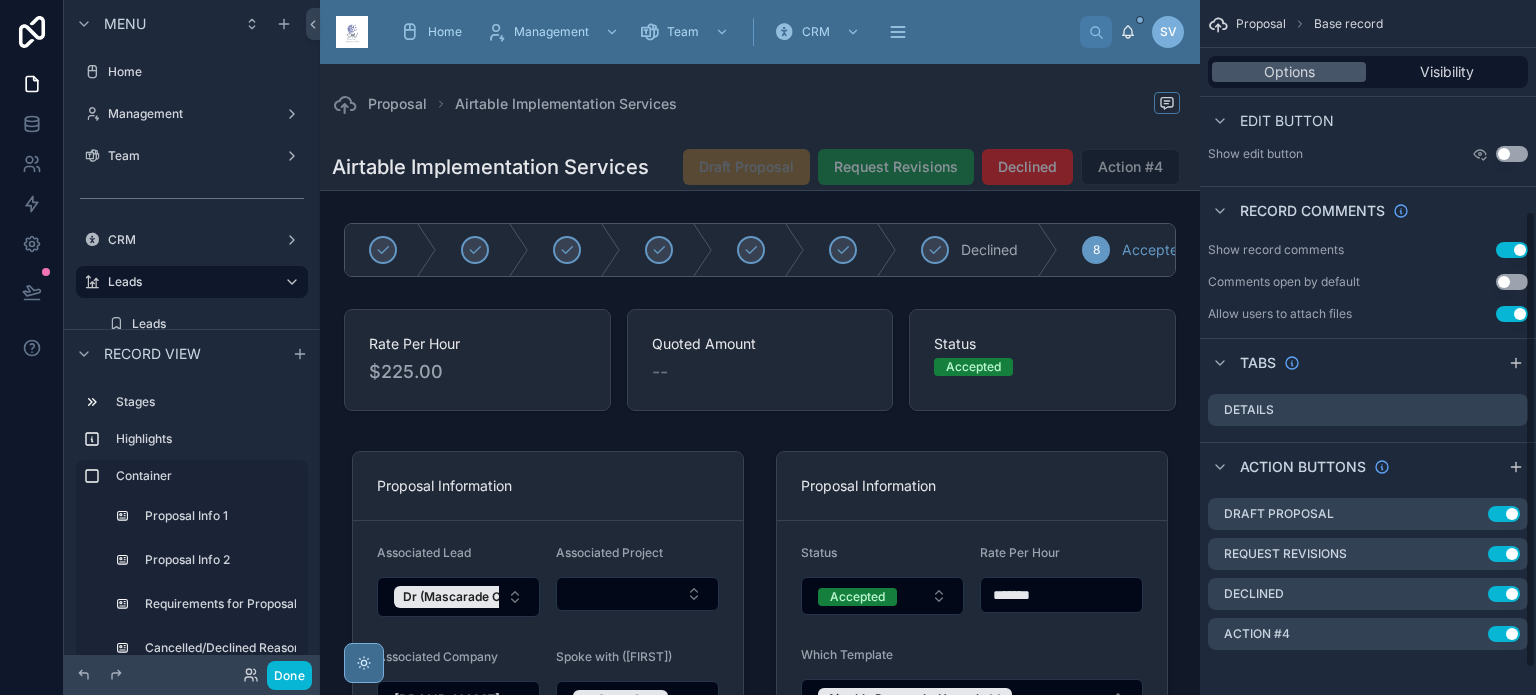 scroll, scrollTop: 360, scrollLeft: 0, axis: vertical 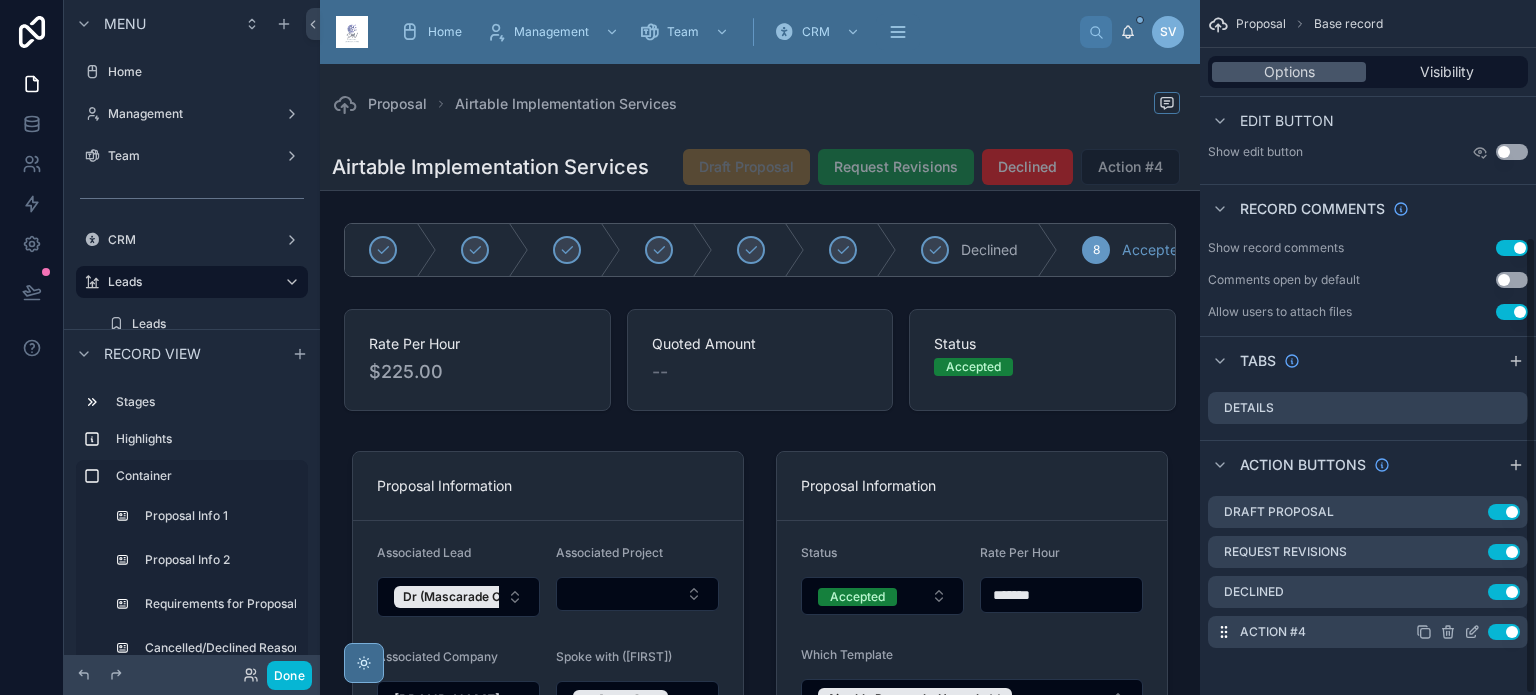 click 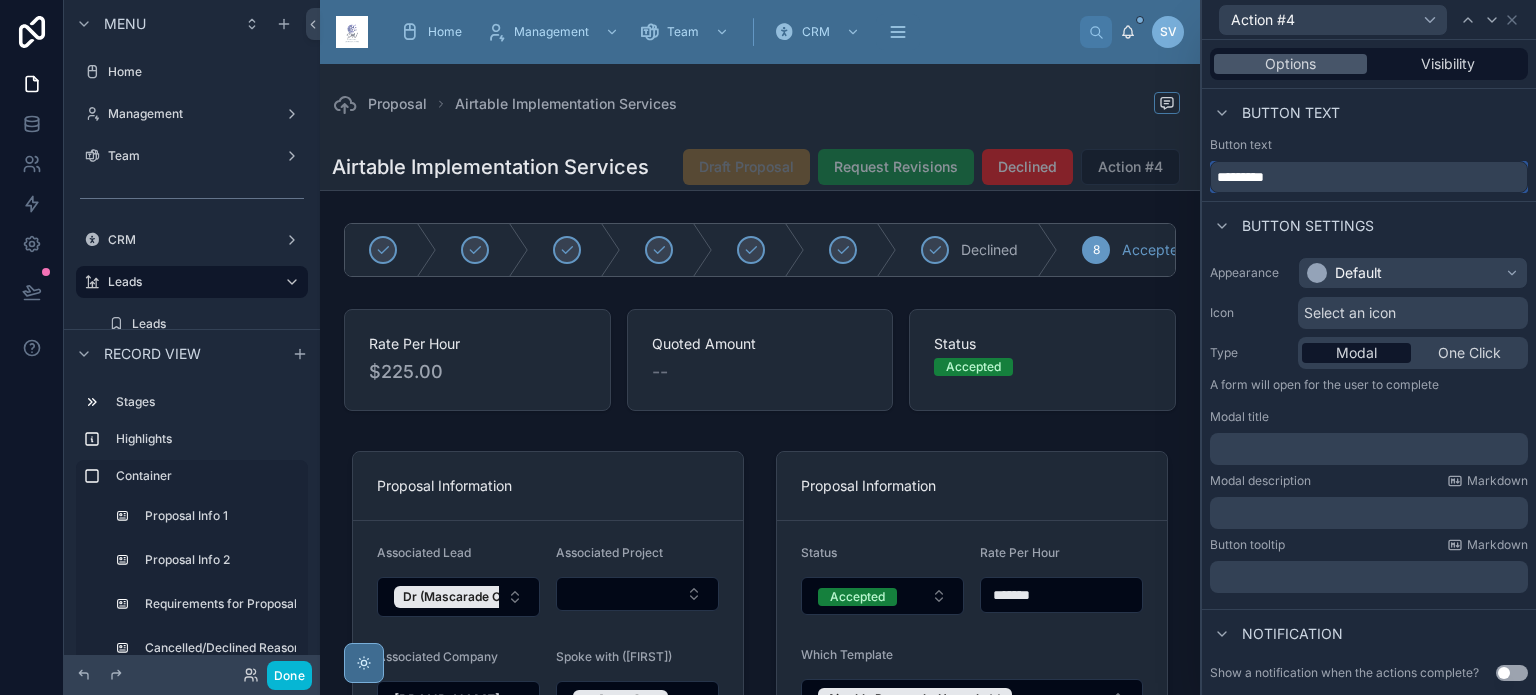 click on "*********" at bounding box center [1369, 177] 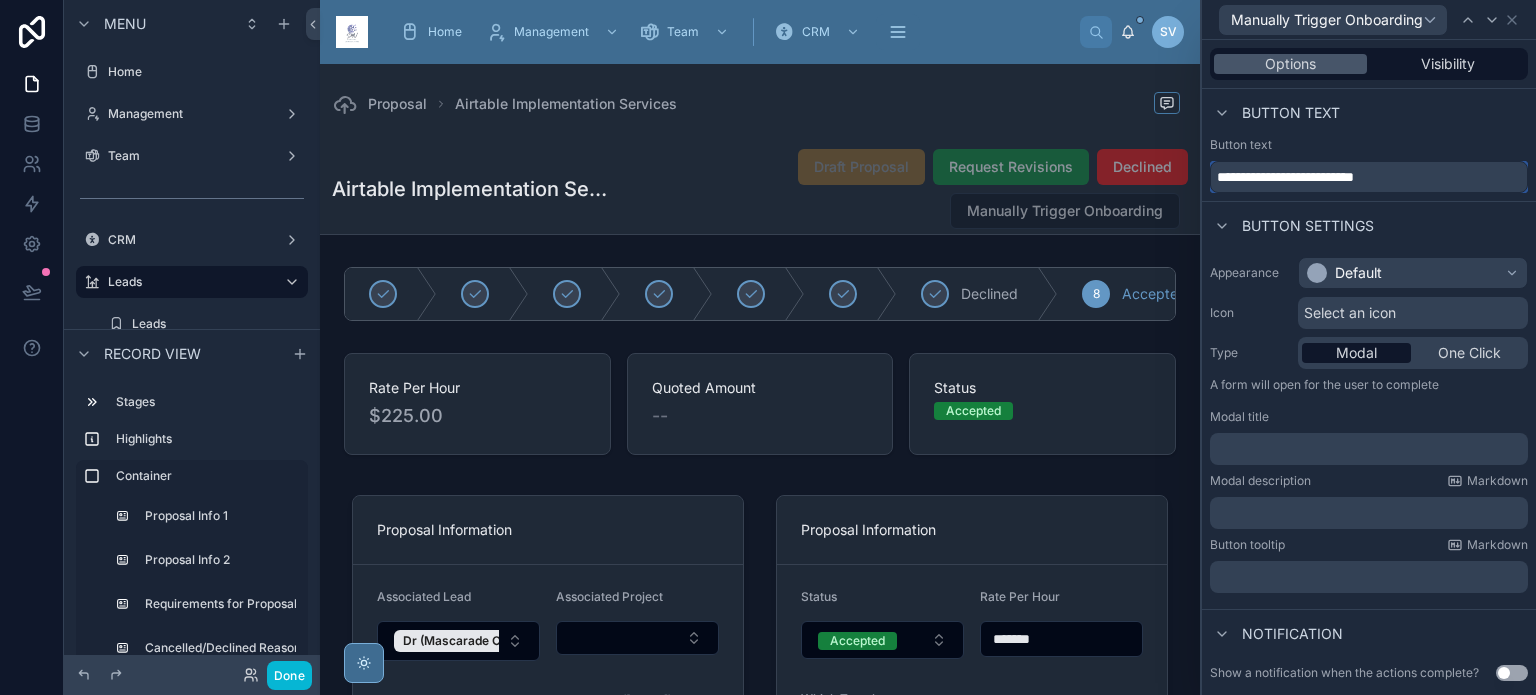 type on "**********" 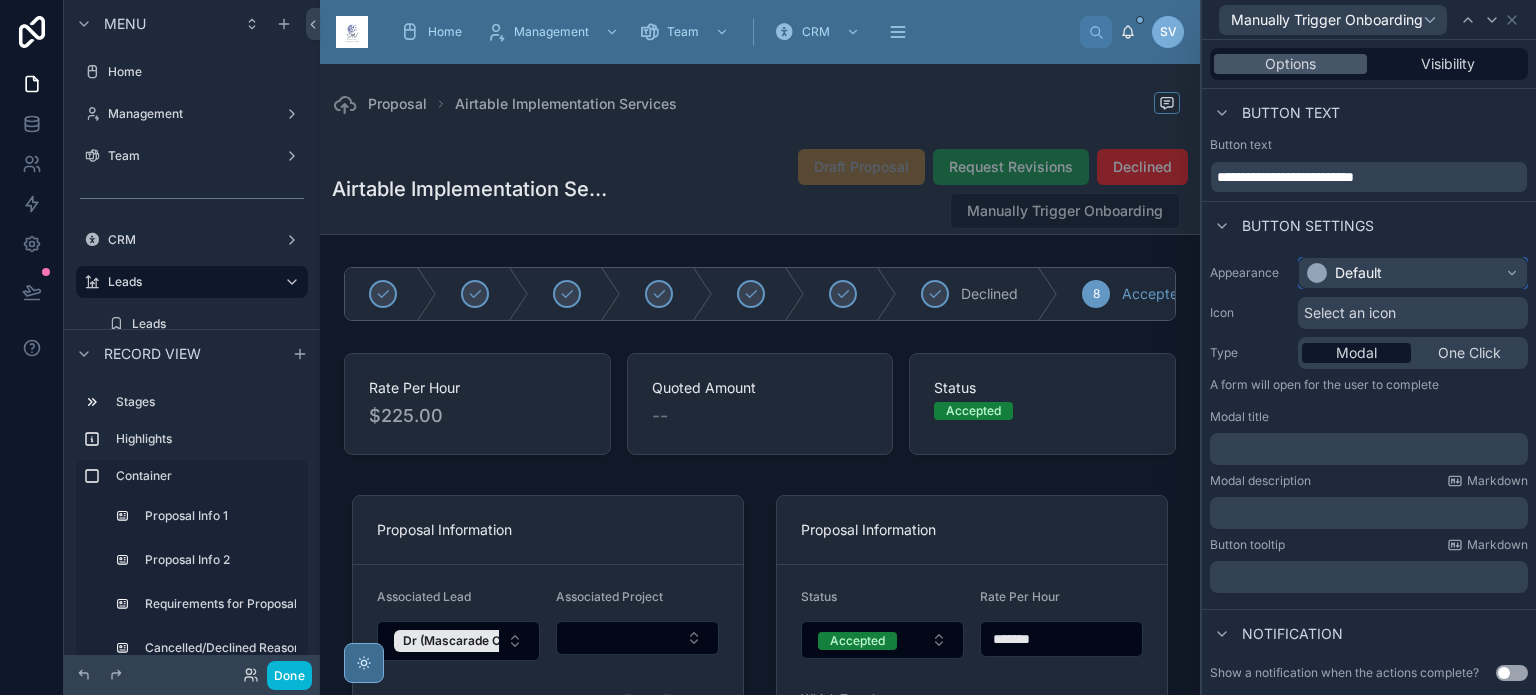 click at bounding box center (1317, 273) 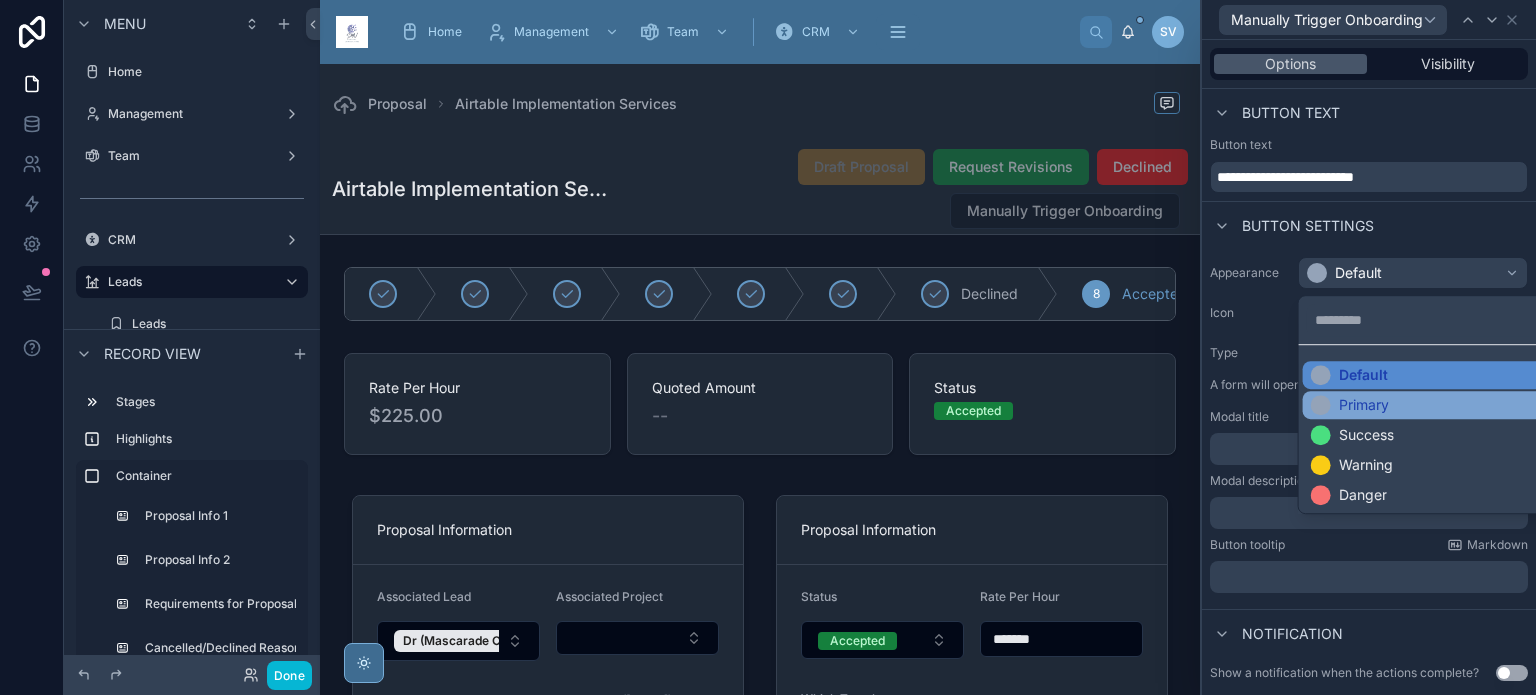 click on "Primary" at bounding box center [1364, 405] 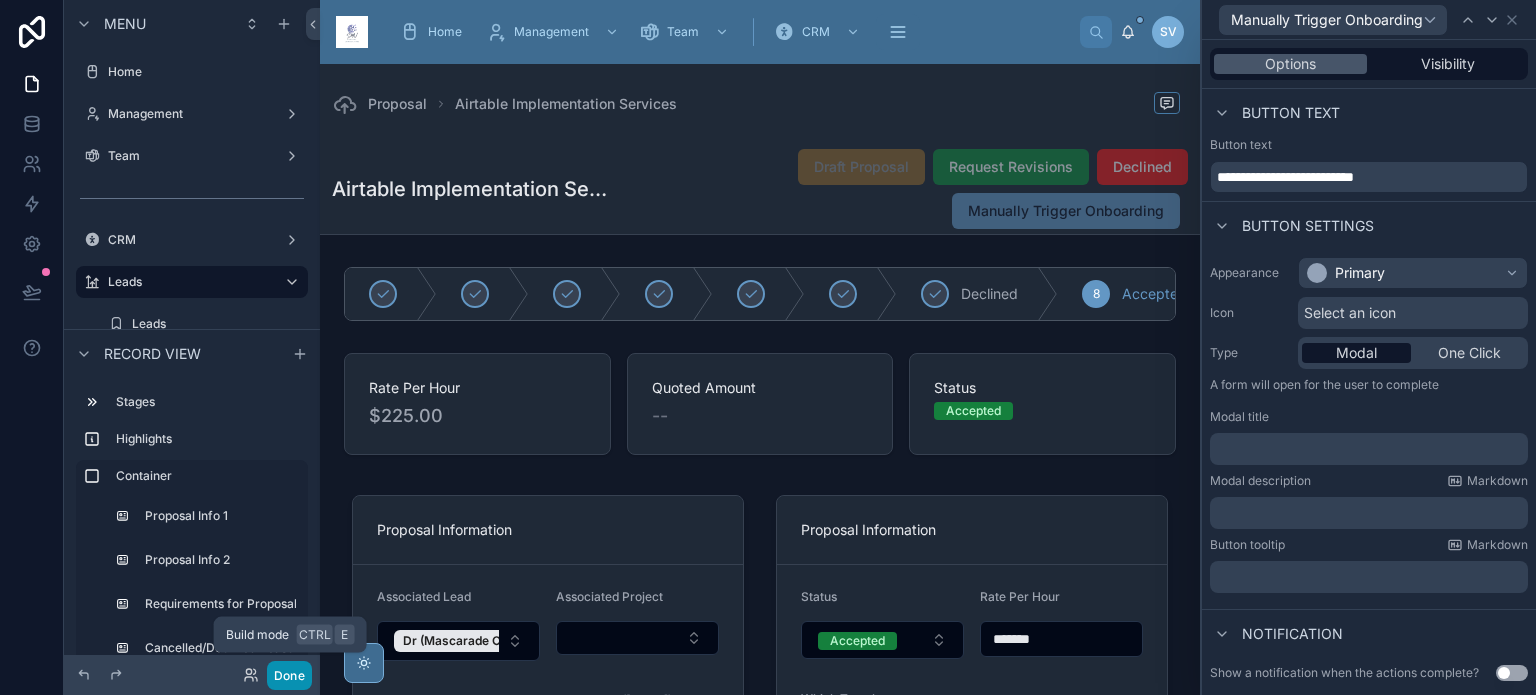 click on "Done" at bounding box center [289, 675] 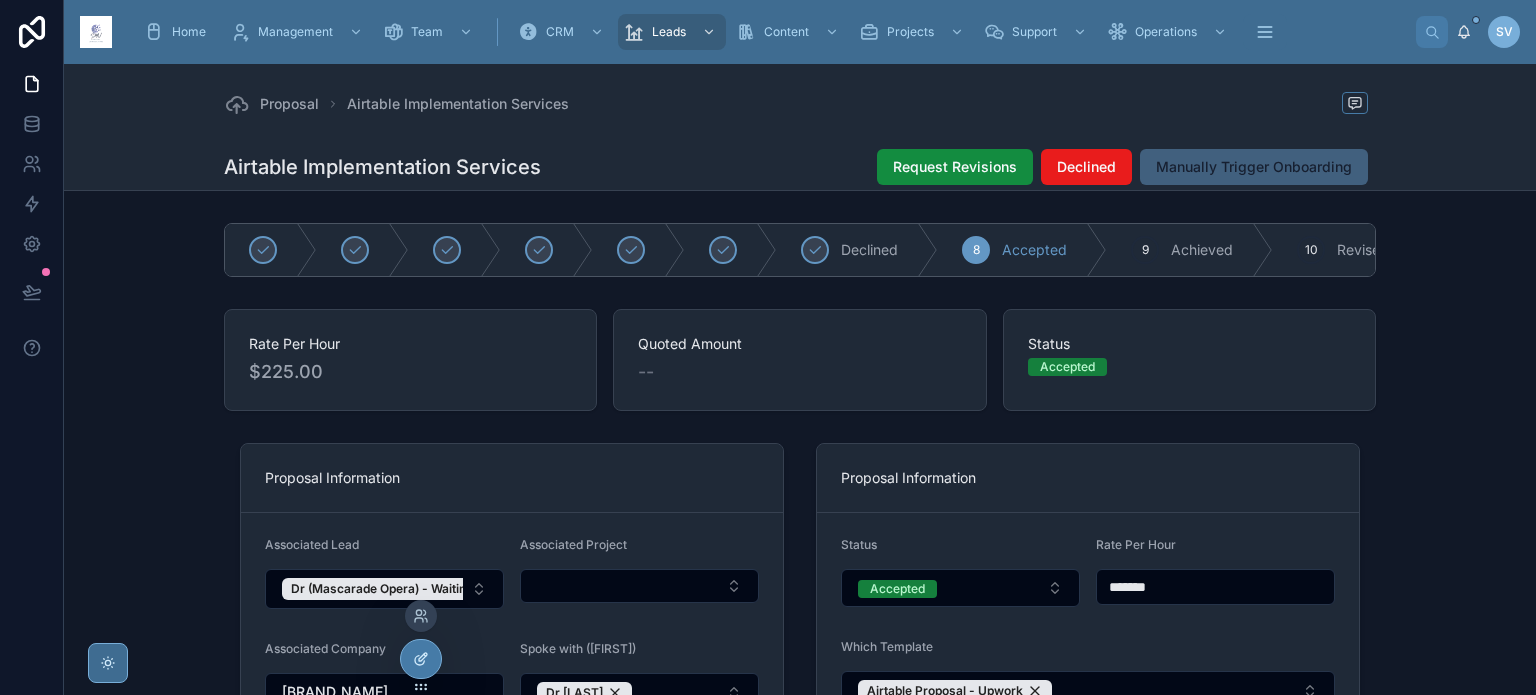 click 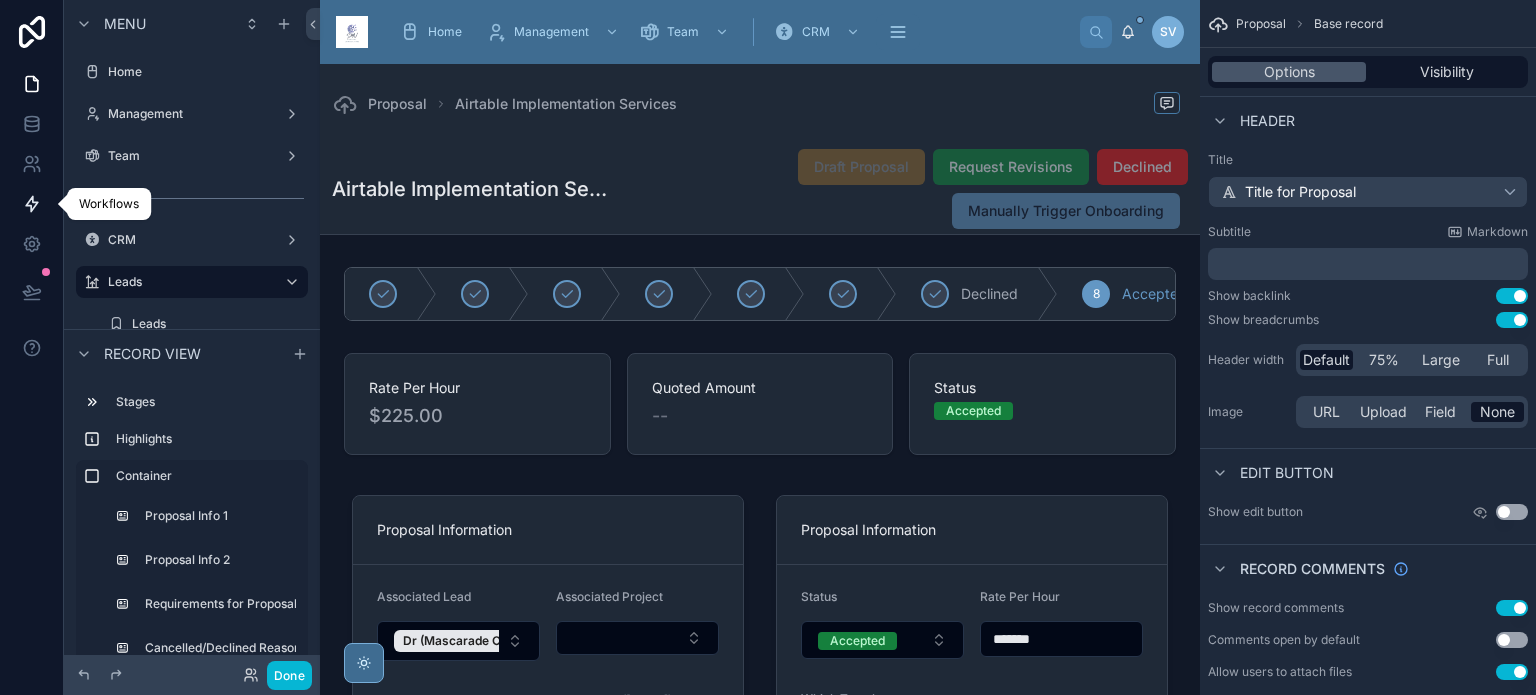 click 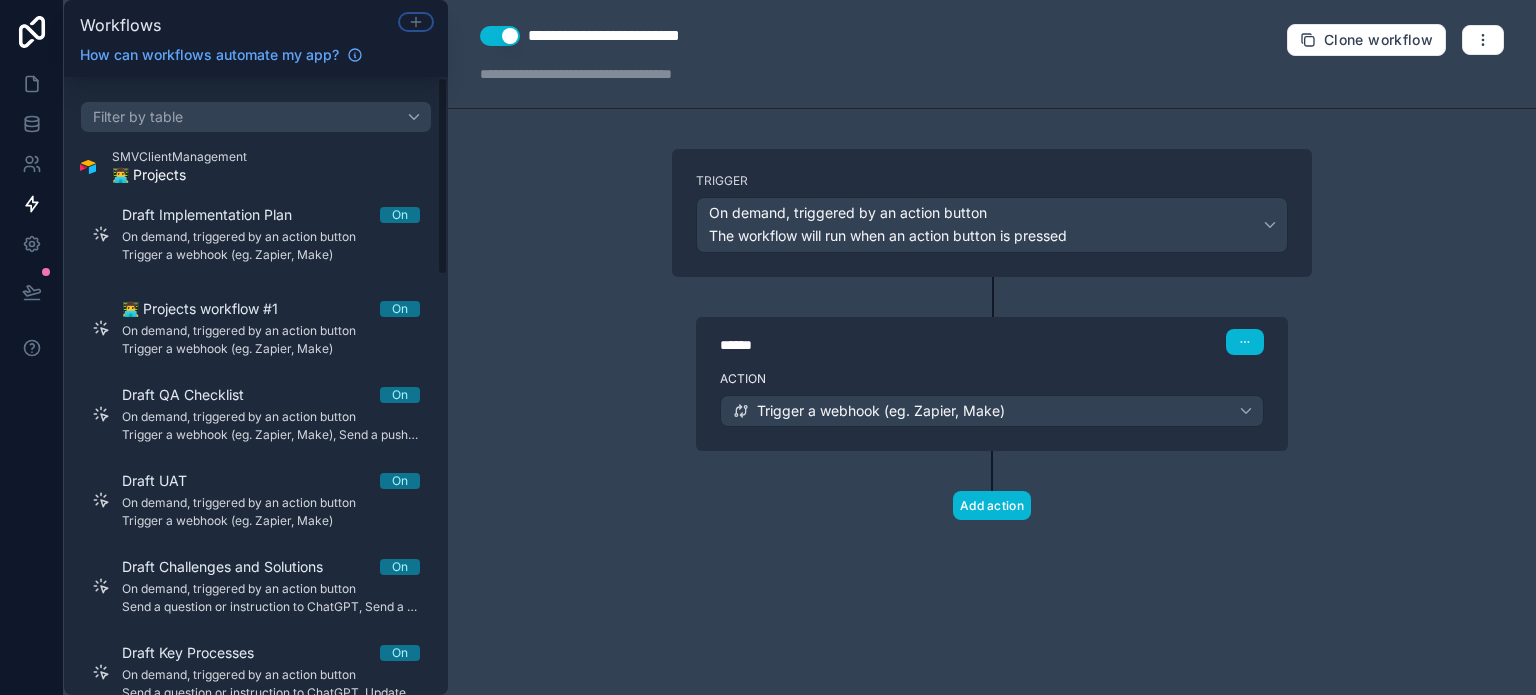 click 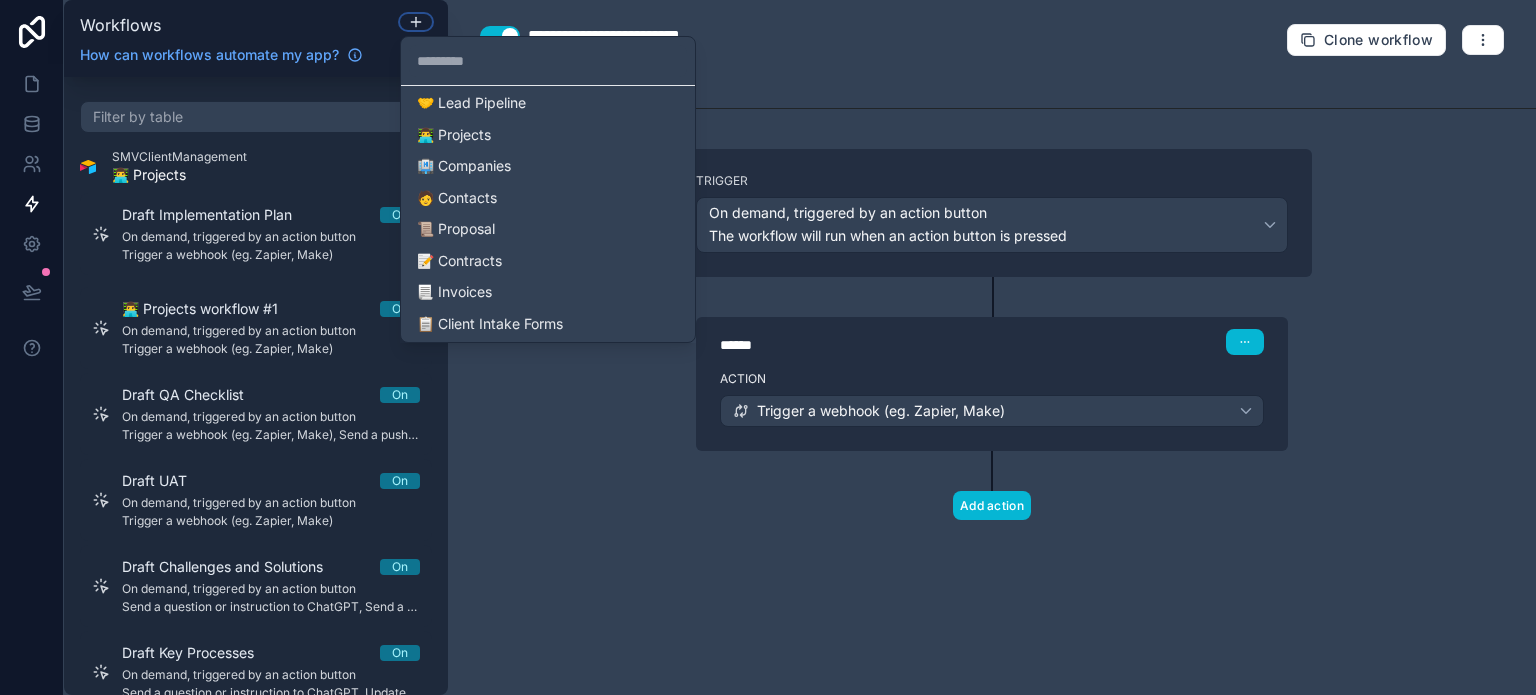 scroll, scrollTop: 800, scrollLeft: 0, axis: vertical 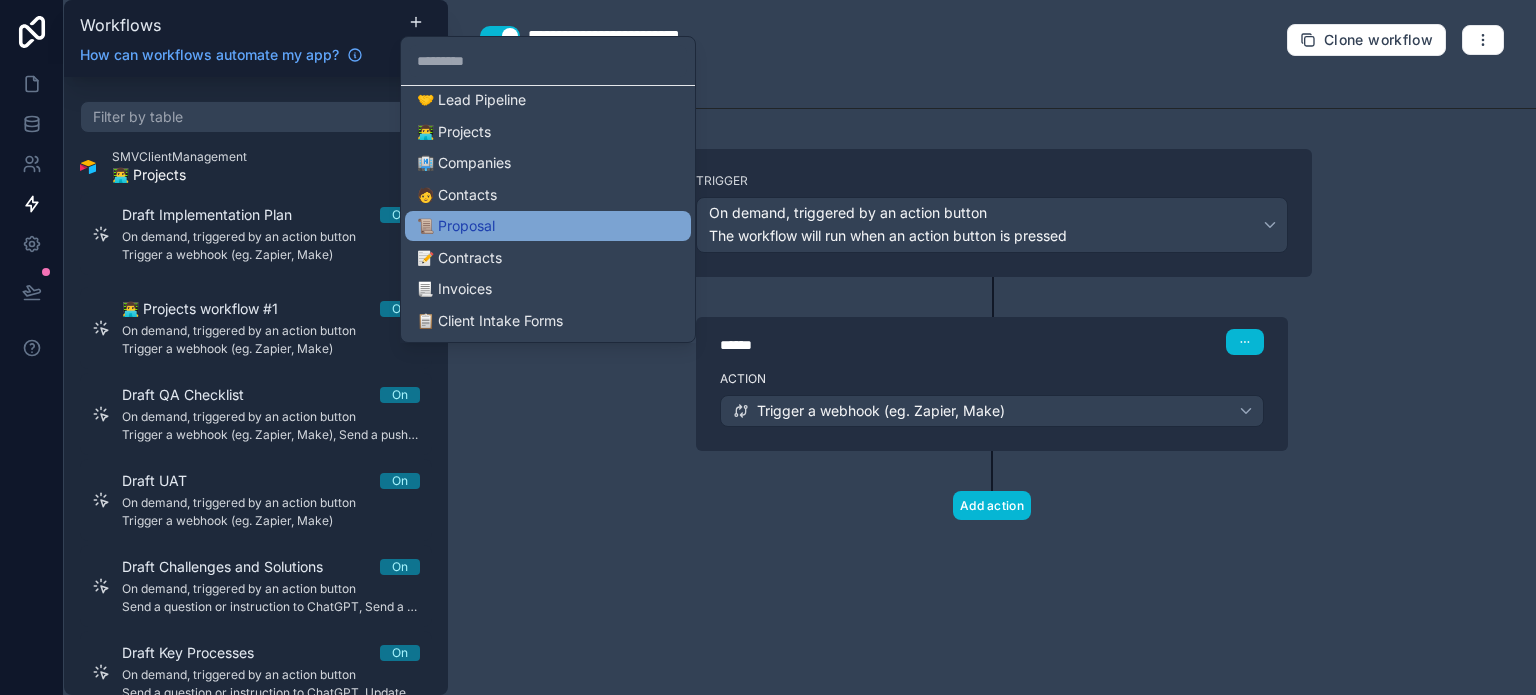 click on "📜 Proposal" at bounding box center (548, 226) 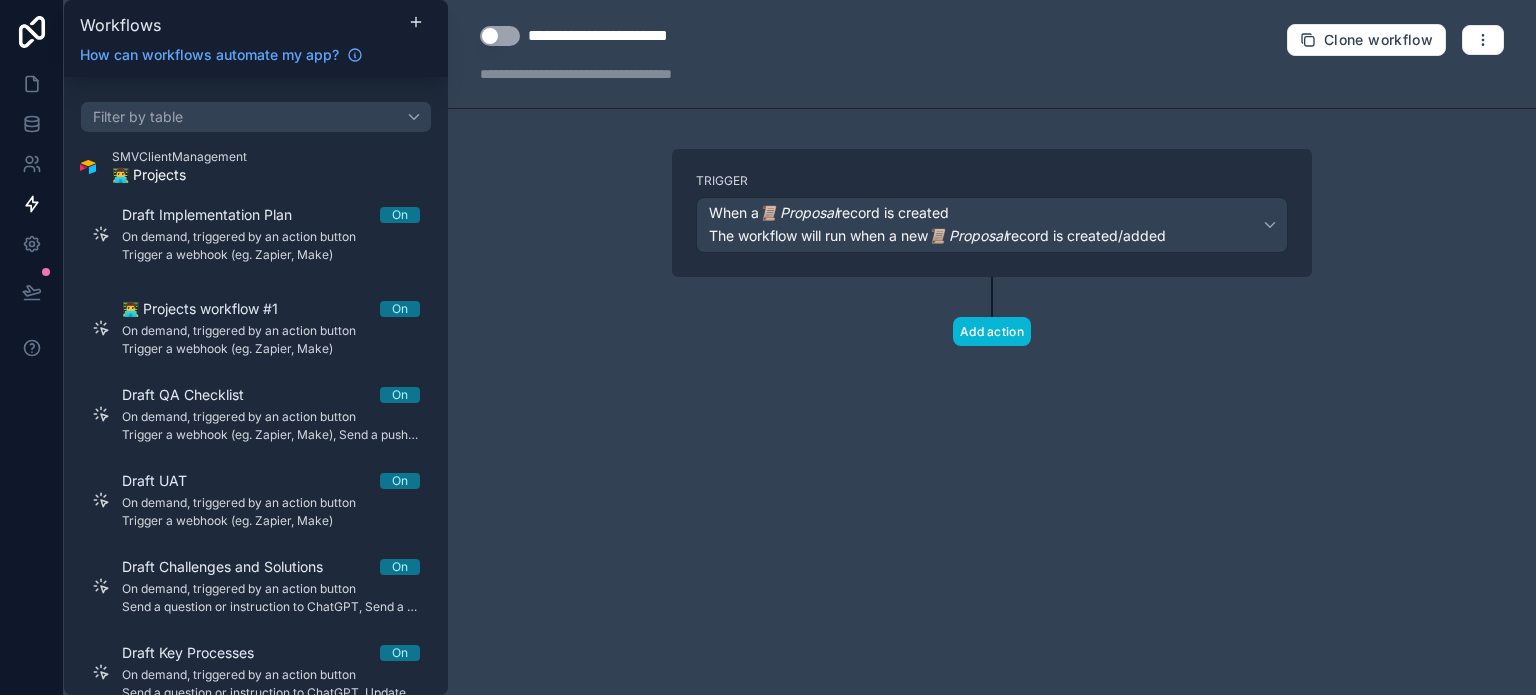 click on "**********" at bounding box center [631, 36] 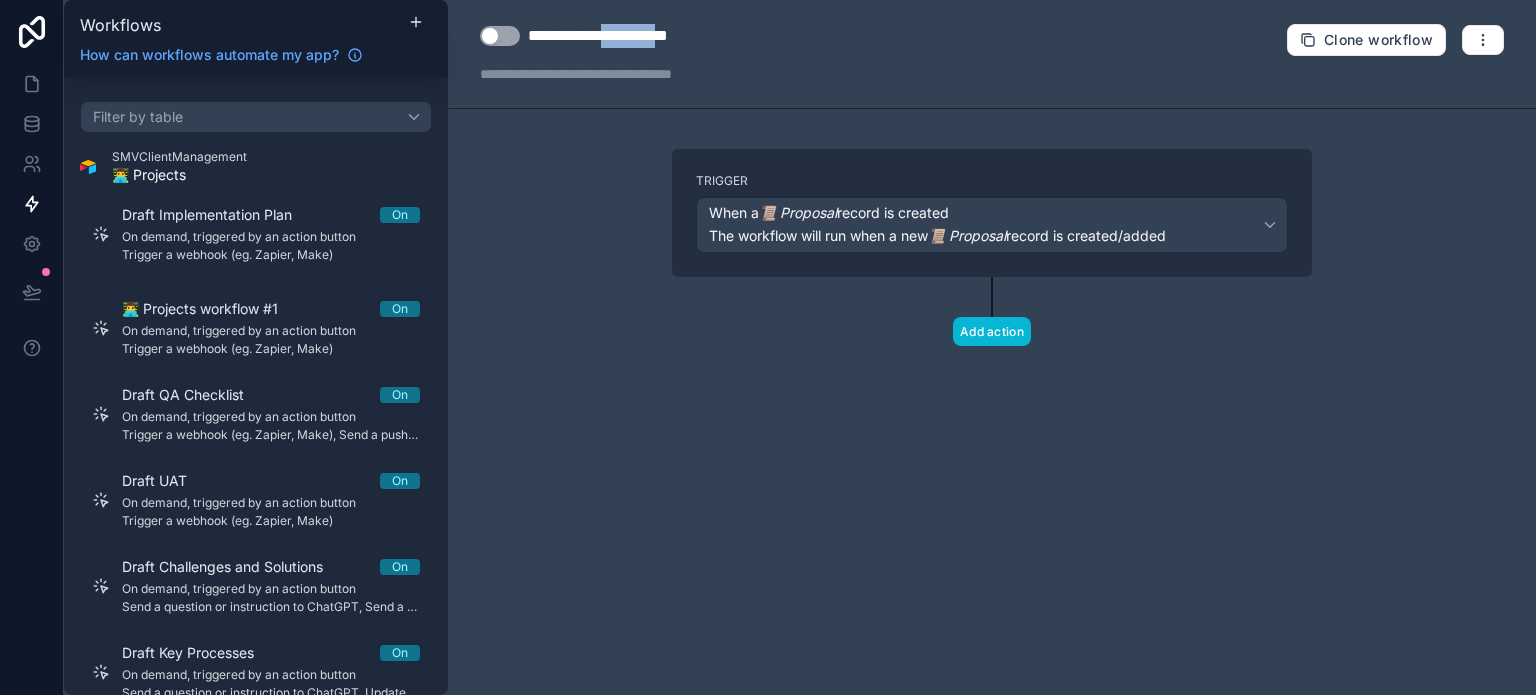 click on "**********" at bounding box center [631, 36] 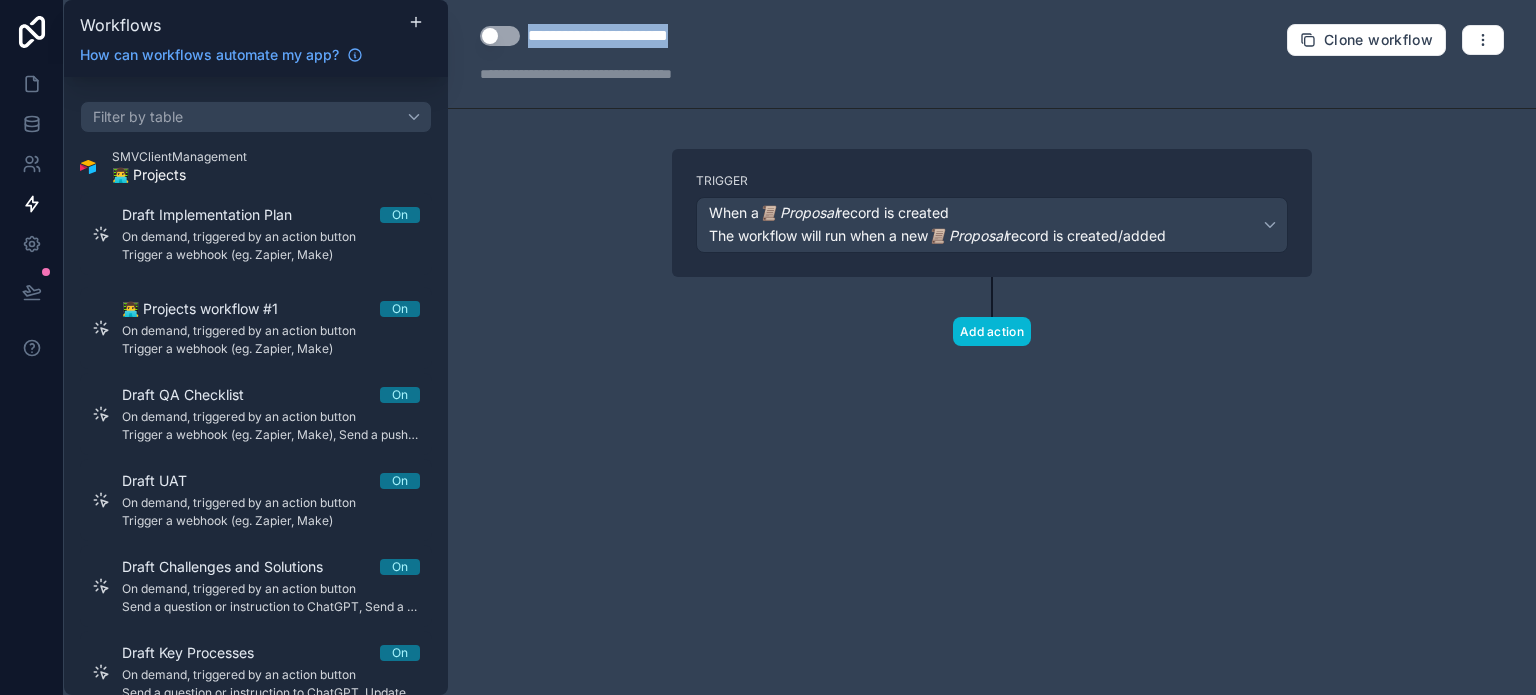 click on "**********" at bounding box center [631, 36] 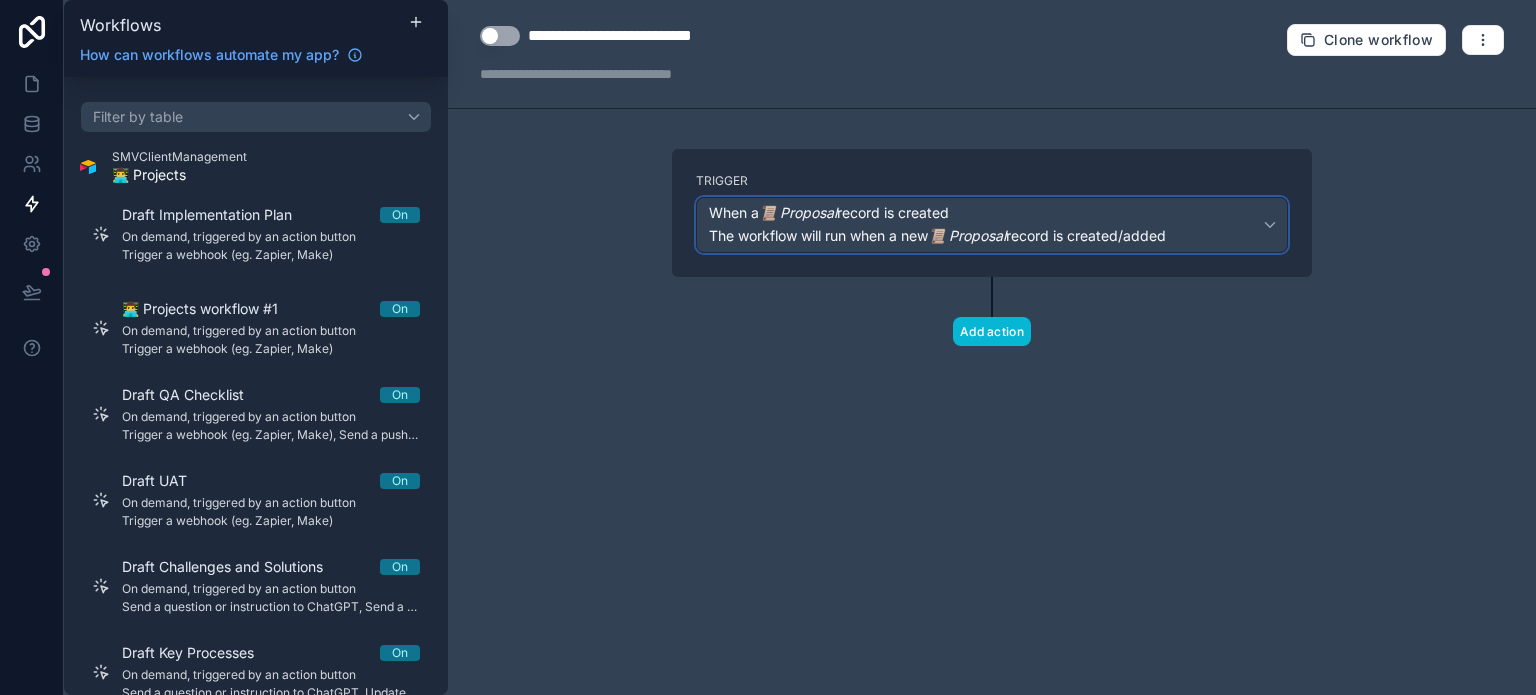 click on "The workflow will run when a new  📜 Proposal  record is created/added" at bounding box center [937, 235] 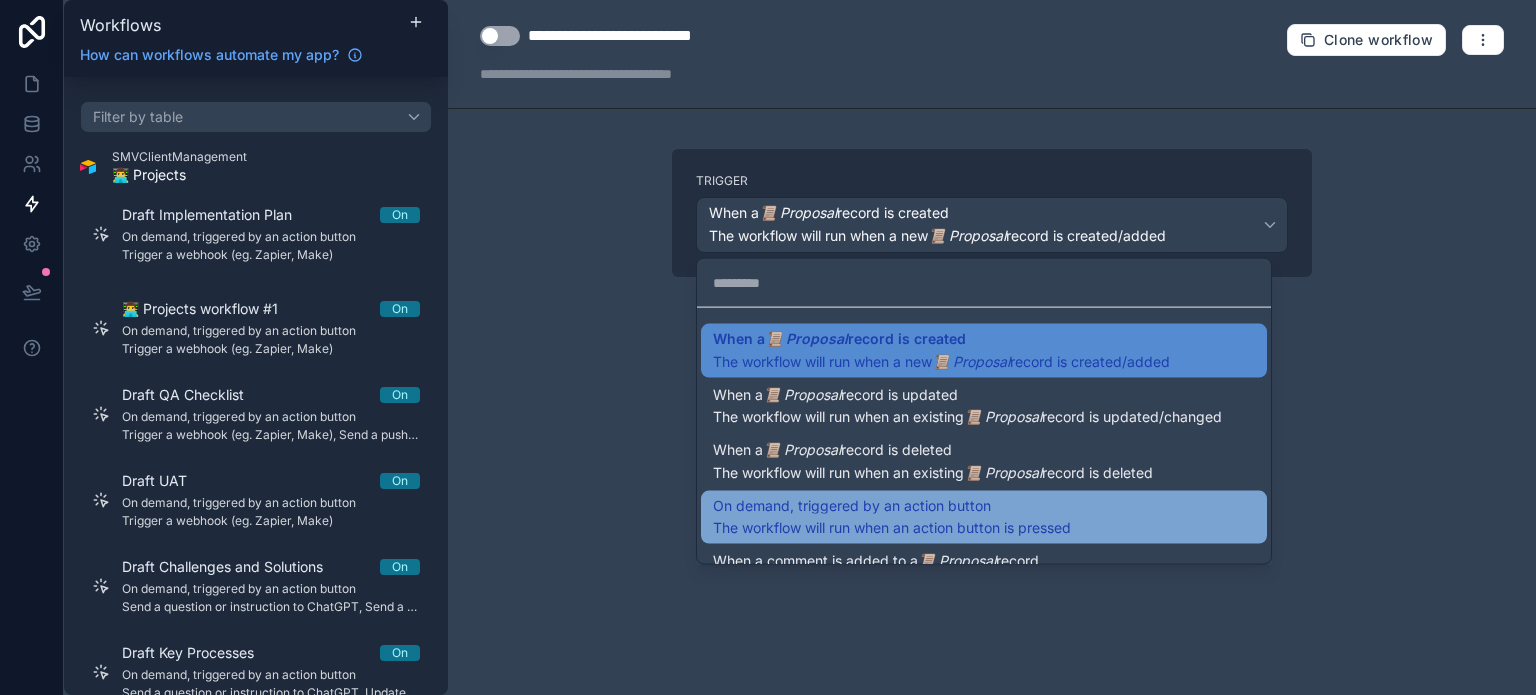 click on "The workflow will run when an action button is pressed" at bounding box center [892, 527] 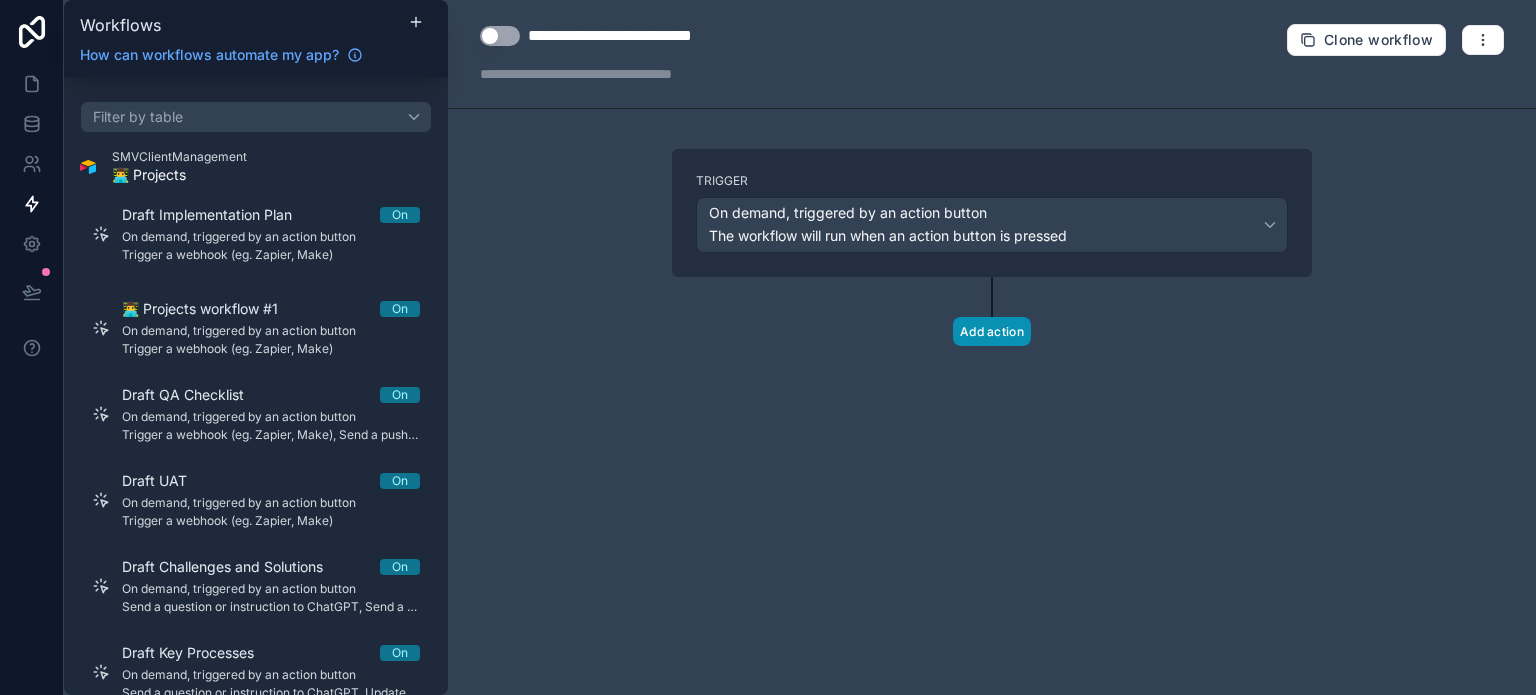 click on "Add action" at bounding box center (992, 331) 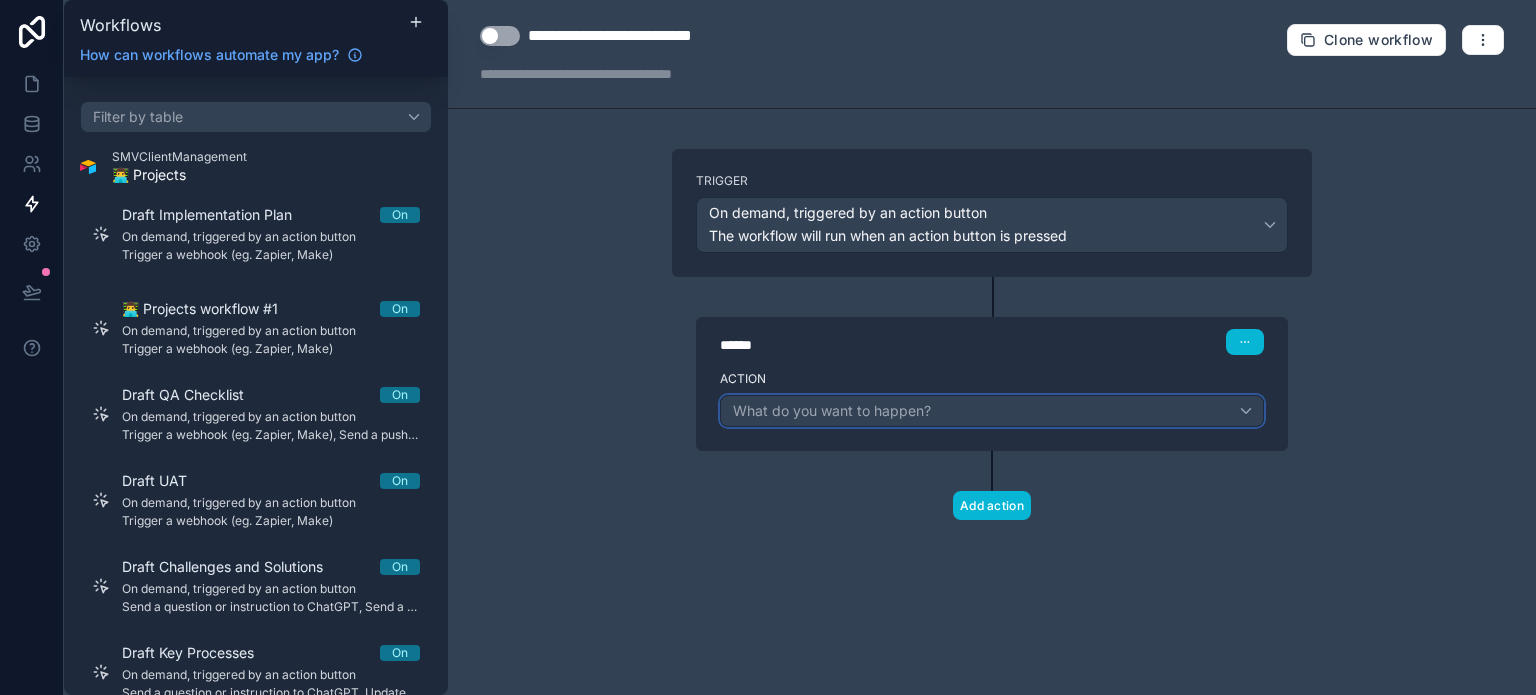 click on "What do you want to happen?" at bounding box center (992, 411) 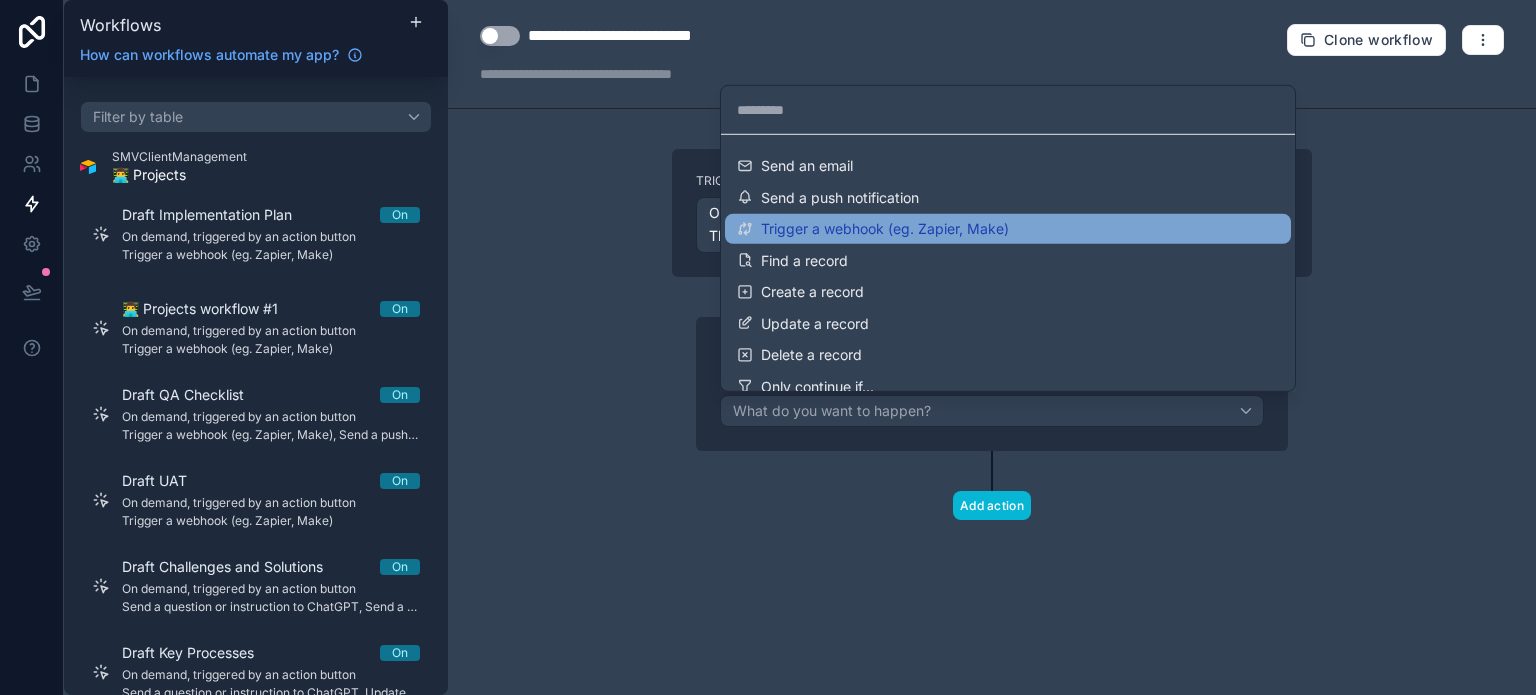 click on "Trigger a webhook (eg. Zapier, Make)" at bounding box center (885, 229) 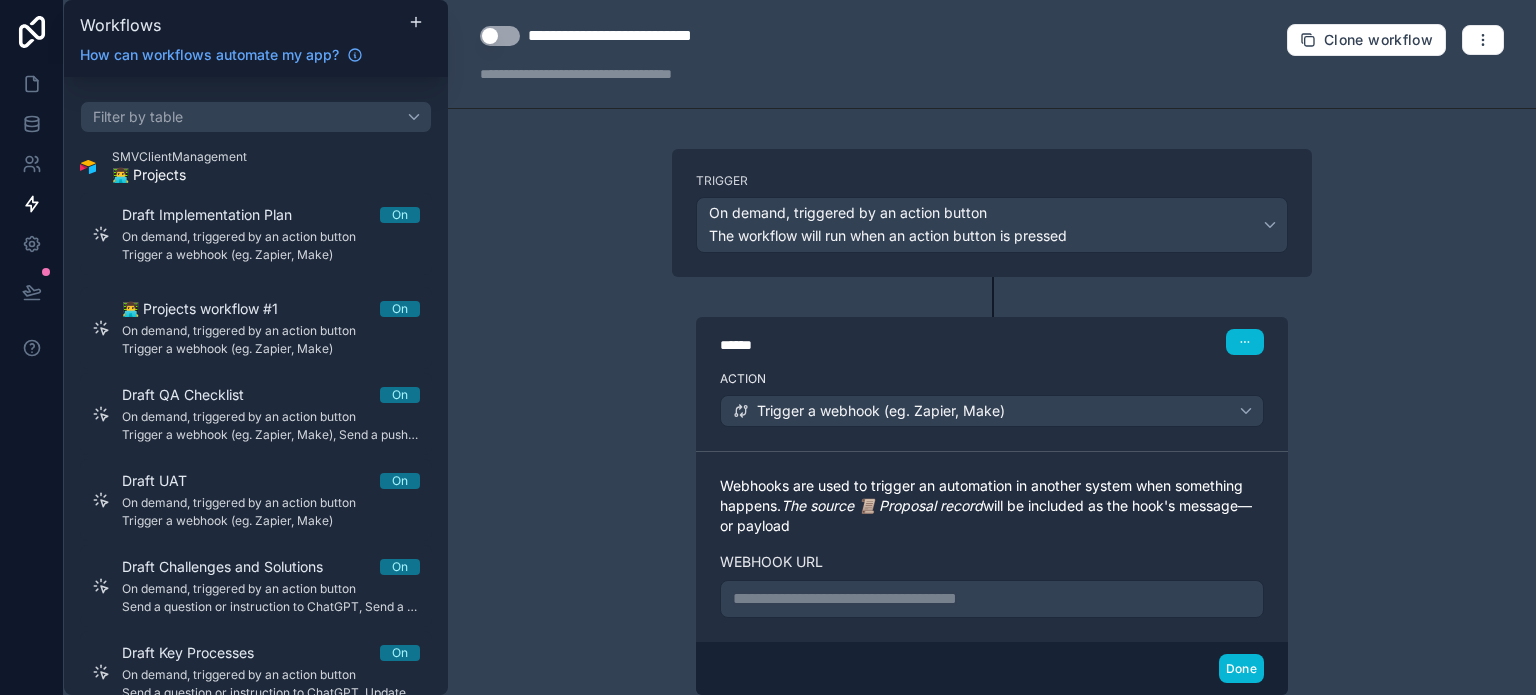 click on "**********" at bounding box center (992, 599) 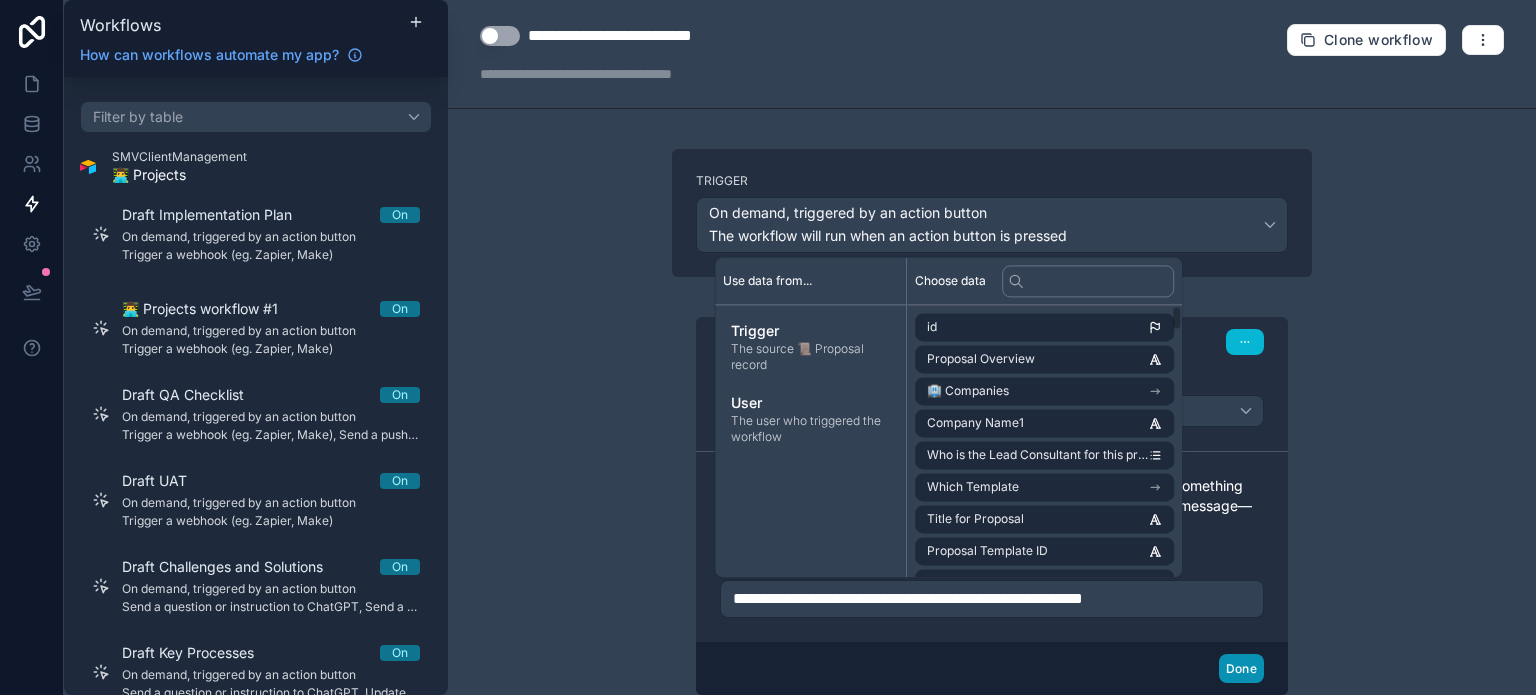click on "Done" at bounding box center (1241, 668) 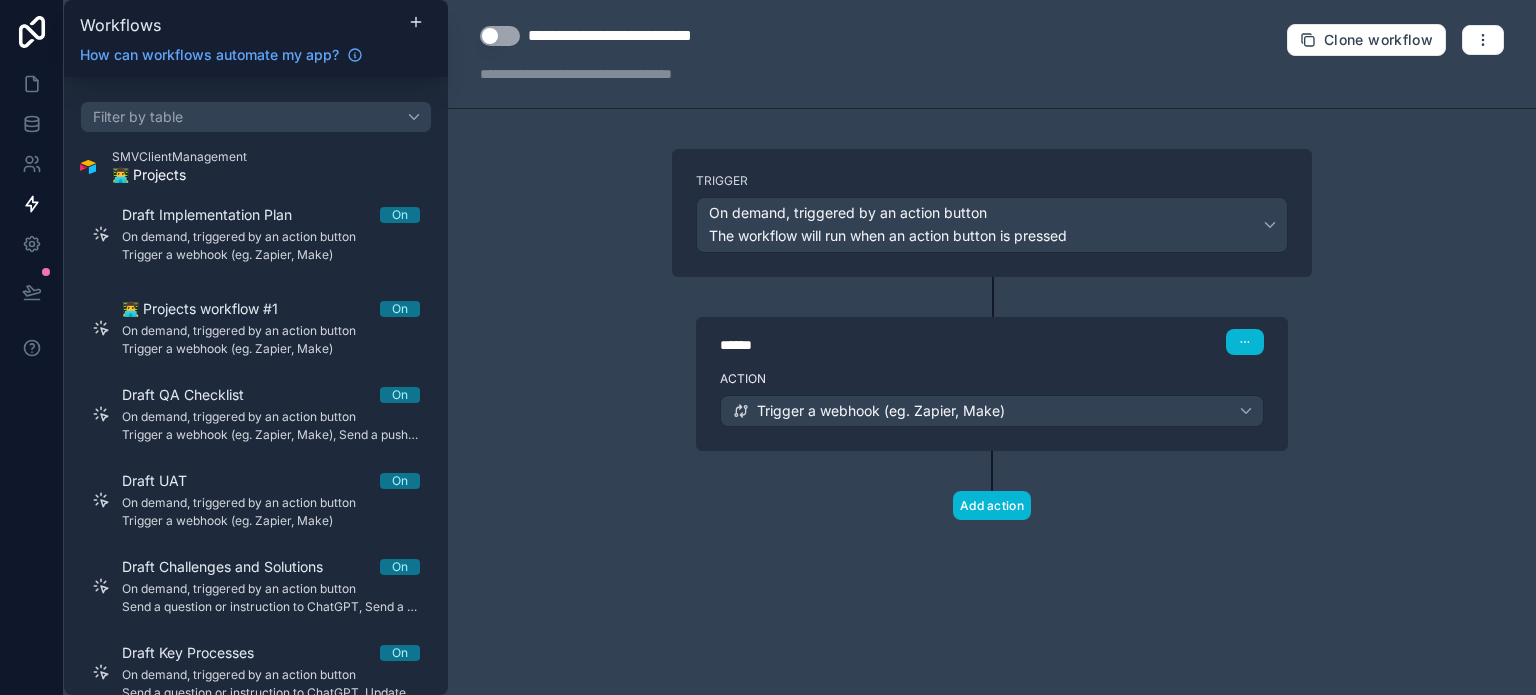 click on "Use setting" at bounding box center (500, 36) 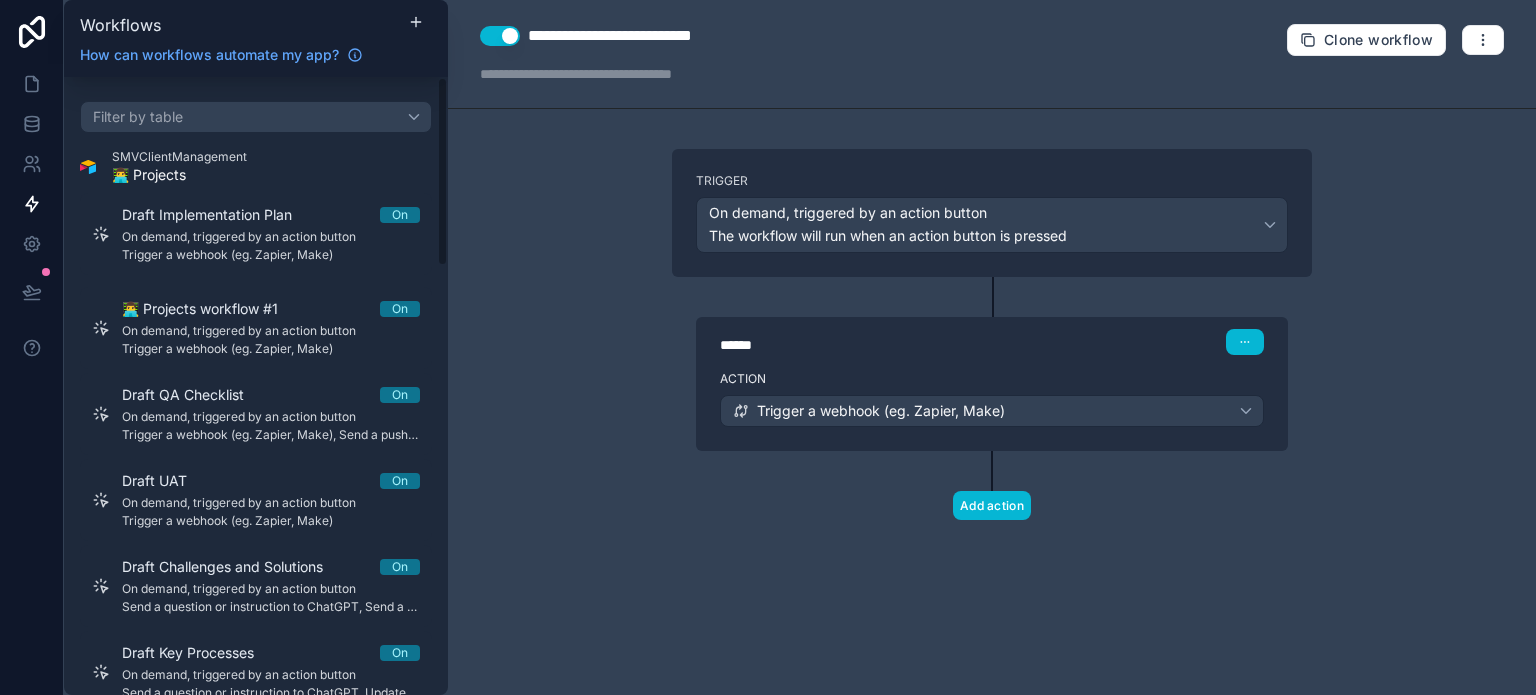 drag, startPoint x: 133, startPoint y: 260, endPoint x: 79, endPoint y: 271, distance: 55.108982 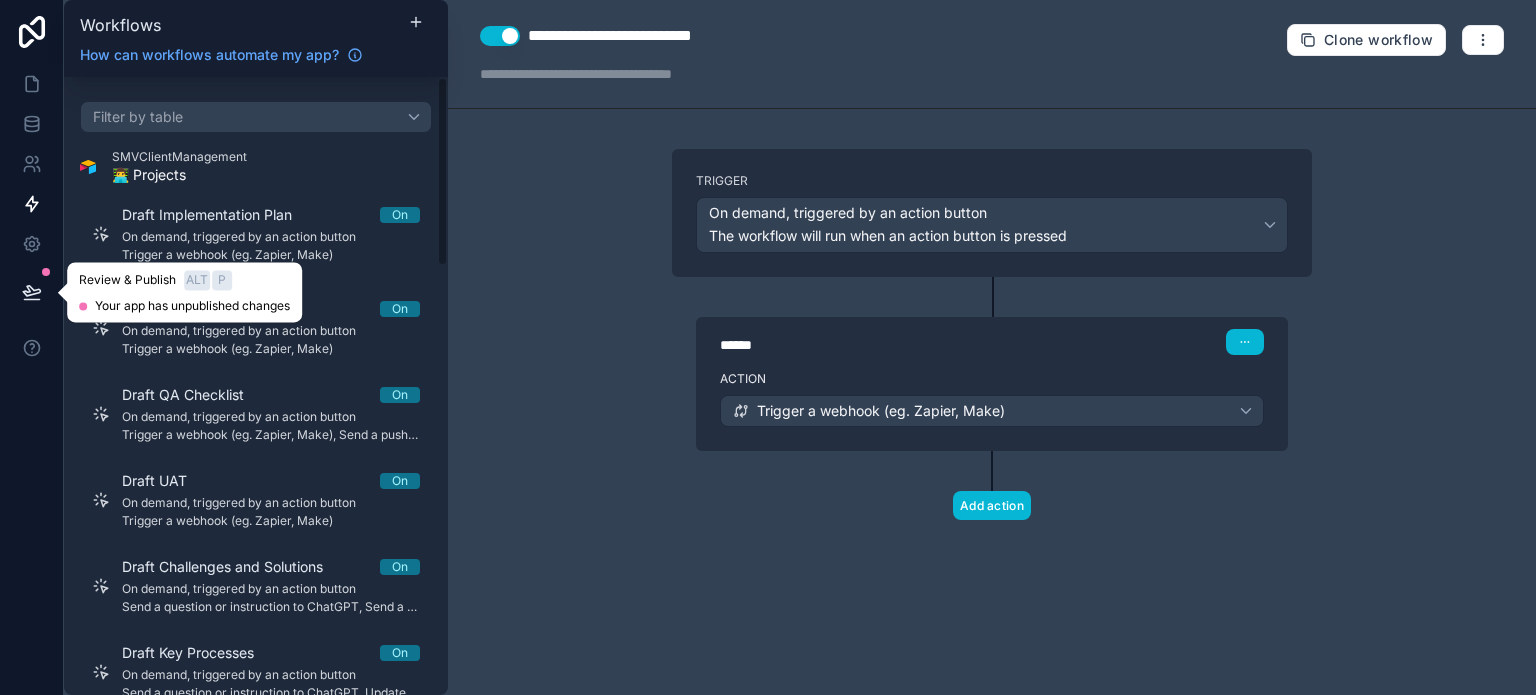click 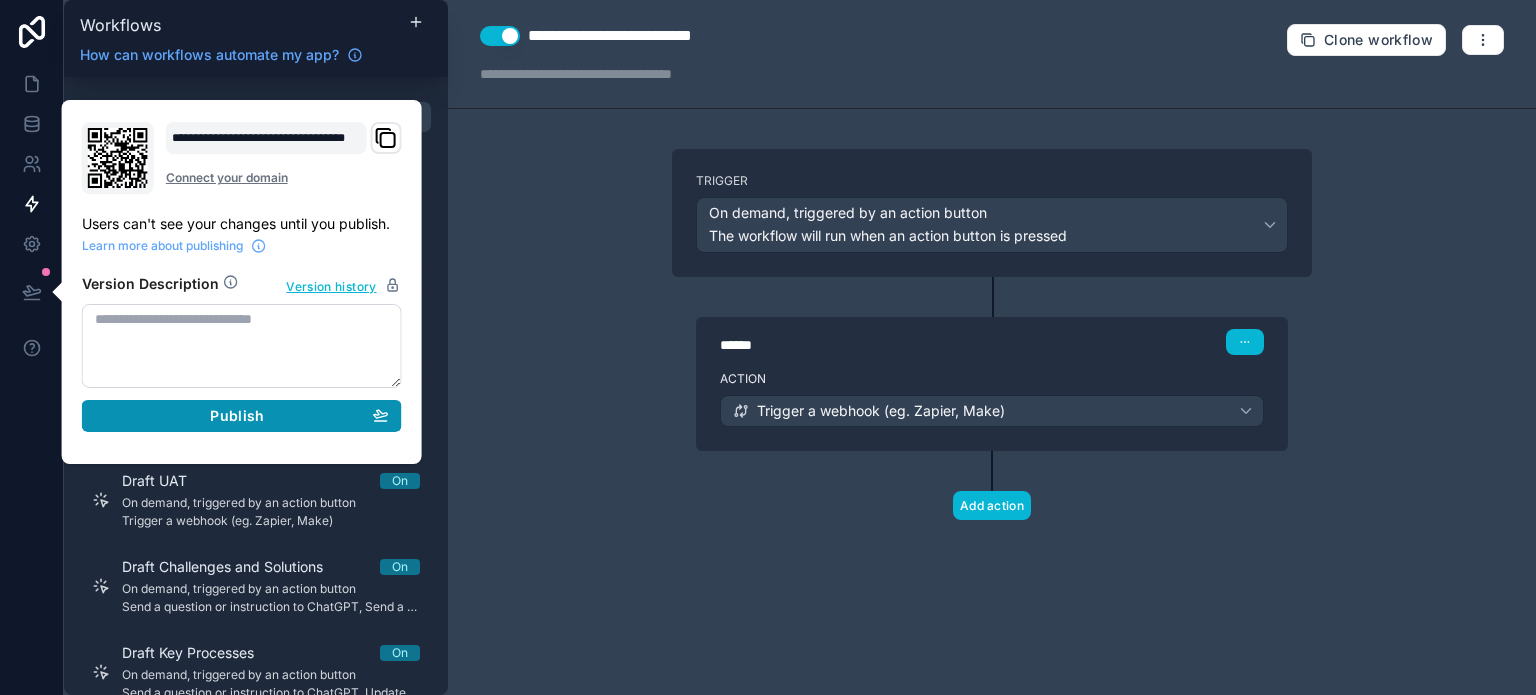 click on "Publish" at bounding box center (237, 416) 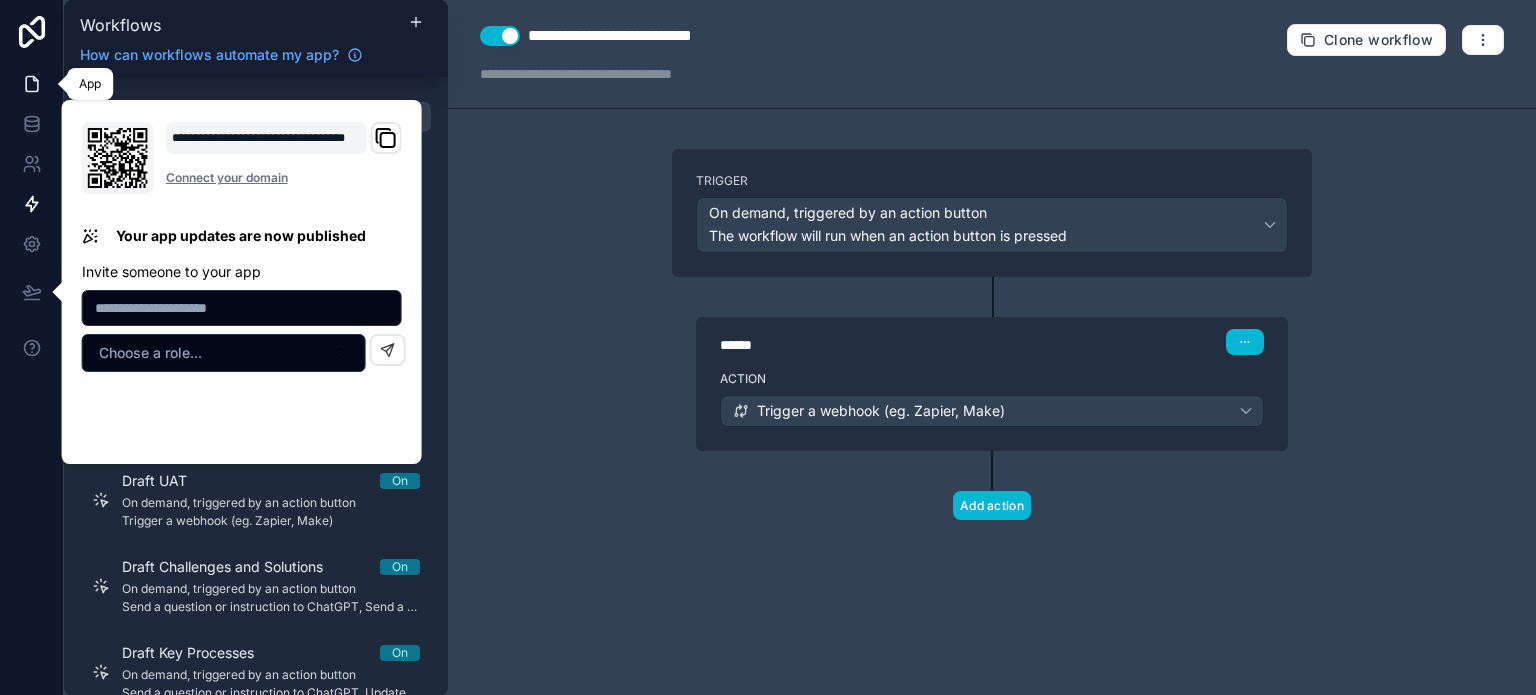 click 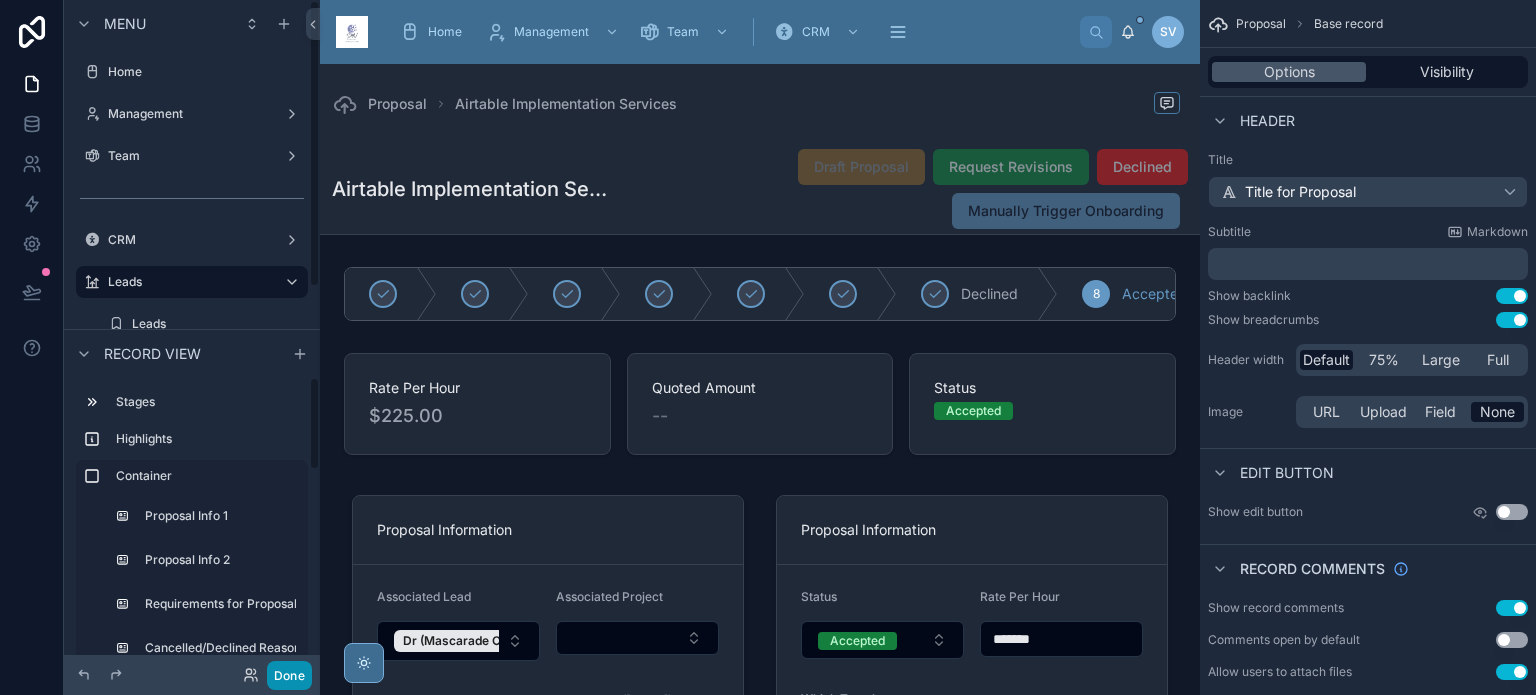 click on "Done" at bounding box center [289, 675] 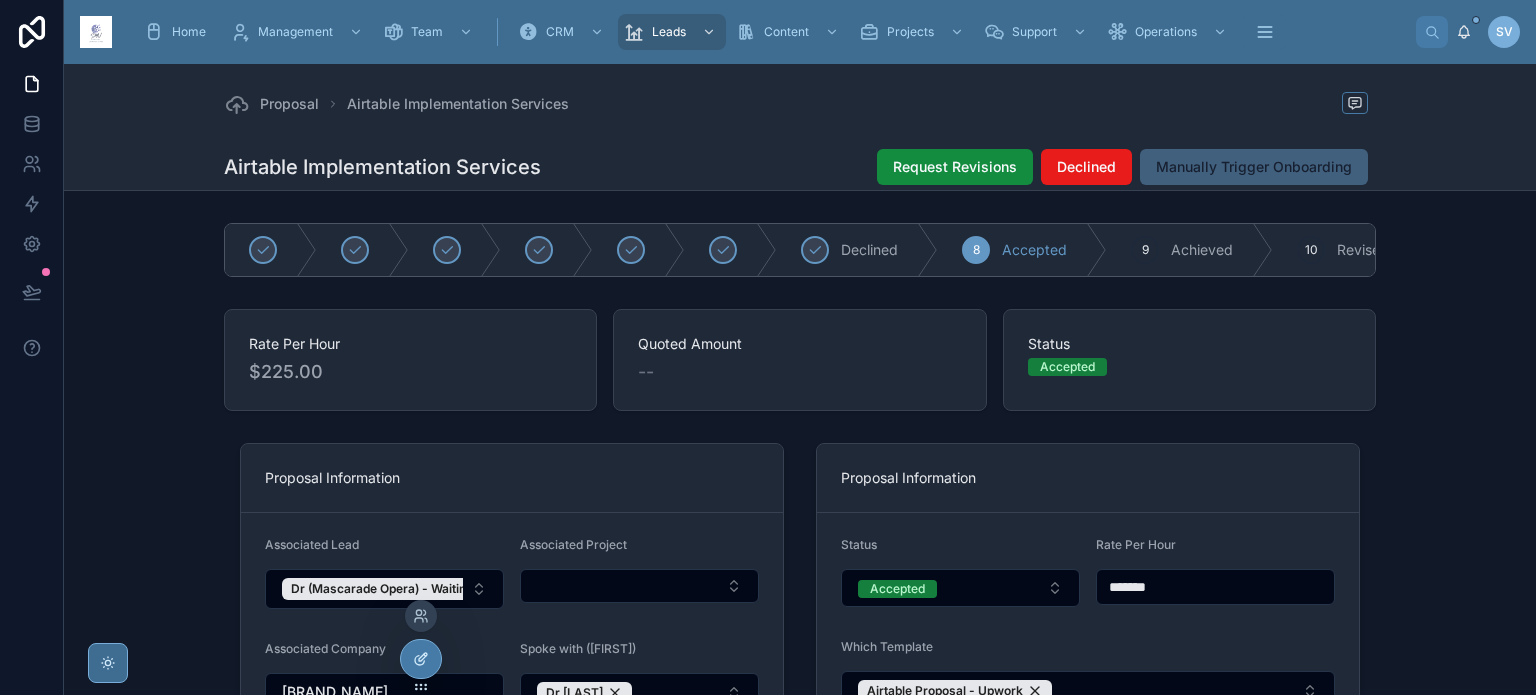 click 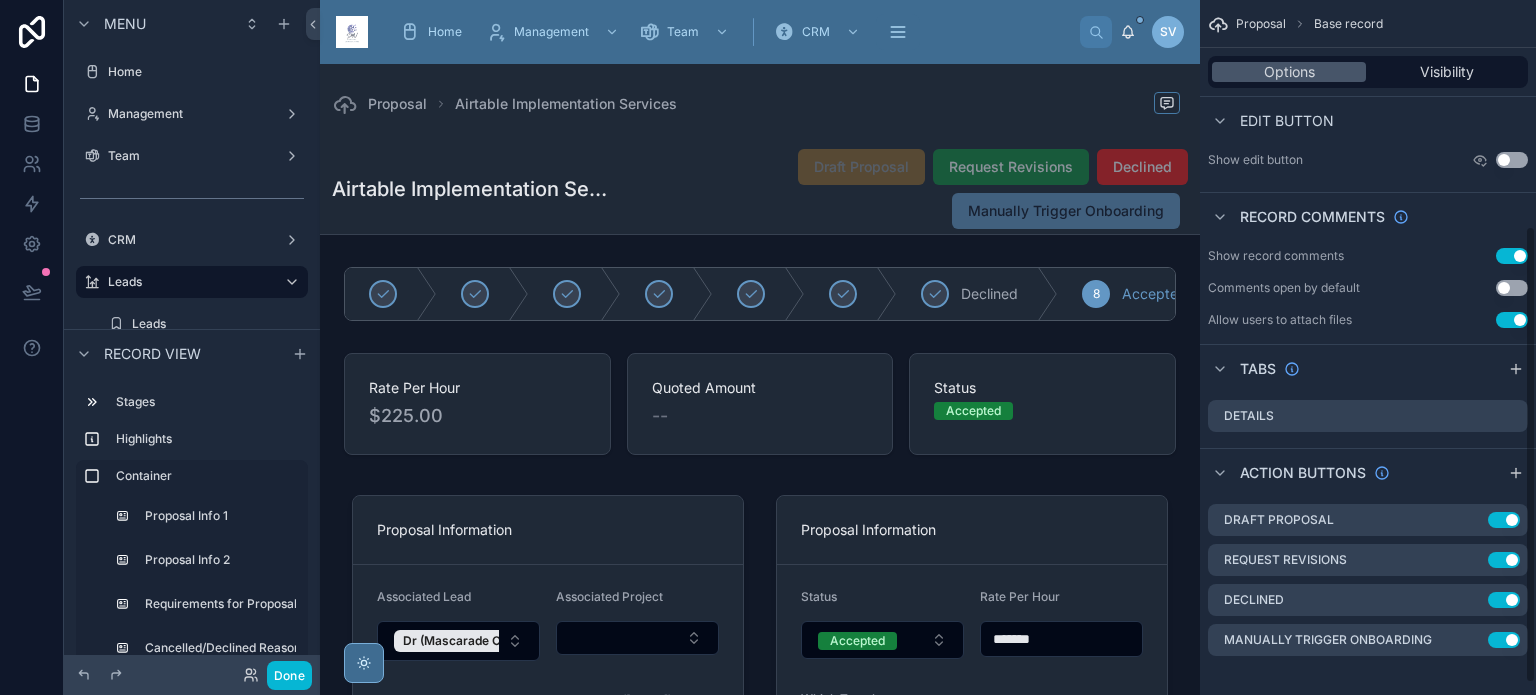 scroll, scrollTop: 360, scrollLeft: 0, axis: vertical 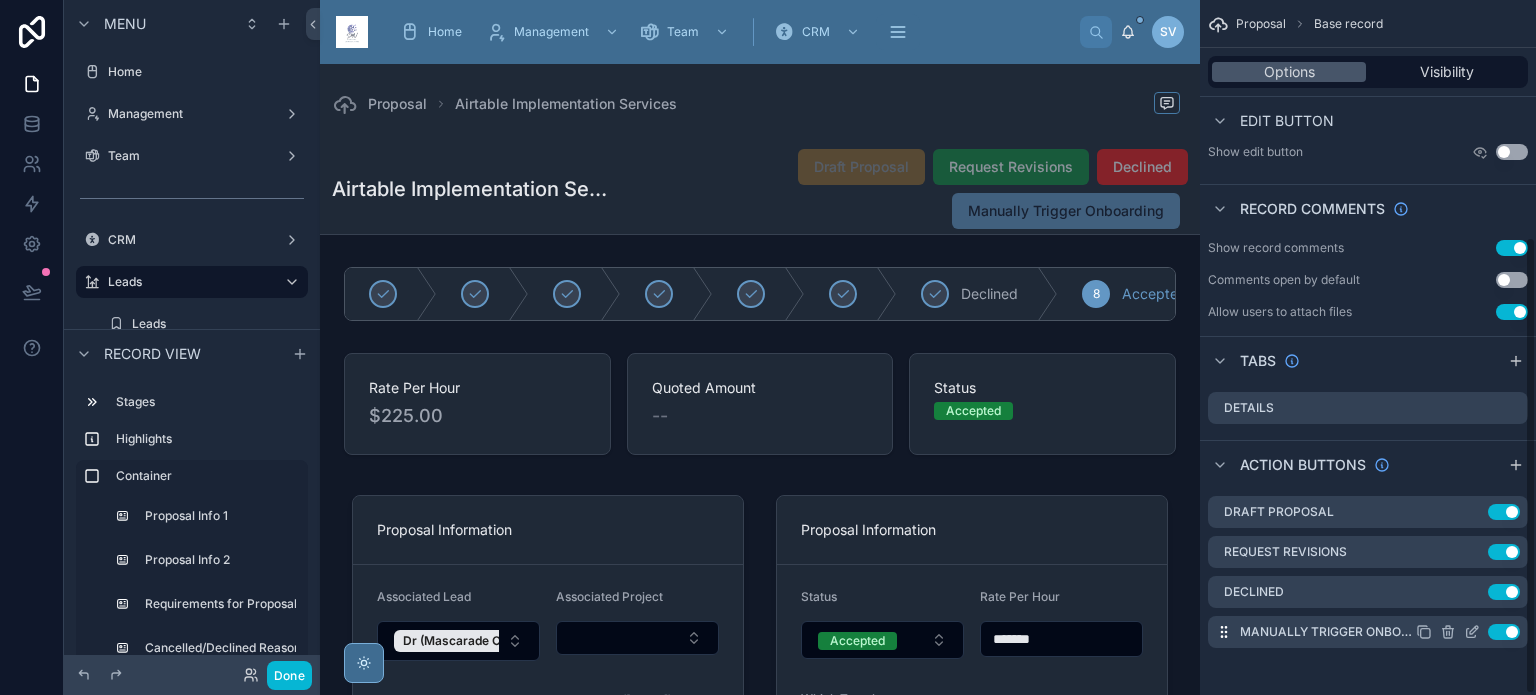 click 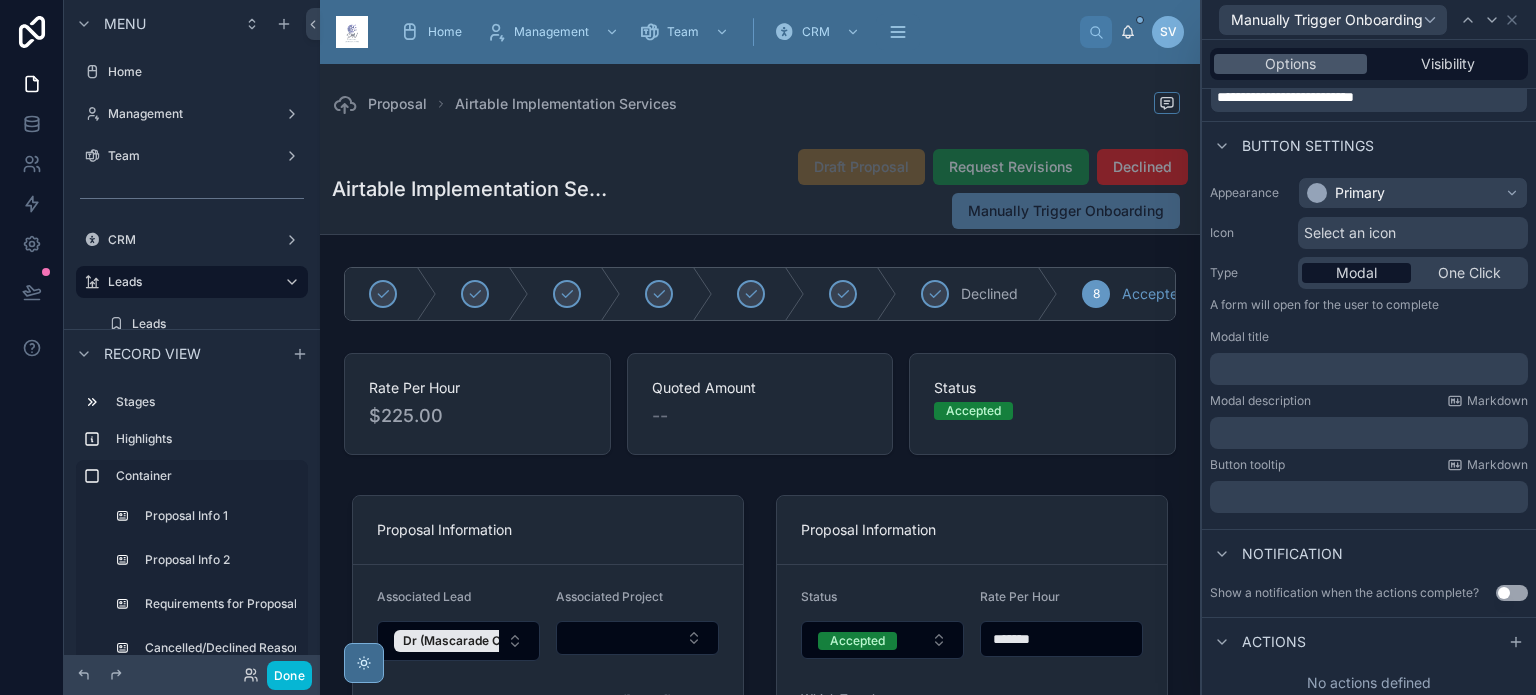 scroll, scrollTop: 85, scrollLeft: 0, axis: vertical 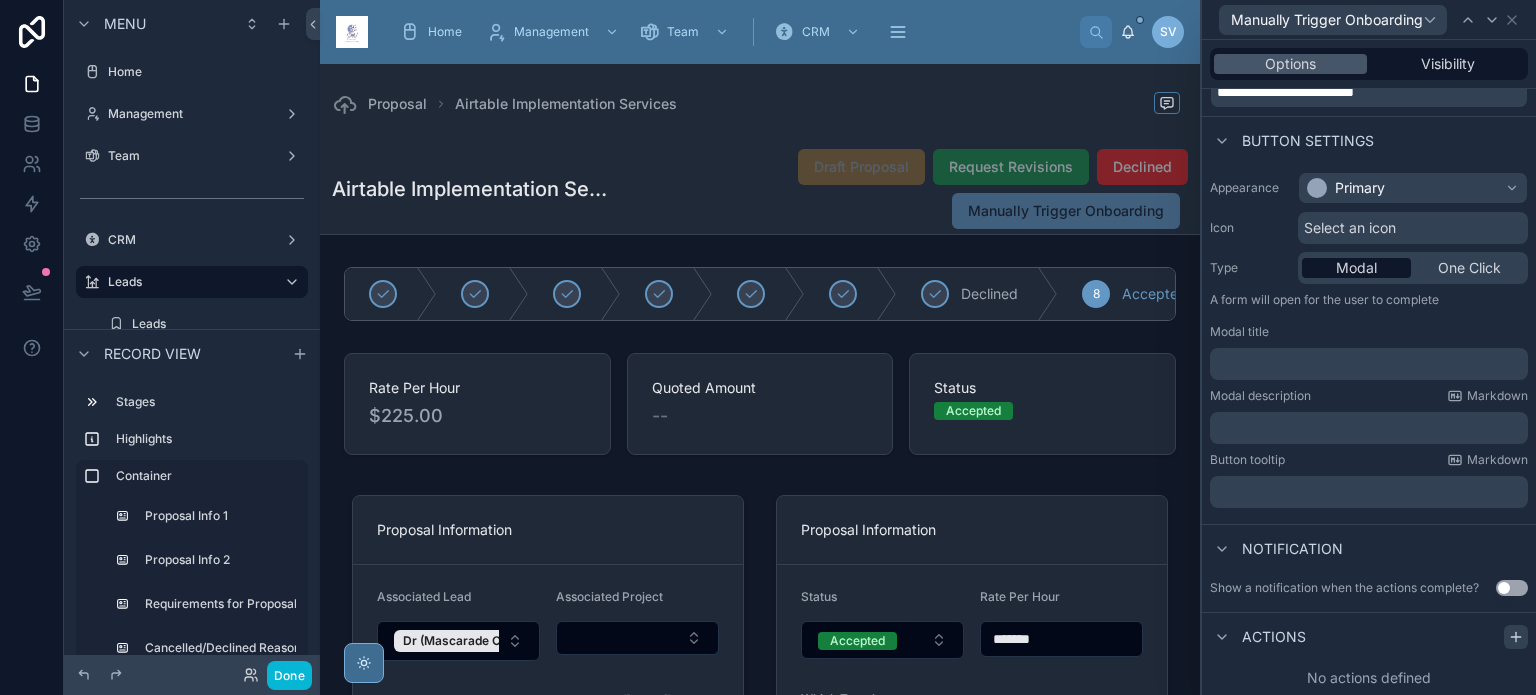 click at bounding box center [1516, 637] 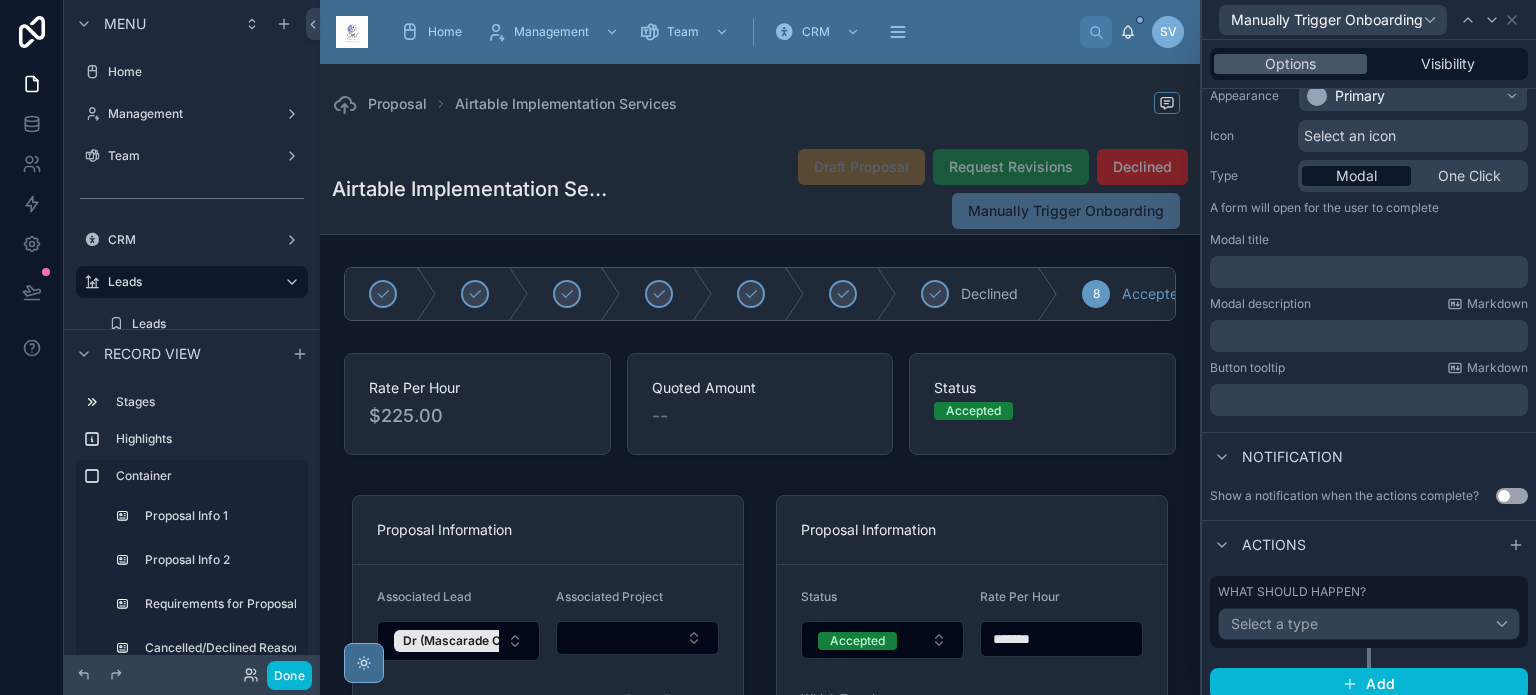 scroll, scrollTop: 188, scrollLeft: 0, axis: vertical 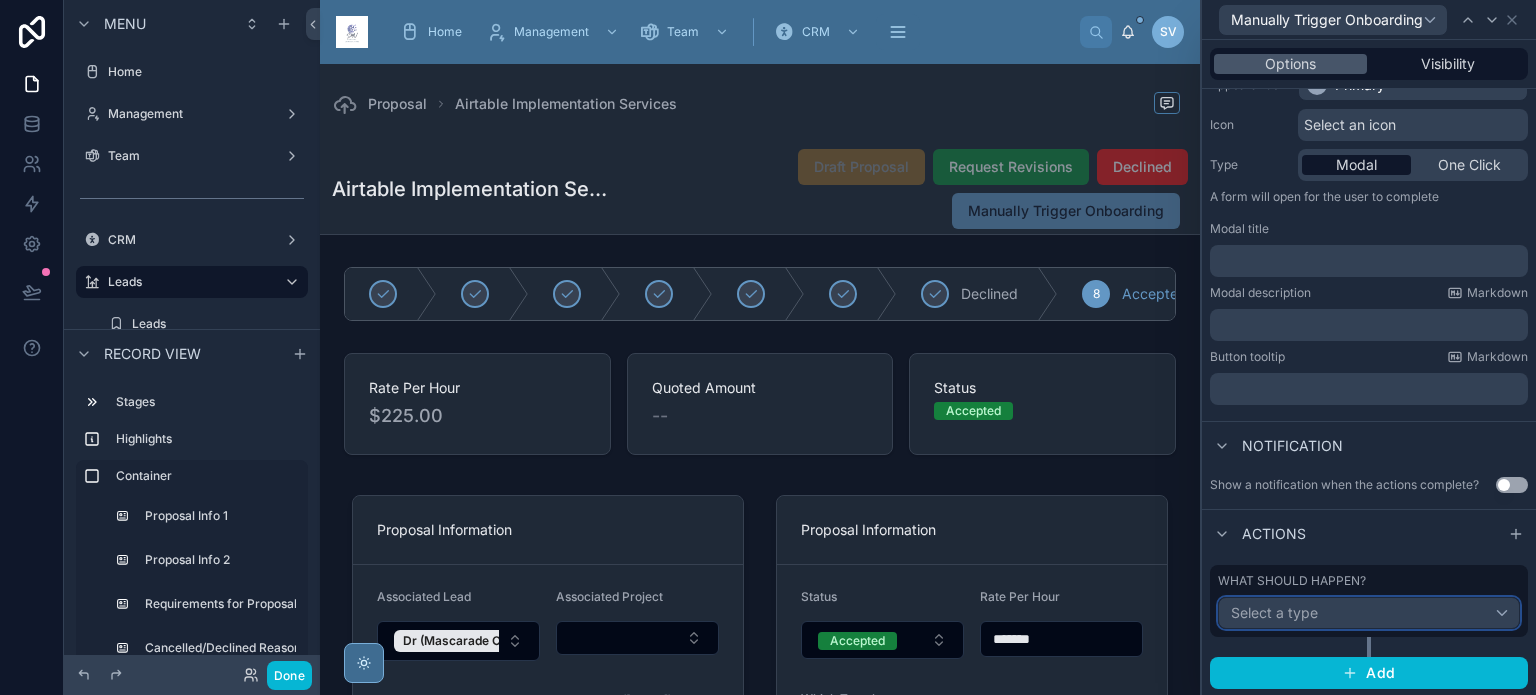 click on "Select a type" at bounding box center (1274, 612) 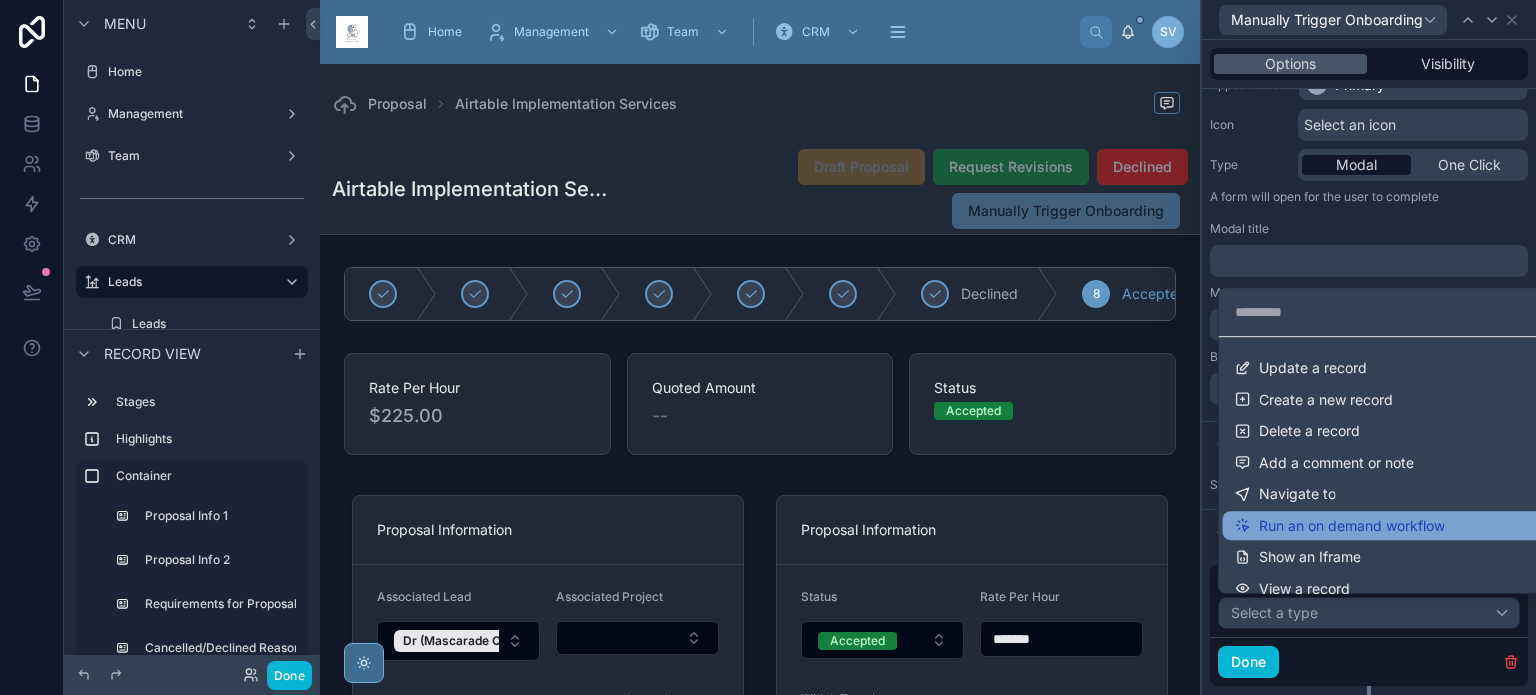 click on "Run an on demand workflow" at bounding box center [1385, 526] 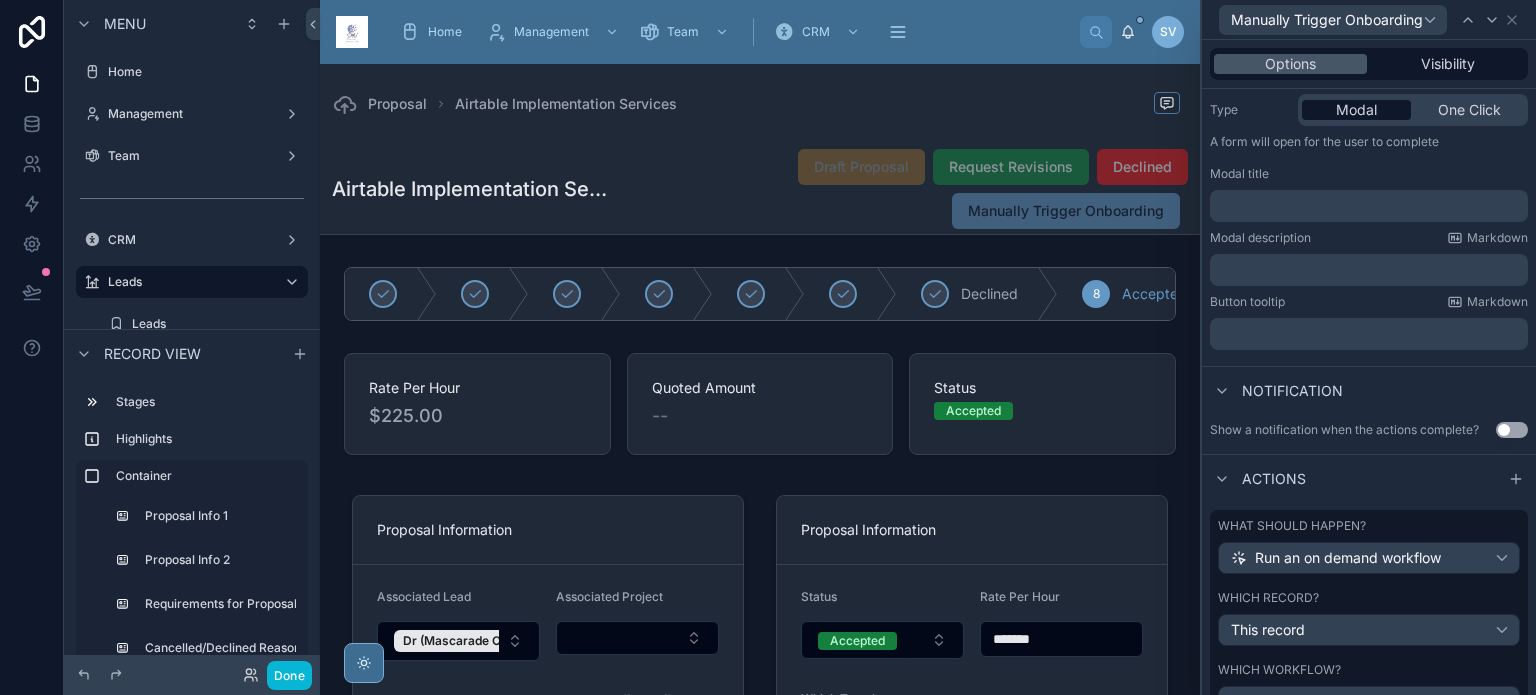 scroll, scrollTop: 380, scrollLeft: 0, axis: vertical 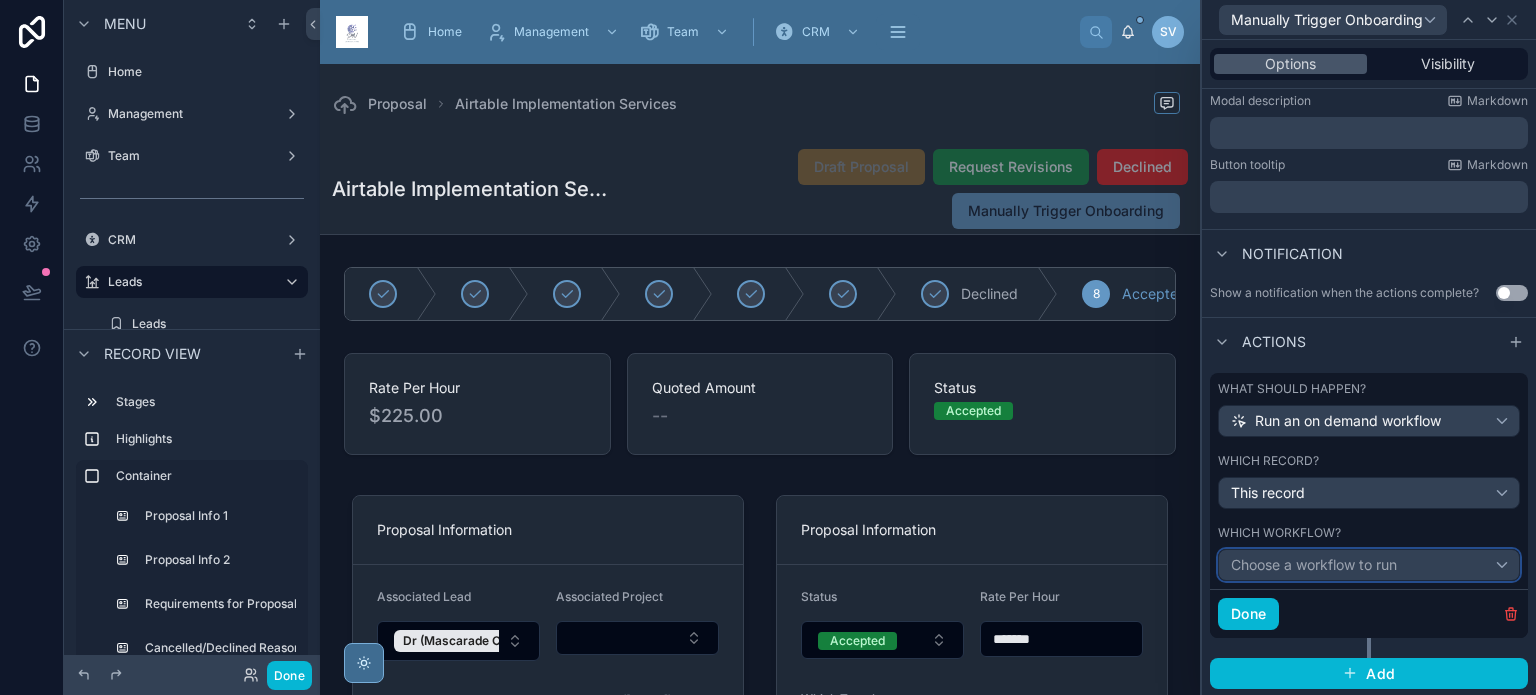 click on "Choose a workflow to run" at bounding box center (1314, 564) 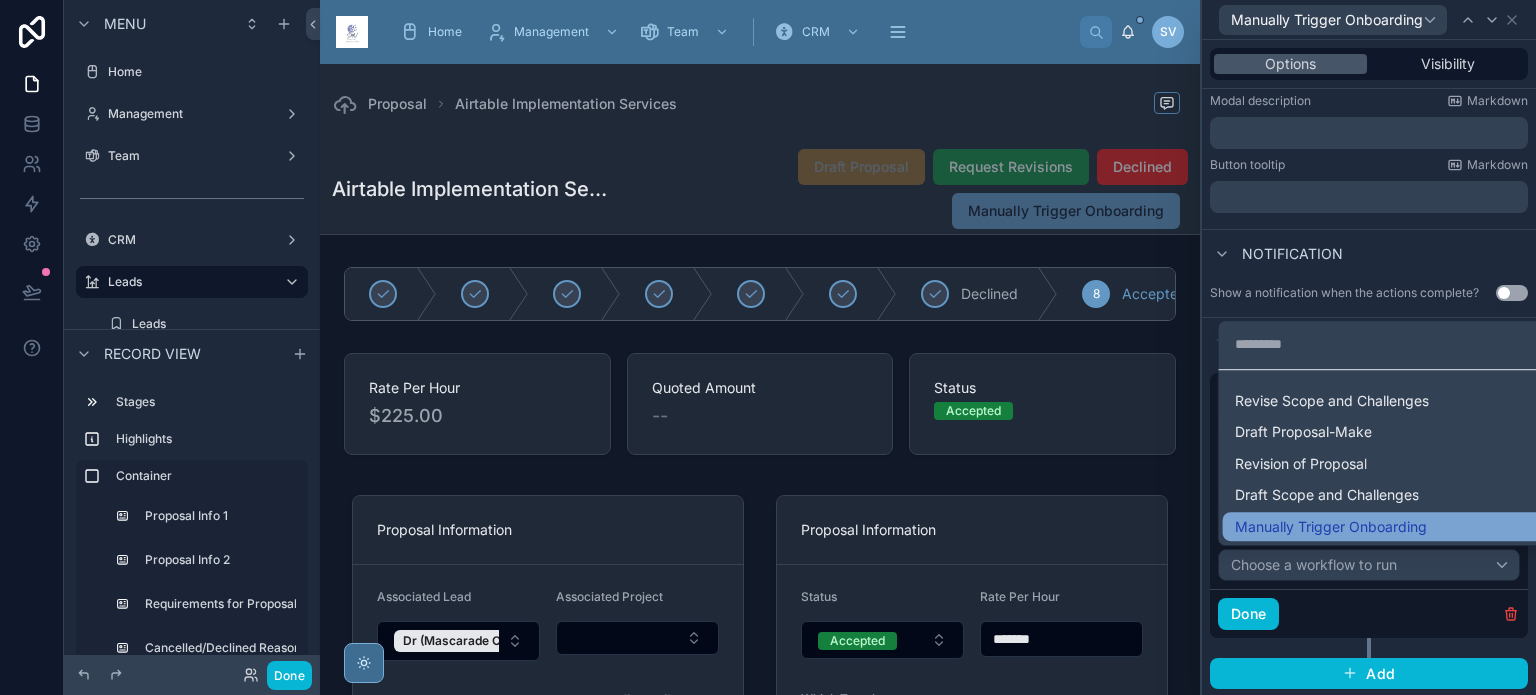 click on "Manually Trigger Onboarding" at bounding box center [1331, 527] 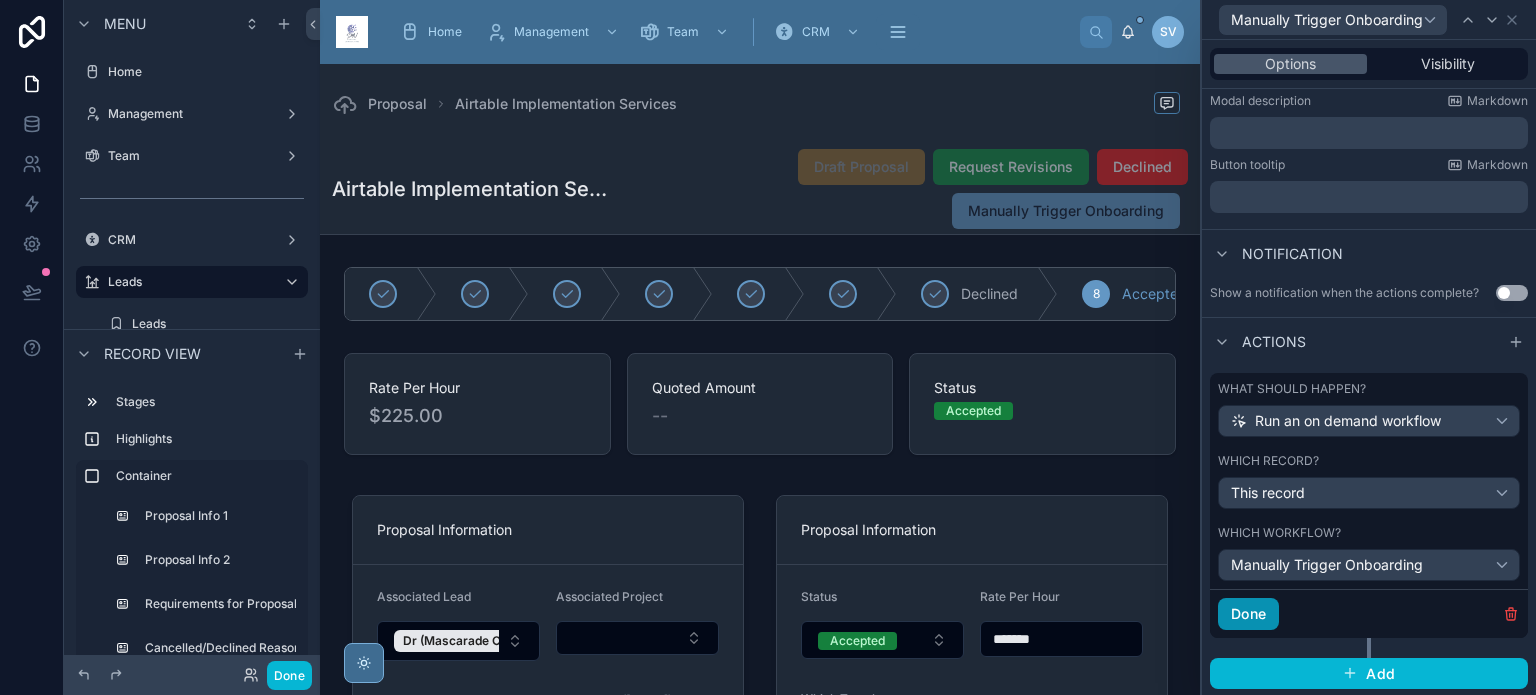 click on "Done" at bounding box center [1248, 614] 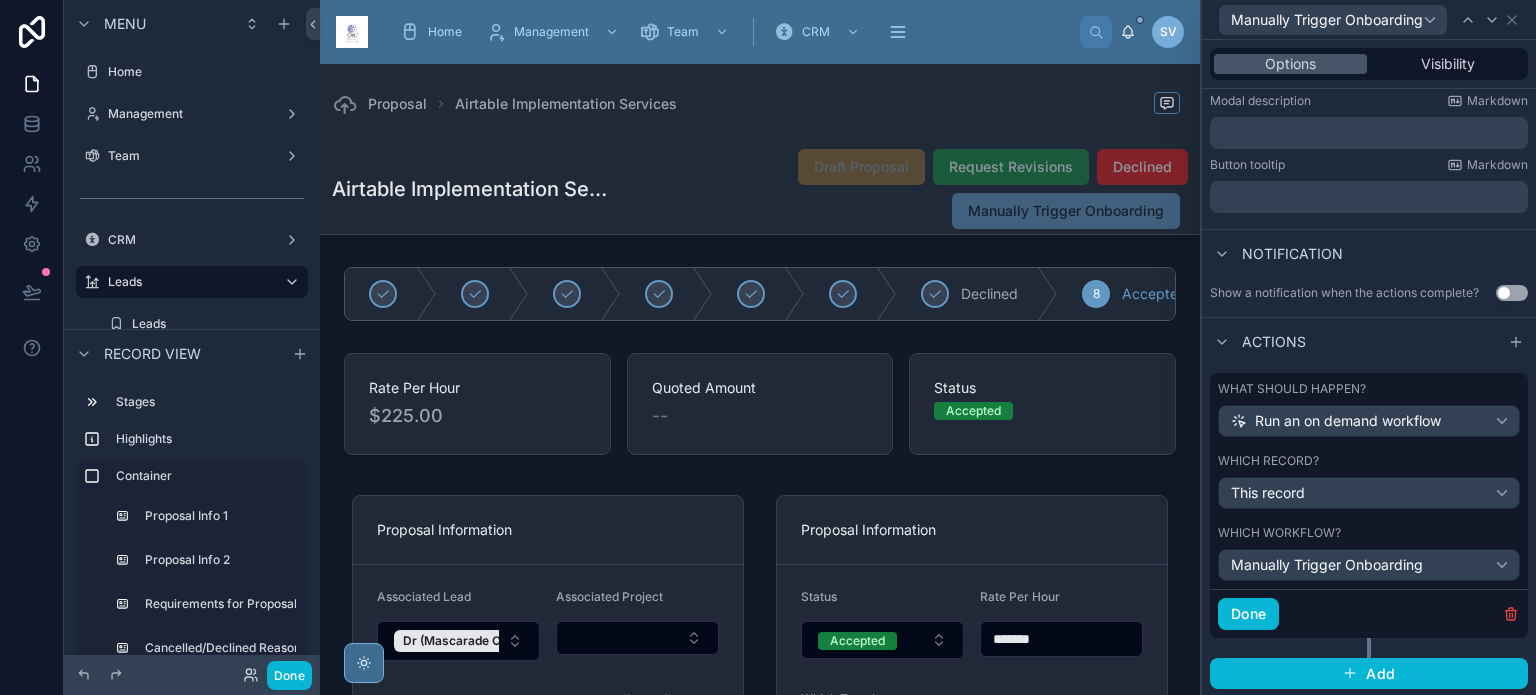 scroll, scrollTop: 260, scrollLeft: 0, axis: vertical 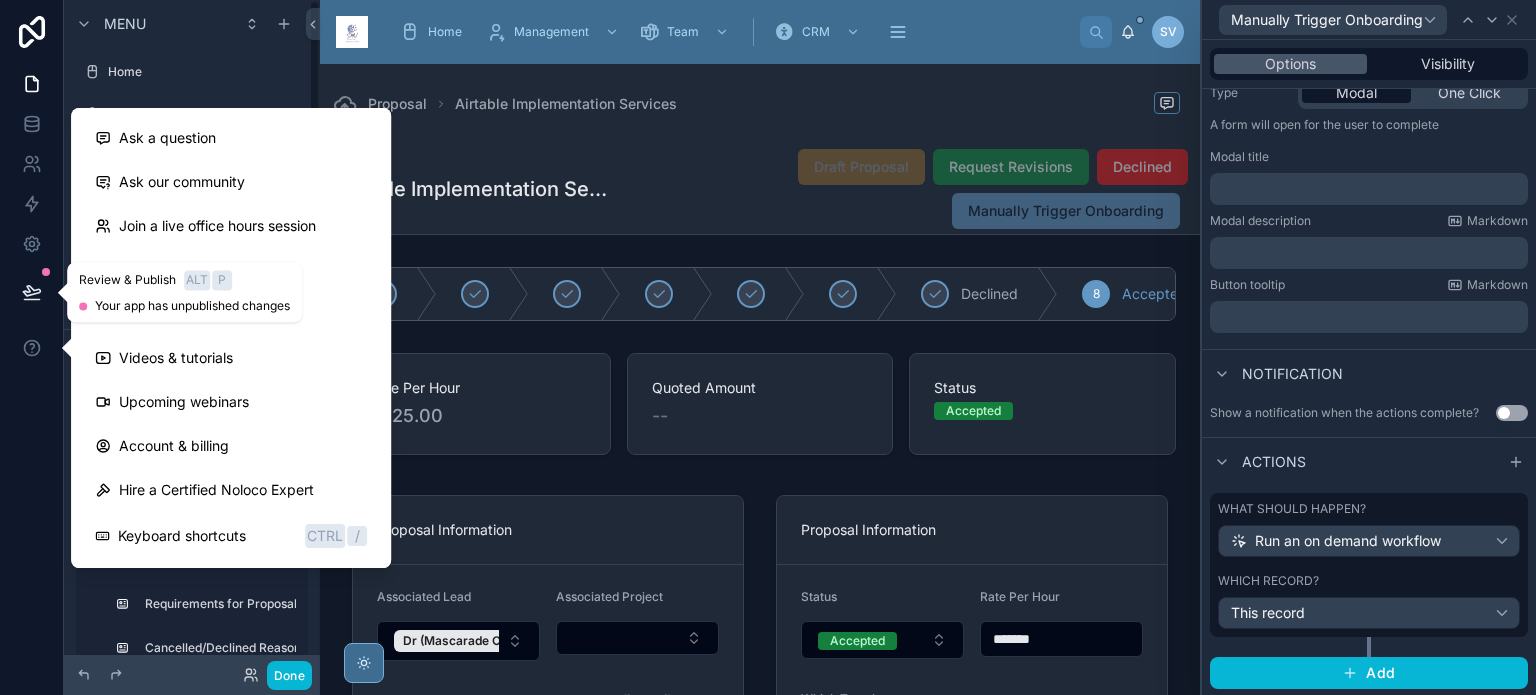 click 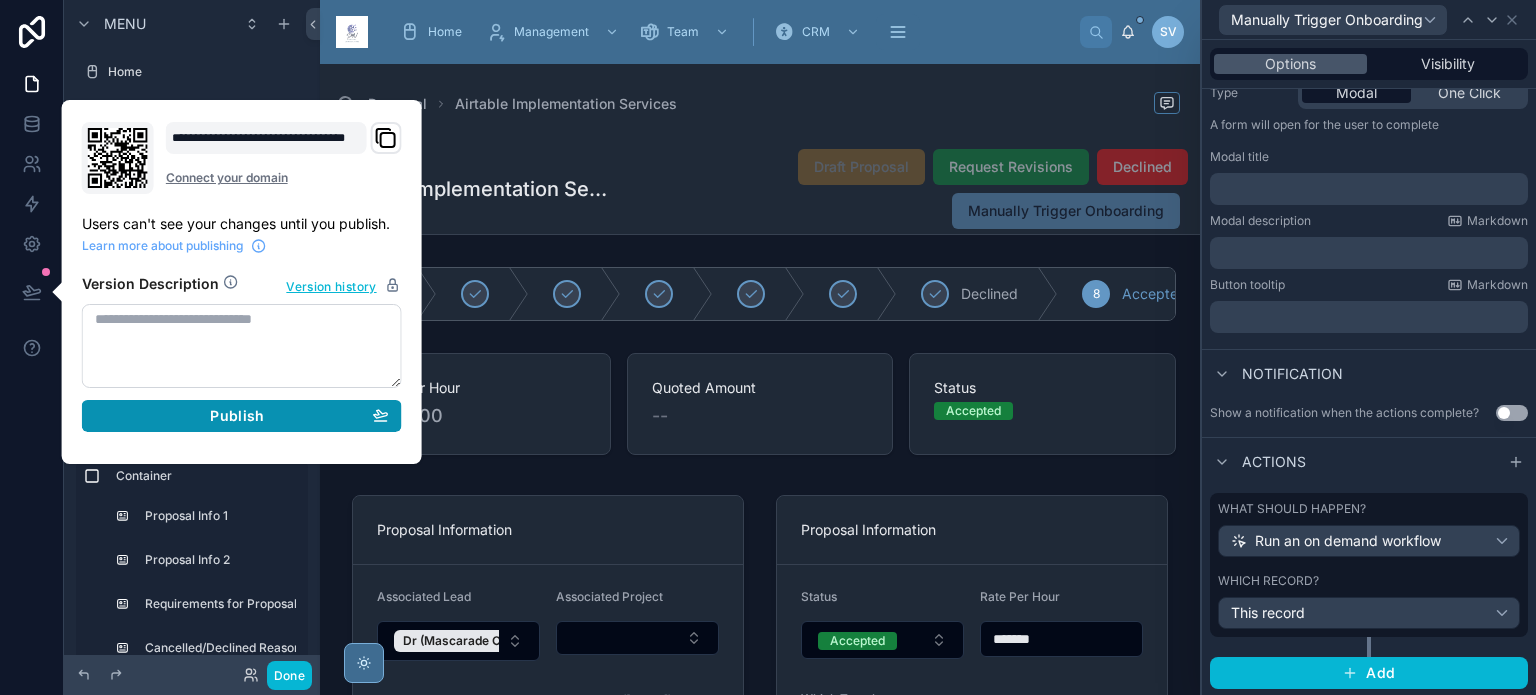 click on "Publish" at bounding box center (237, 416) 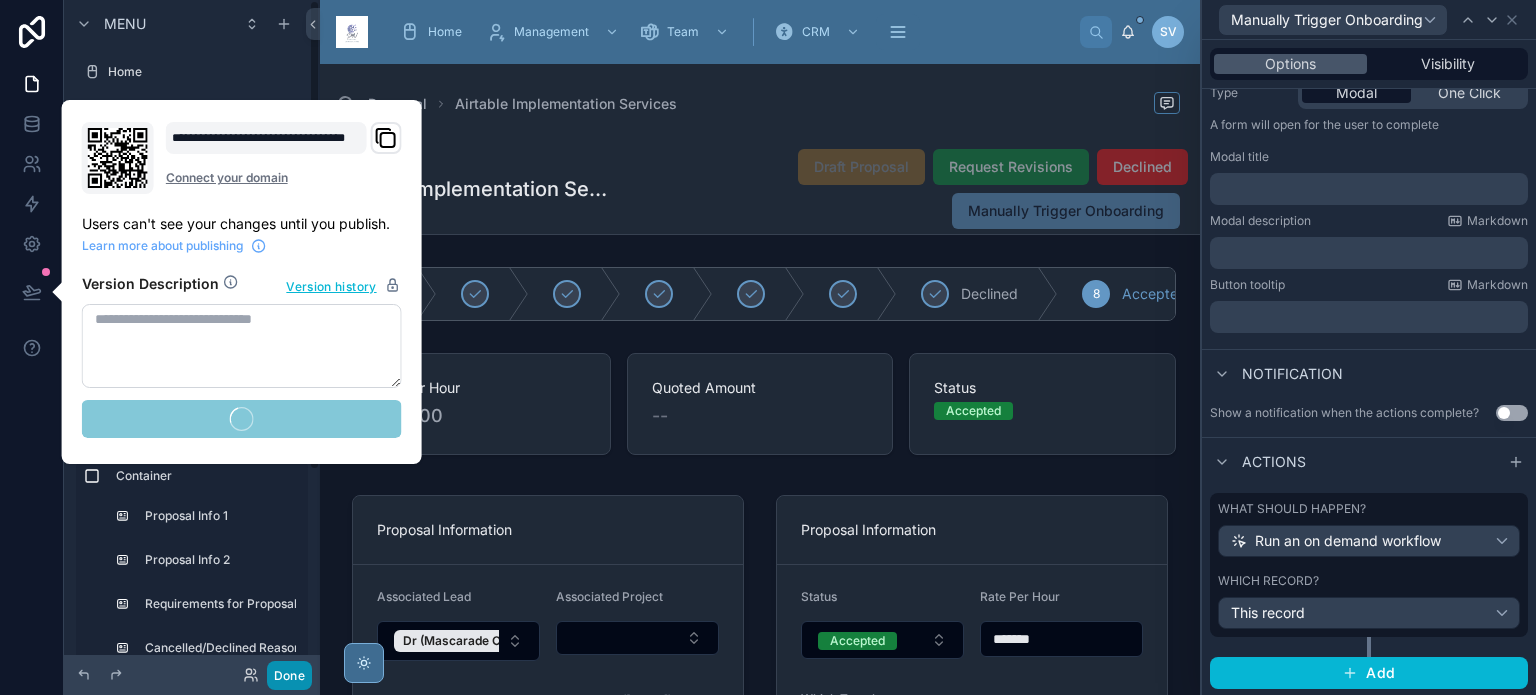 click on "Done" at bounding box center [289, 675] 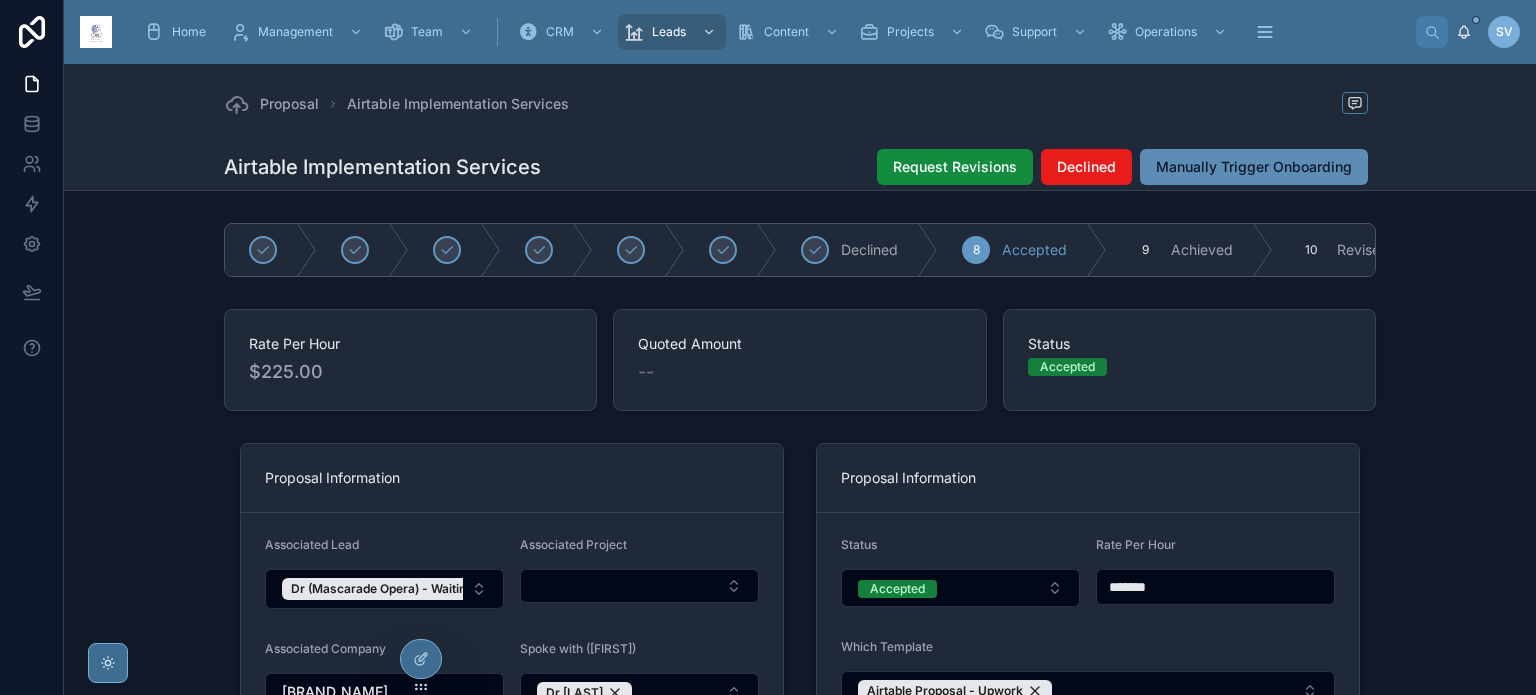 click on "Manually Trigger Onboarding" at bounding box center (1254, 167) 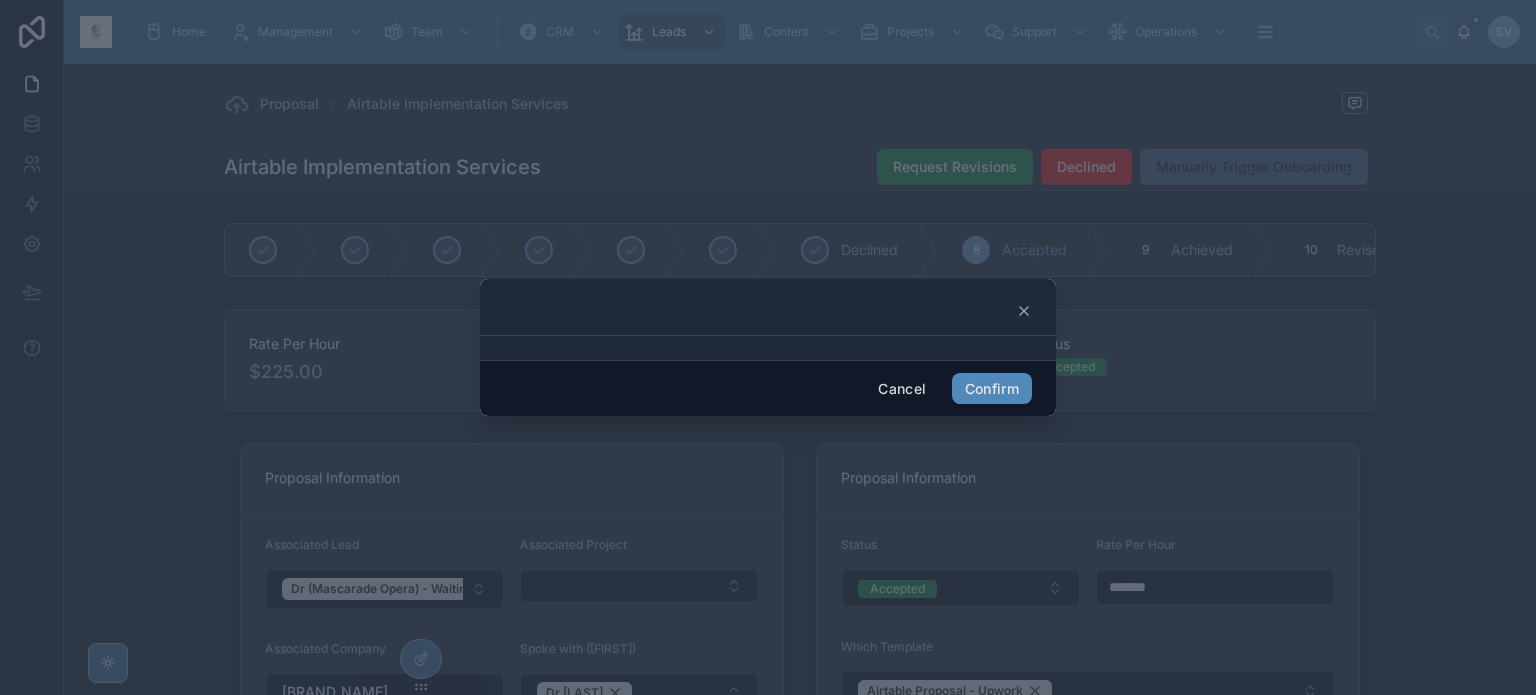 click on "Confirm" at bounding box center [992, 389] 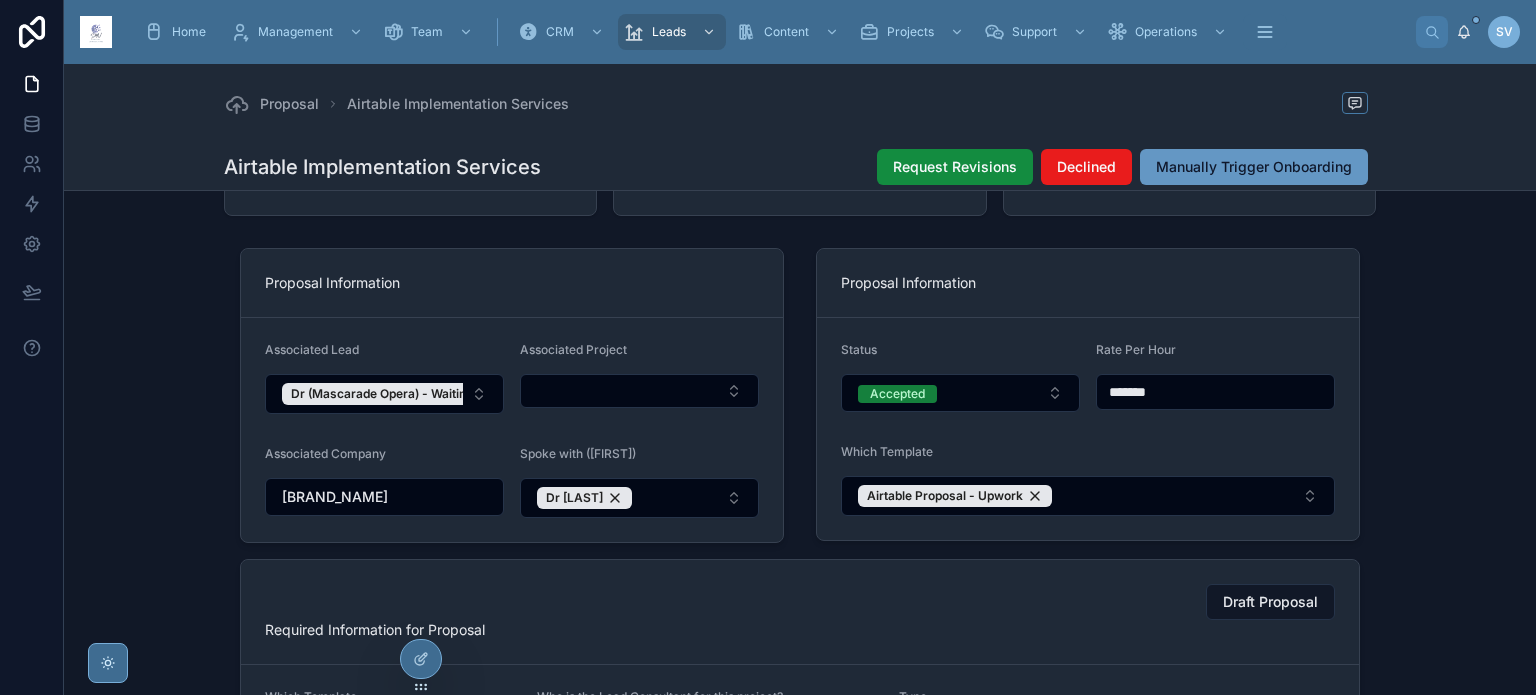 scroll, scrollTop: 200, scrollLeft: 0, axis: vertical 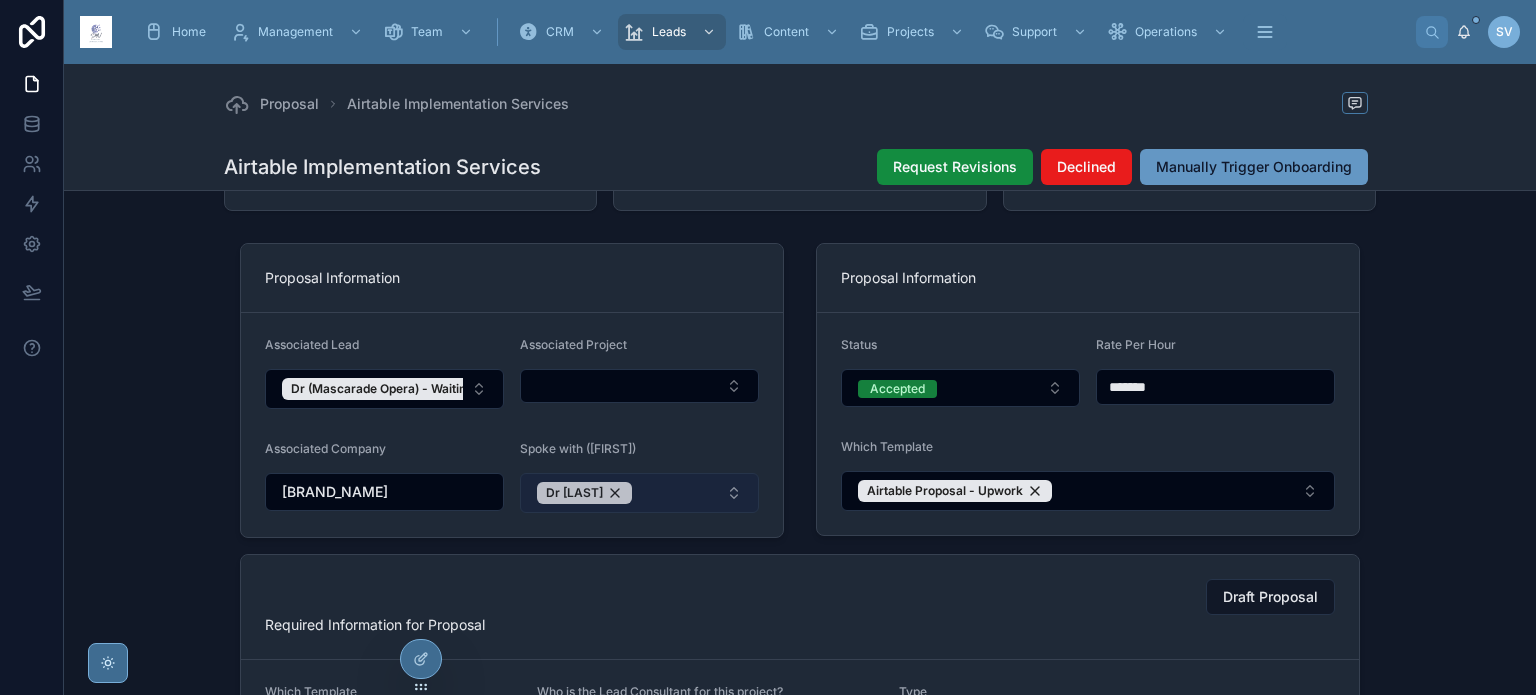click on "Dr [LAST]" at bounding box center [574, 493] 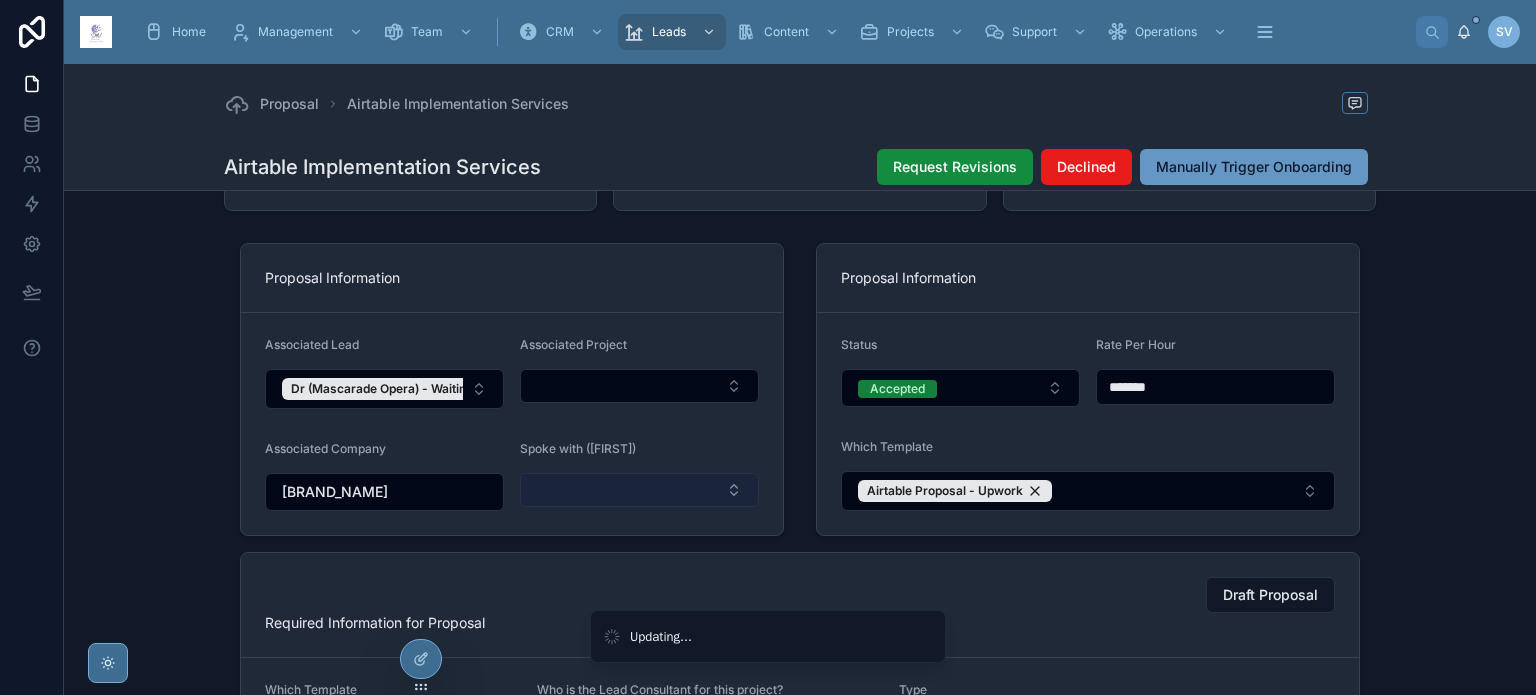 click at bounding box center [639, 490] 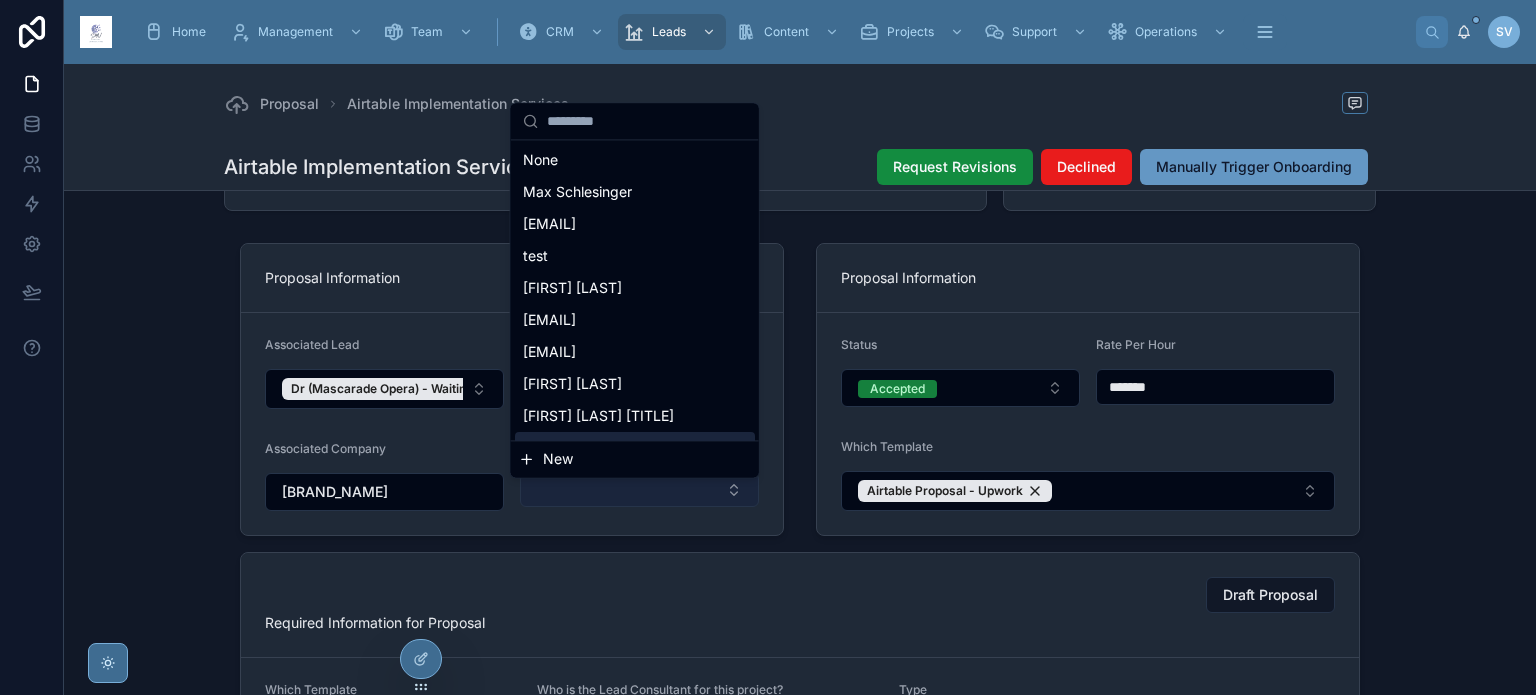 click at bounding box center (639, 490) 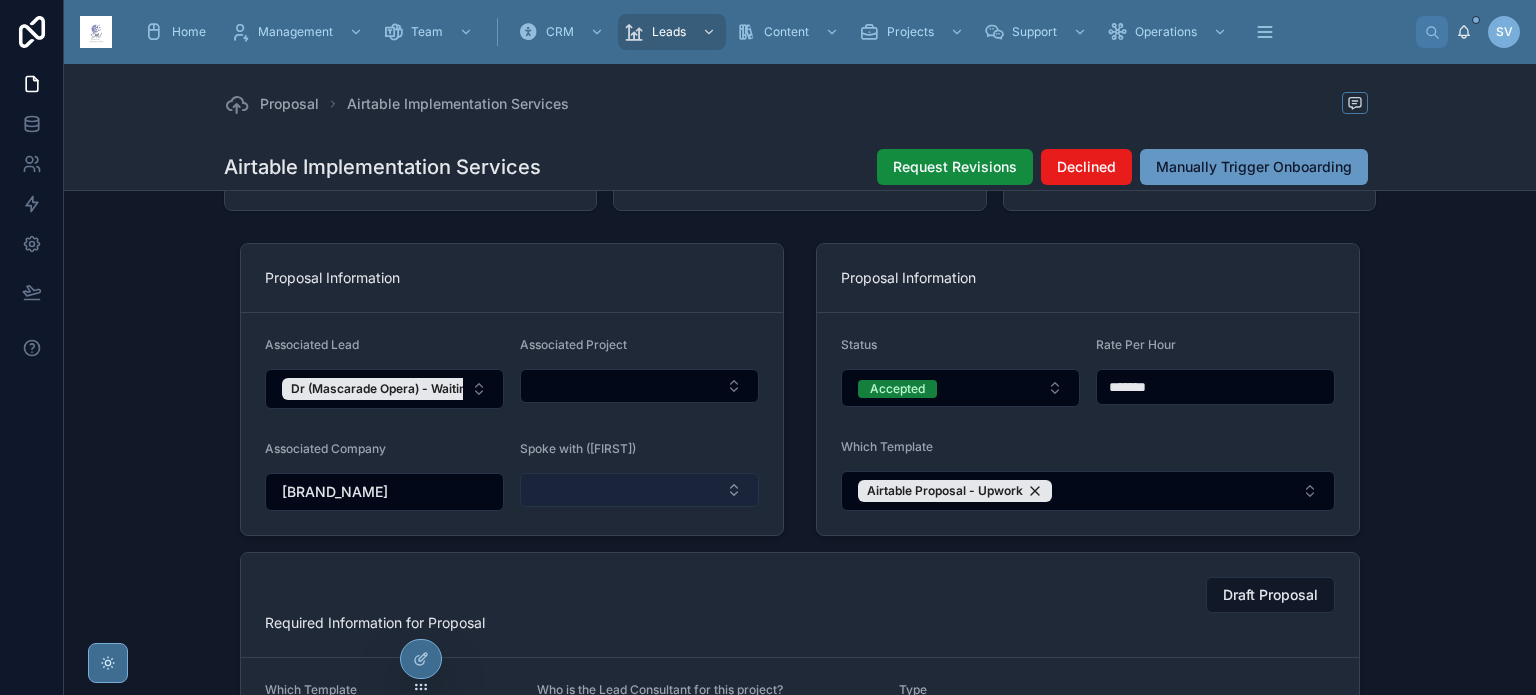 click at bounding box center [639, 490] 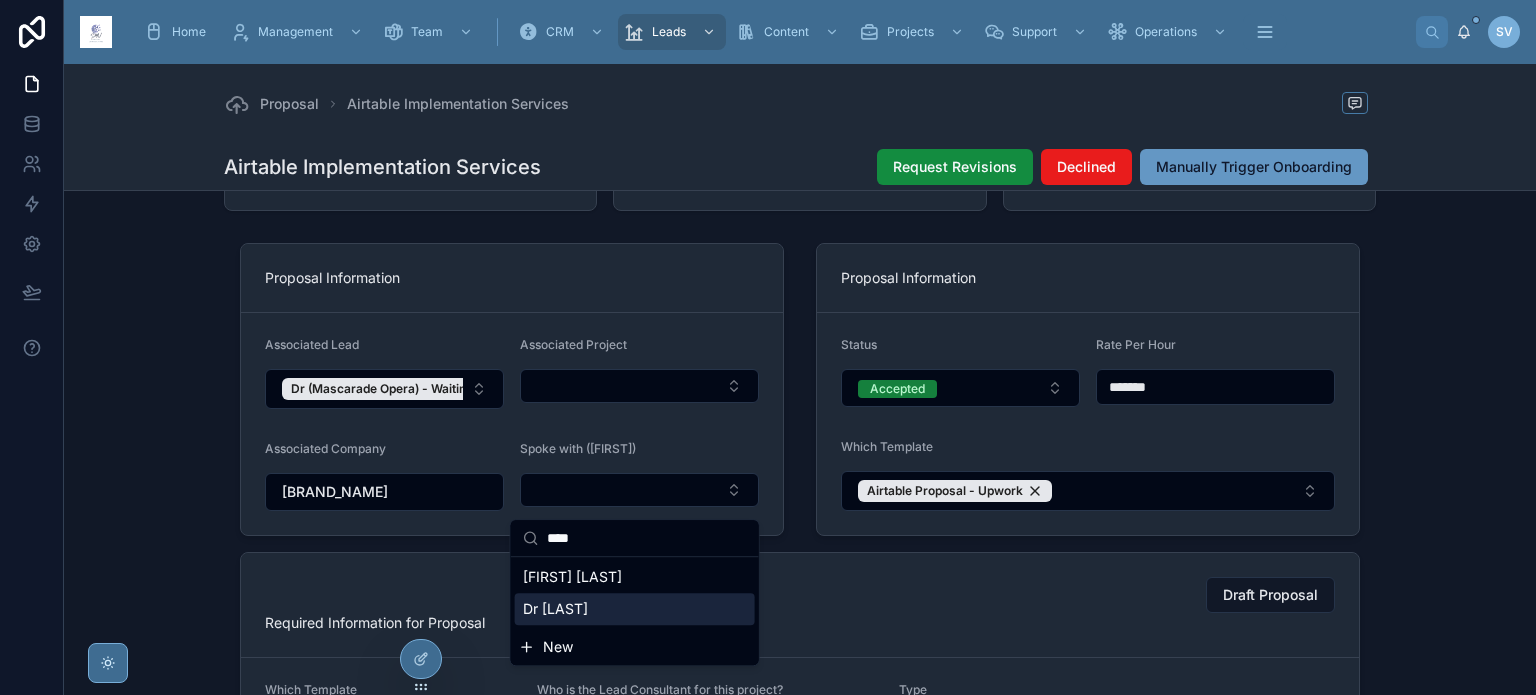 type on "****" 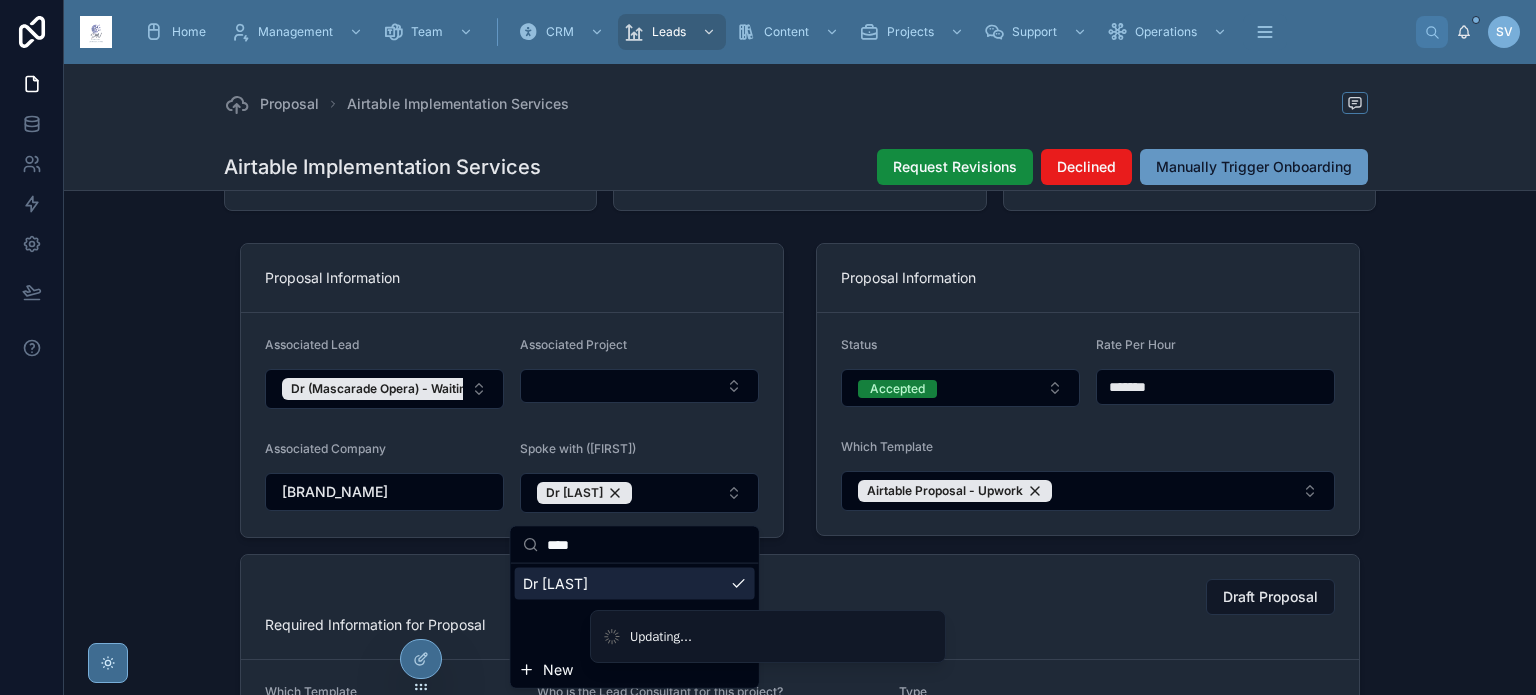 click on "Associated Lead Dr (Mascarade Opera) - Waiting on Decision Associated Project Associated Company Mascarade Opera Spoke with (Contact) Dr [LAST]" at bounding box center [512, 425] 